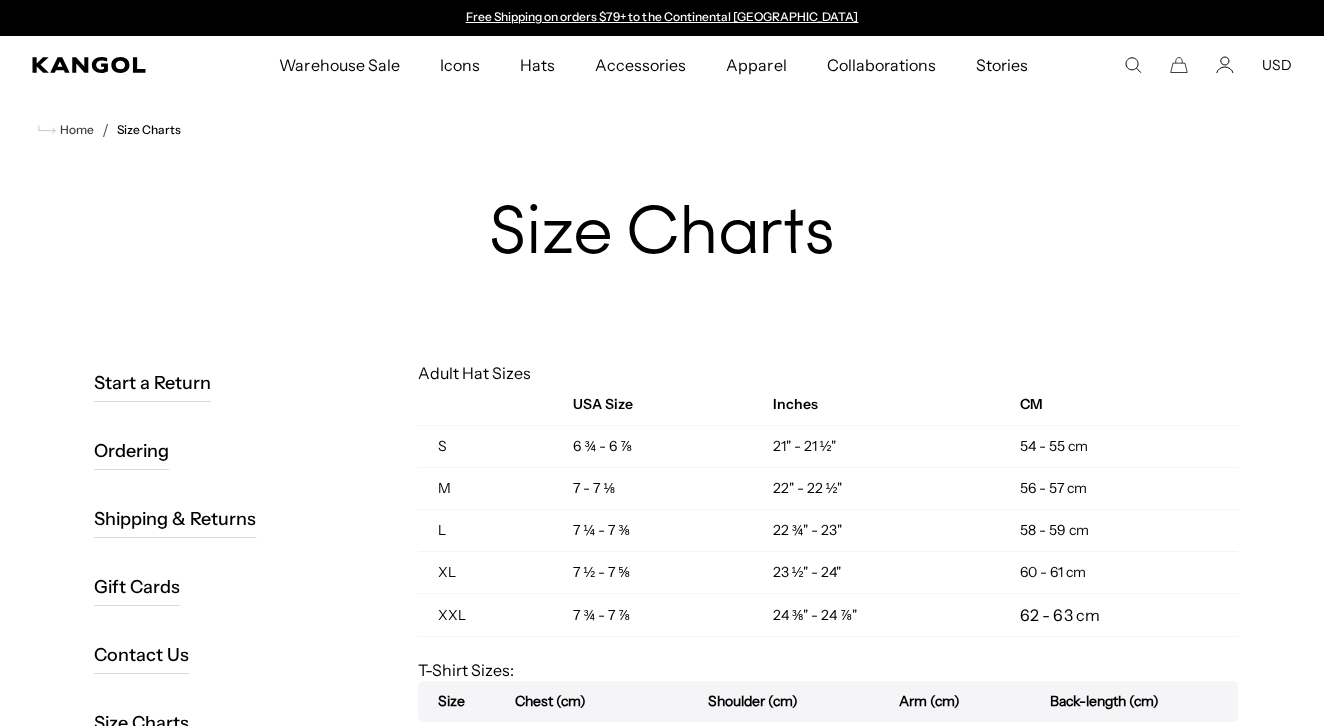 scroll, scrollTop: 0, scrollLeft: 0, axis: both 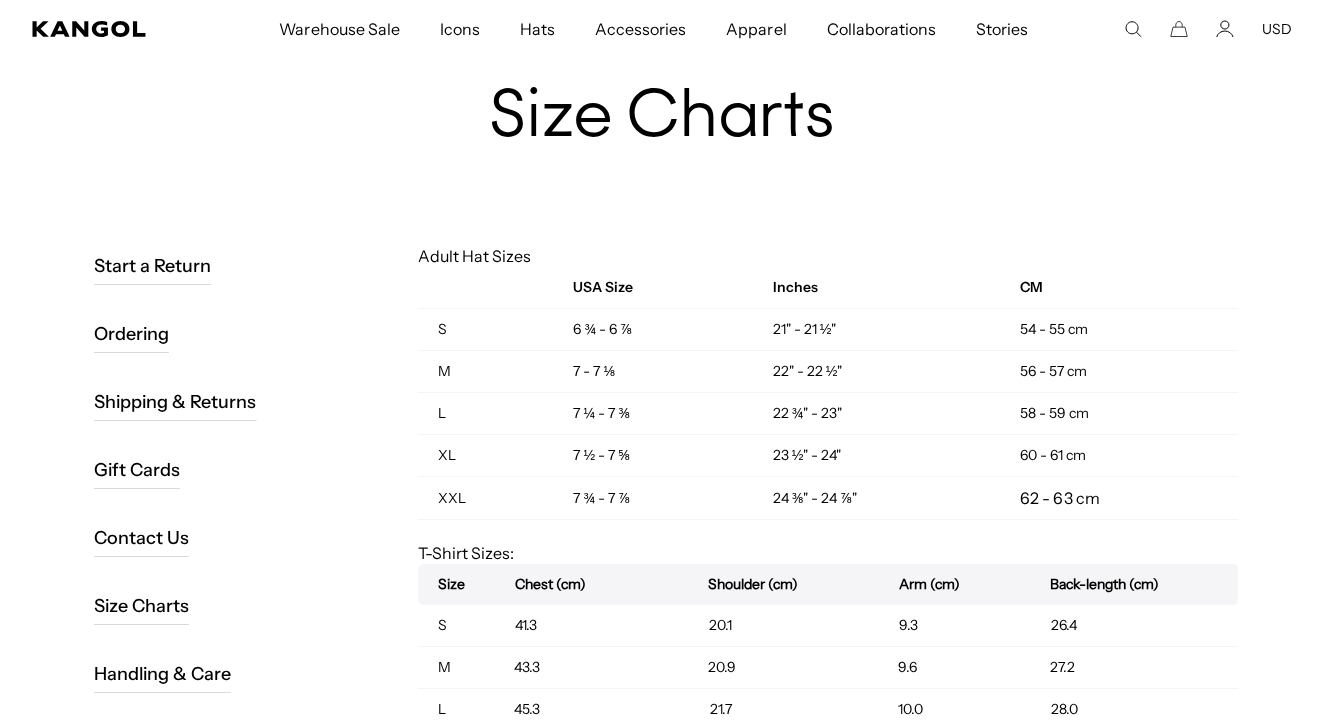 click on "22" - 22 ½"" at bounding box center (877, 372) 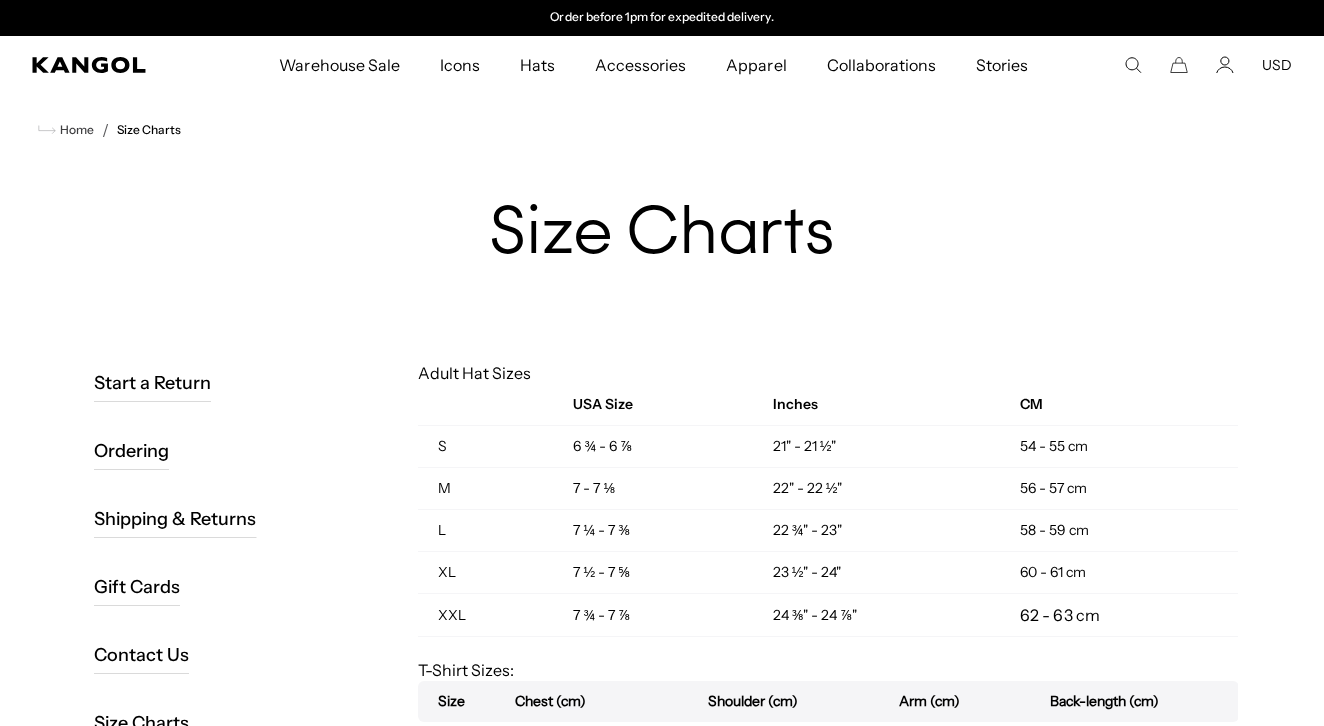 scroll, scrollTop: 0, scrollLeft: 0, axis: both 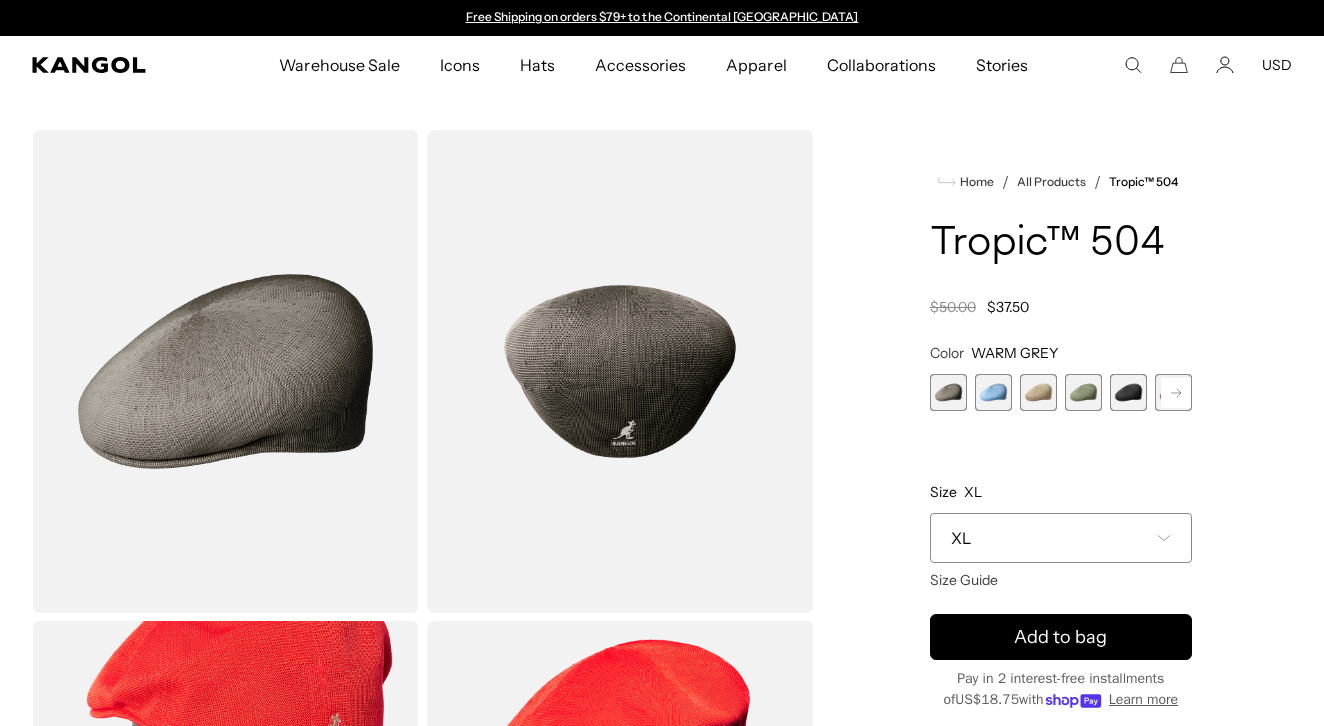 click at bounding box center (993, 392) 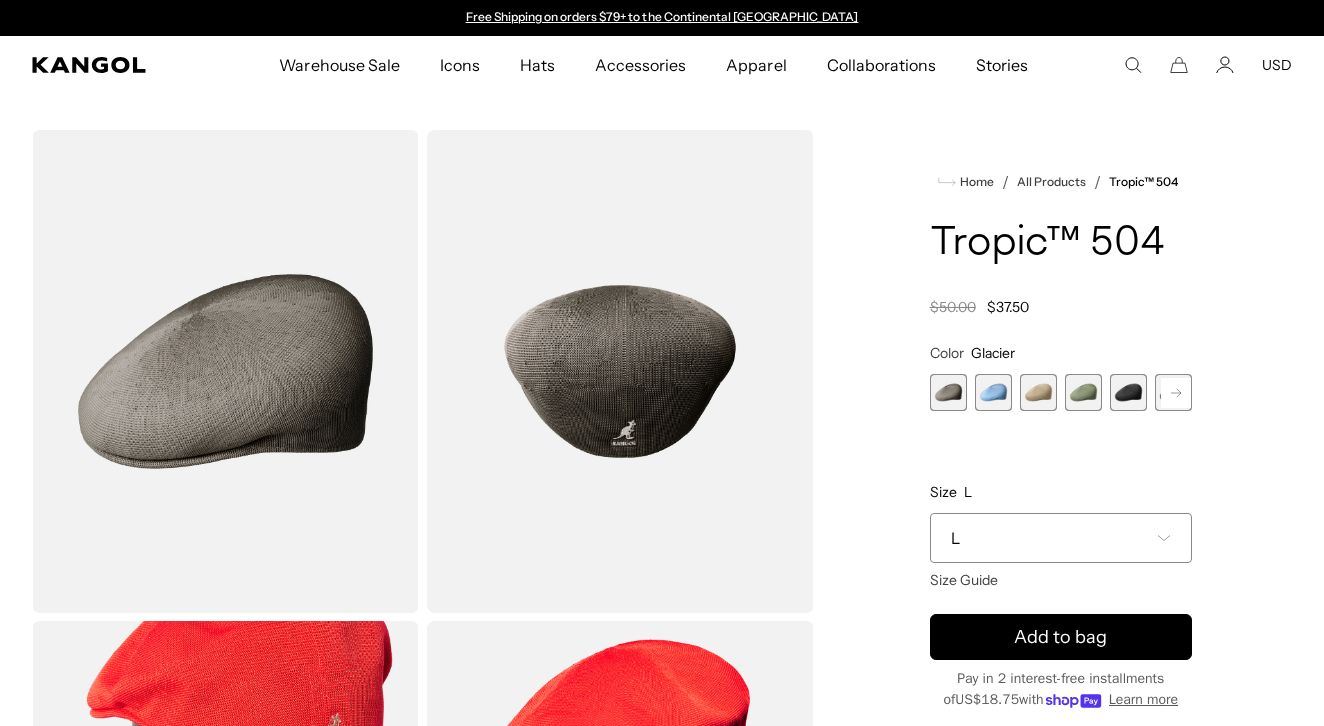 click on "L" at bounding box center [1061, 538] 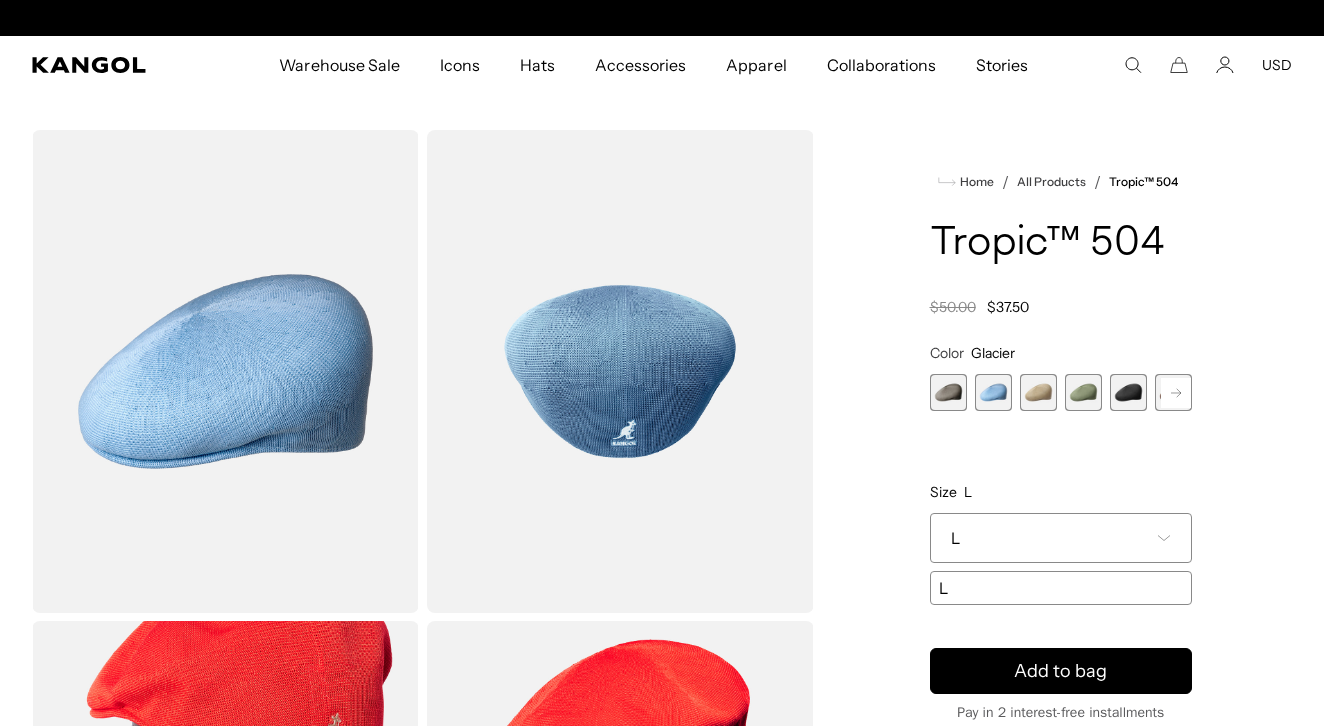 scroll, scrollTop: 0, scrollLeft: 0, axis: both 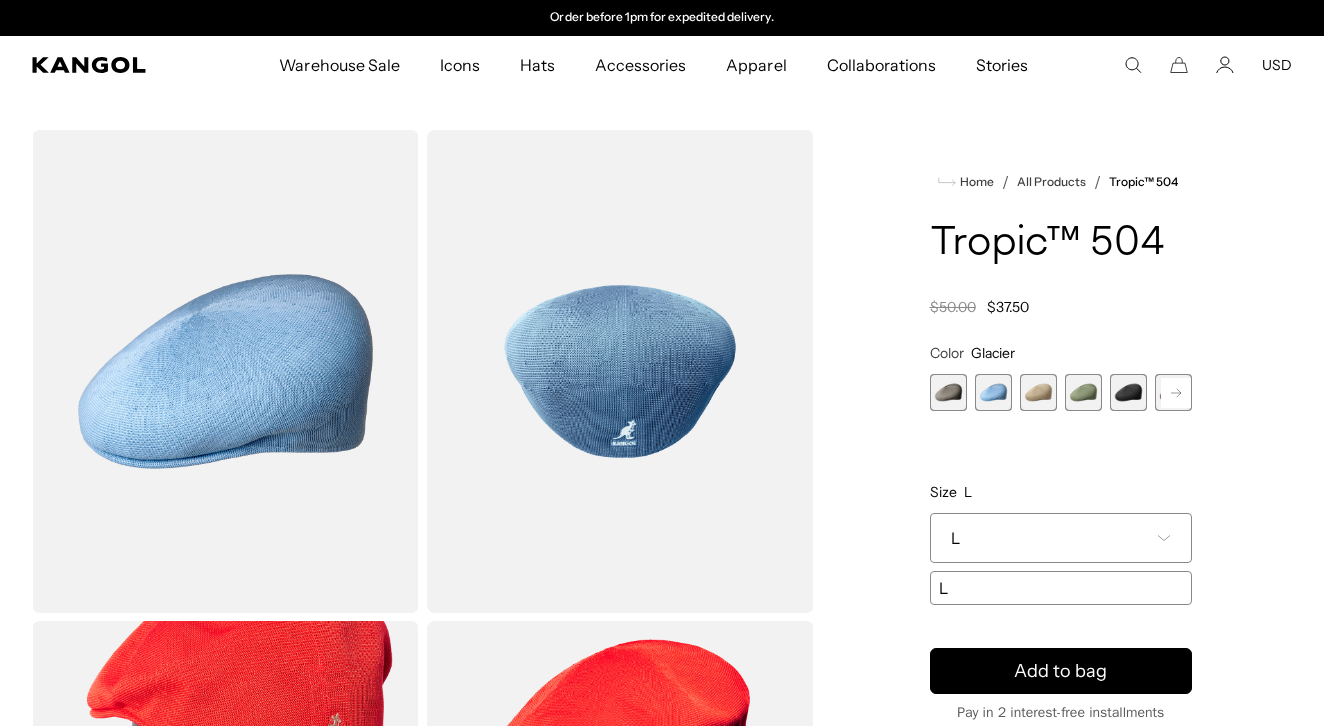 click on "L" at bounding box center (1061, 538) 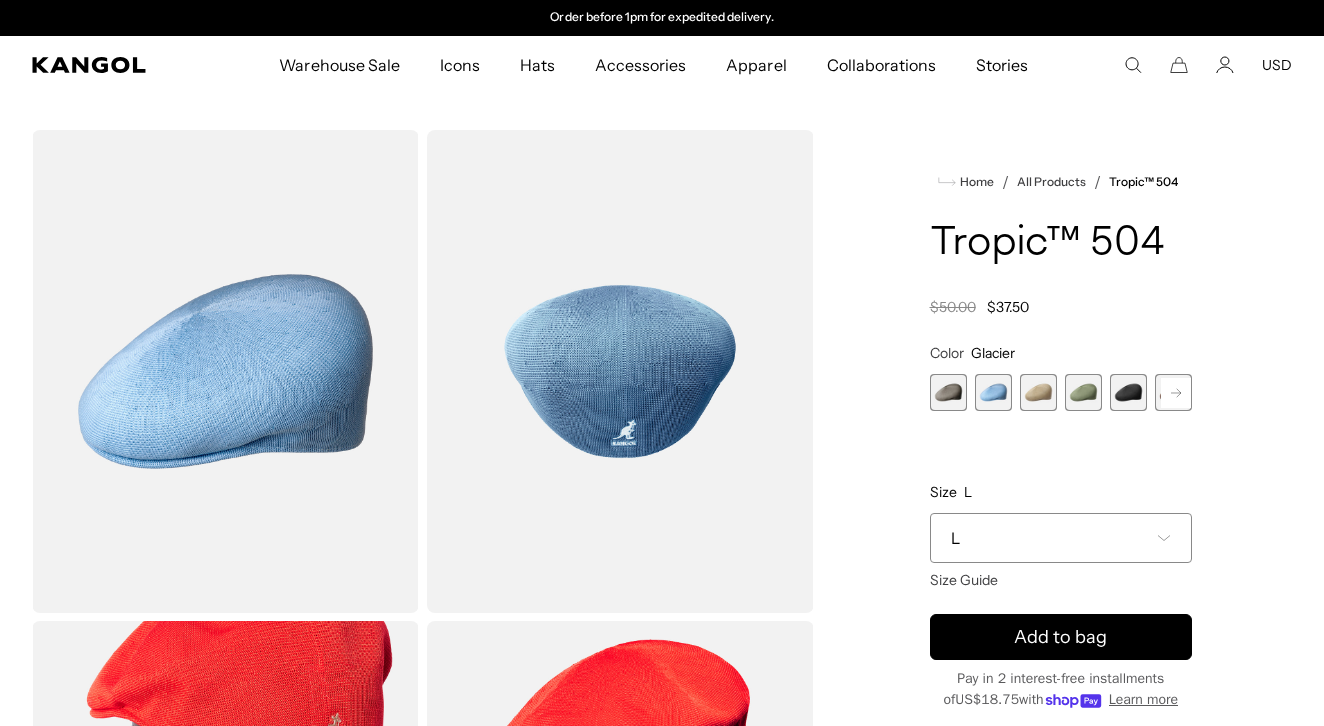click on "L" at bounding box center [1061, 538] 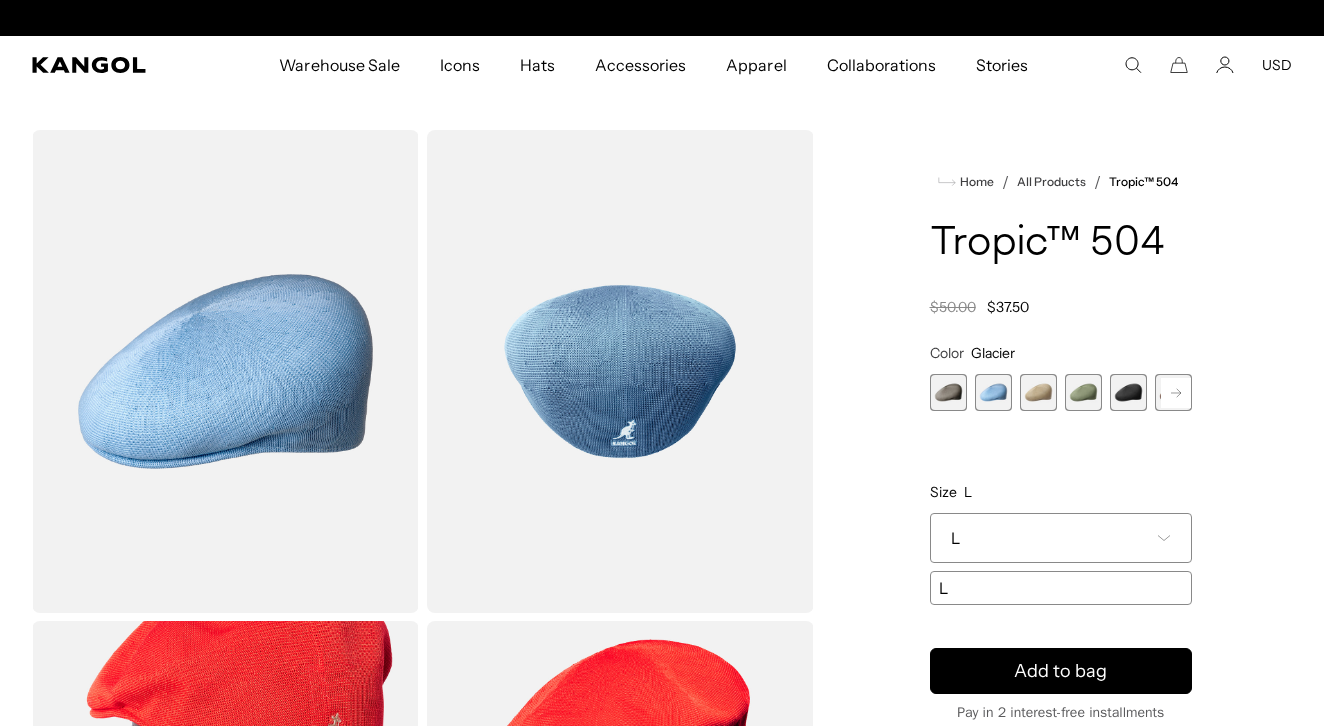 scroll, scrollTop: 0, scrollLeft: 0, axis: both 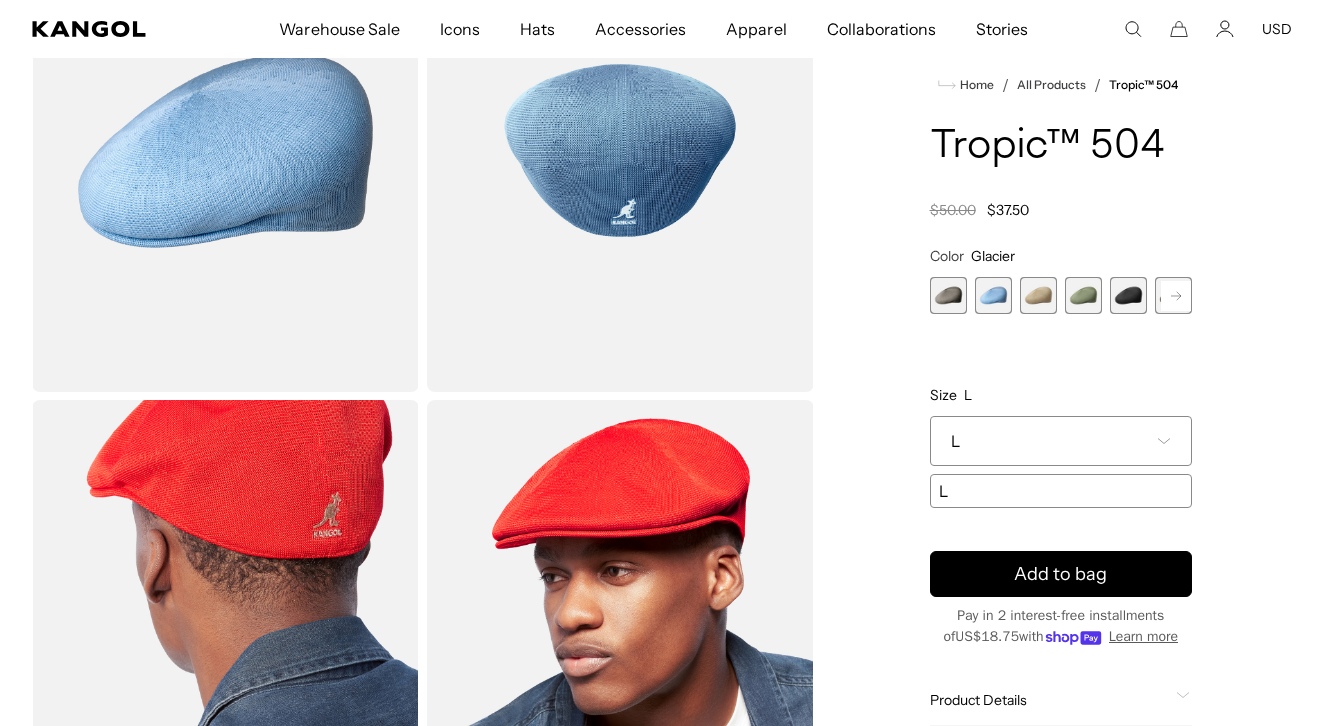 click 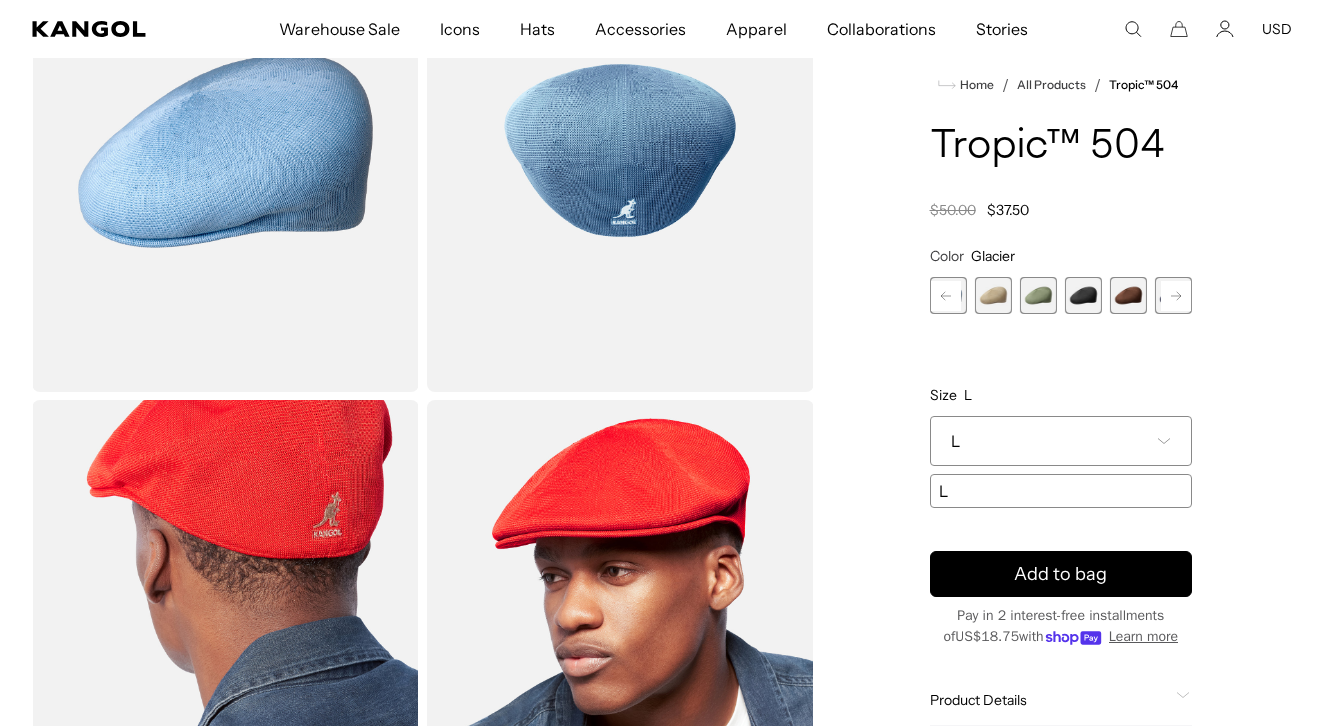 click 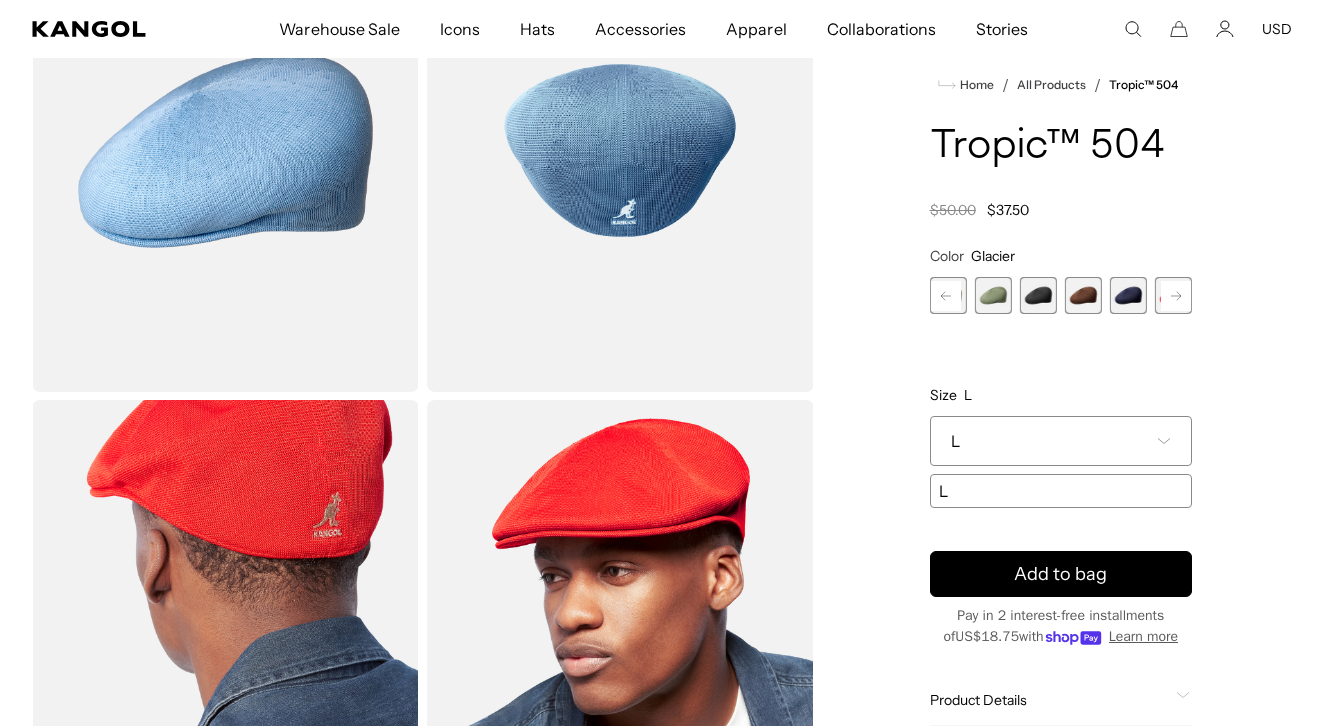 click 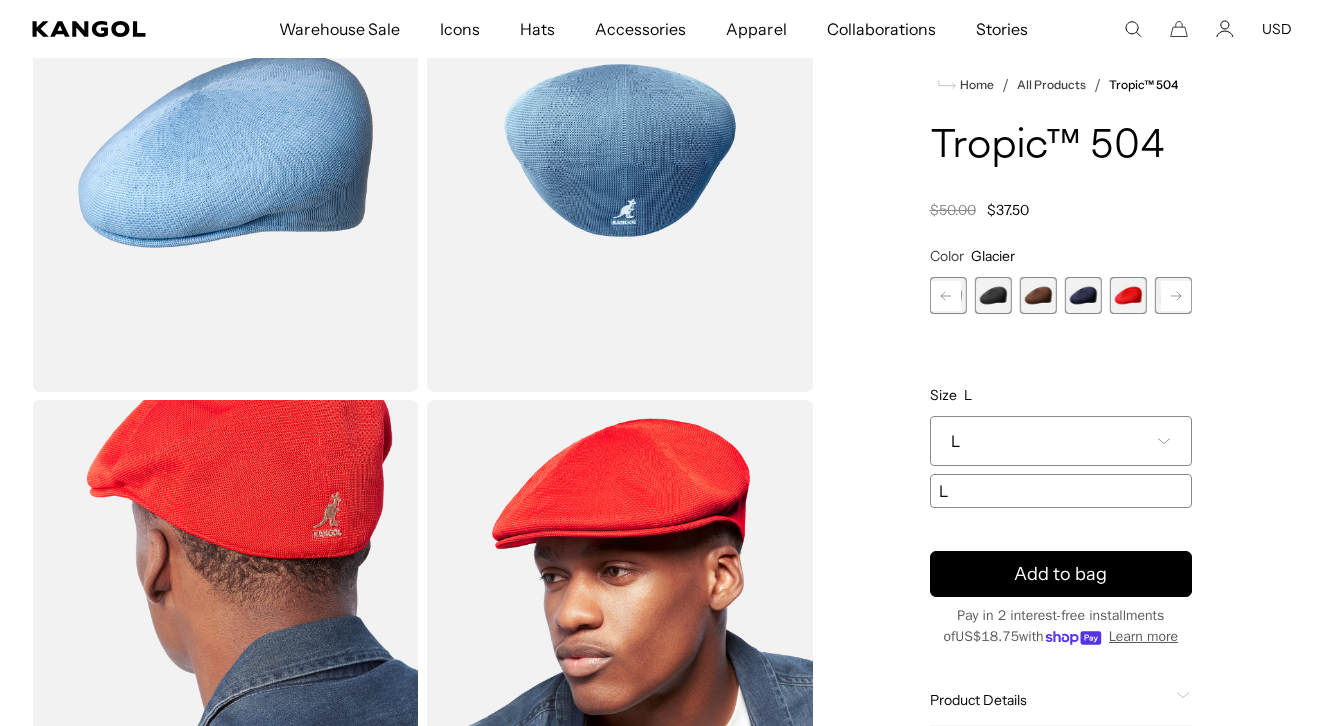 click 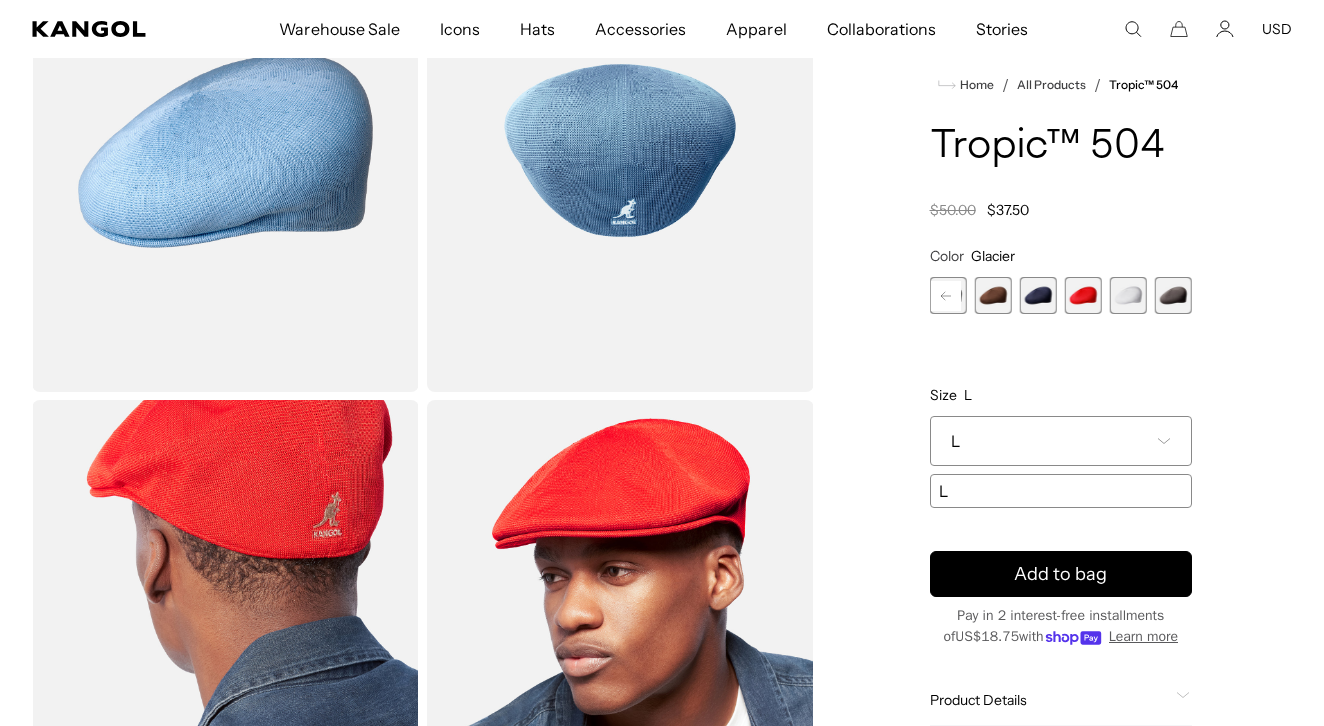 click on "Previous
Next
WARM GREY
Variant sold out or unavailable
Glacier
Variant sold out or unavailable
Beige
Variant sold out or unavailable
Oil Green
Variant sold out or unavailable
Black
Variant sold out or unavailable
Brown
Variant sold out or unavailable
Navy" at bounding box center (1061, 295) 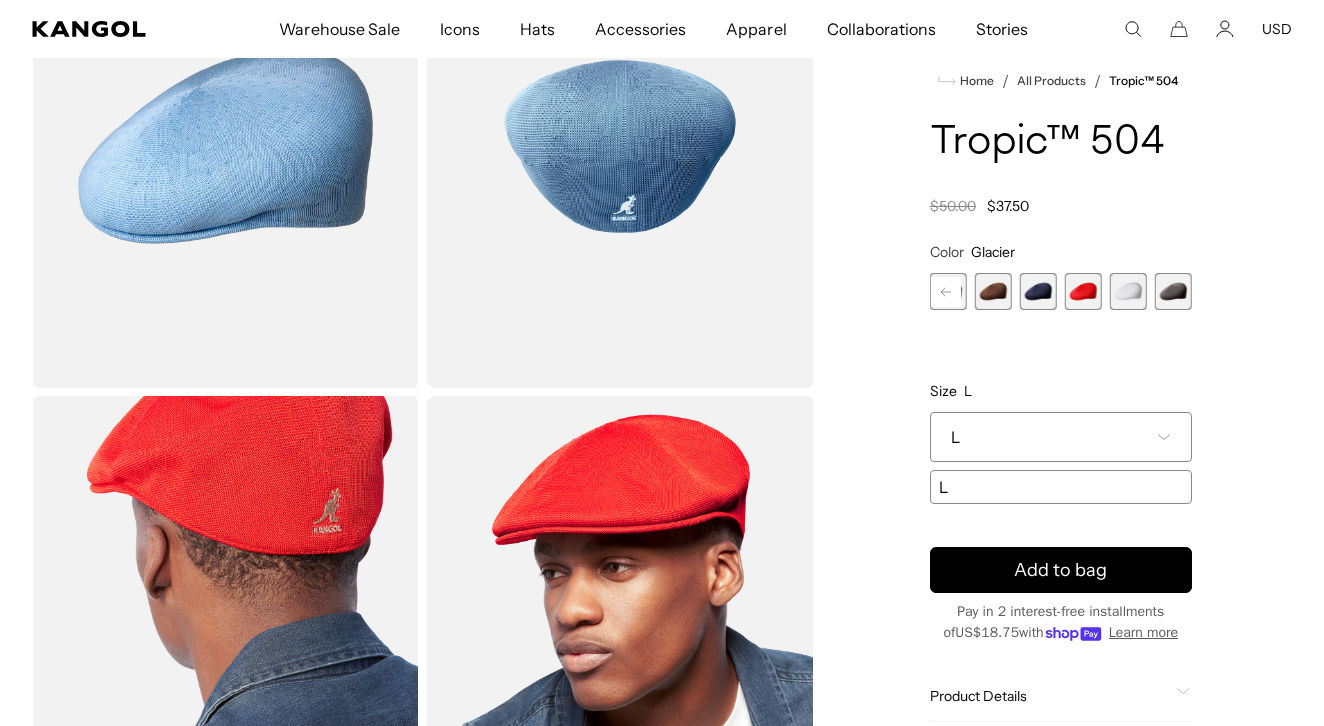 scroll, scrollTop: 0, scrollLeft: 0, axis: both 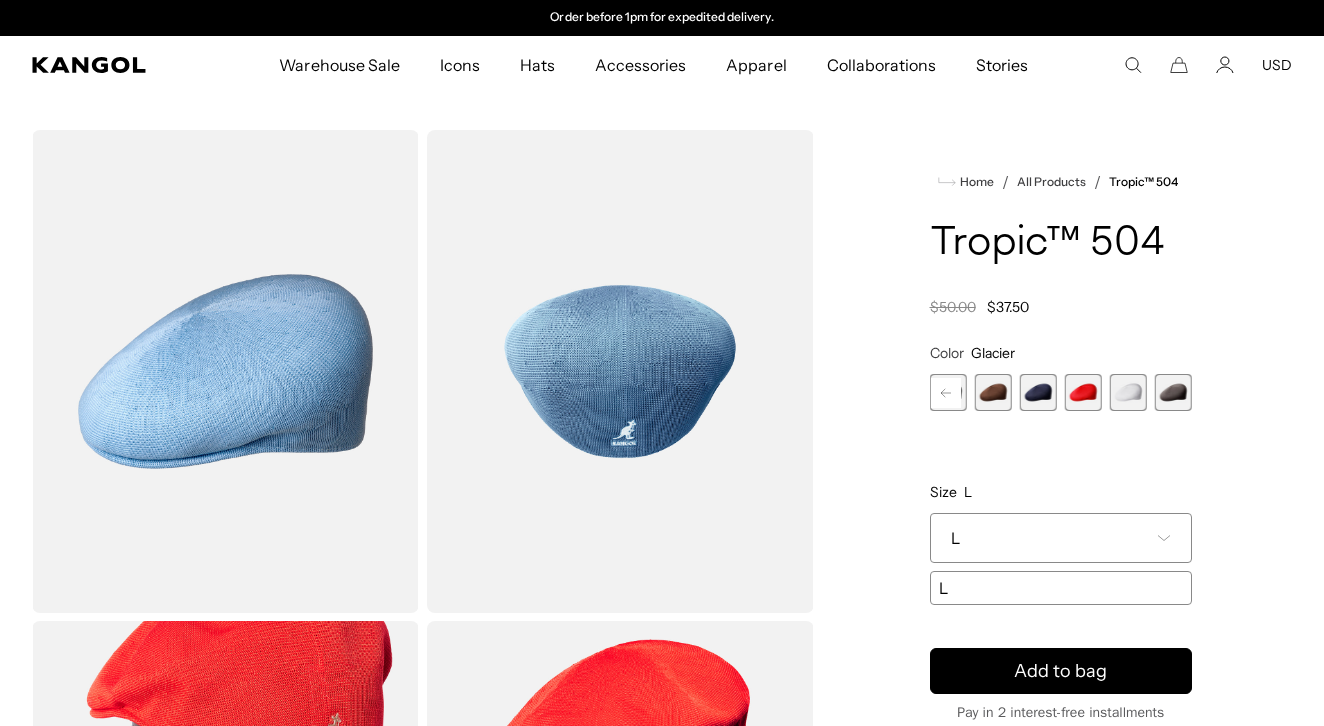 click on "L" at bounding box center [1061, 538] 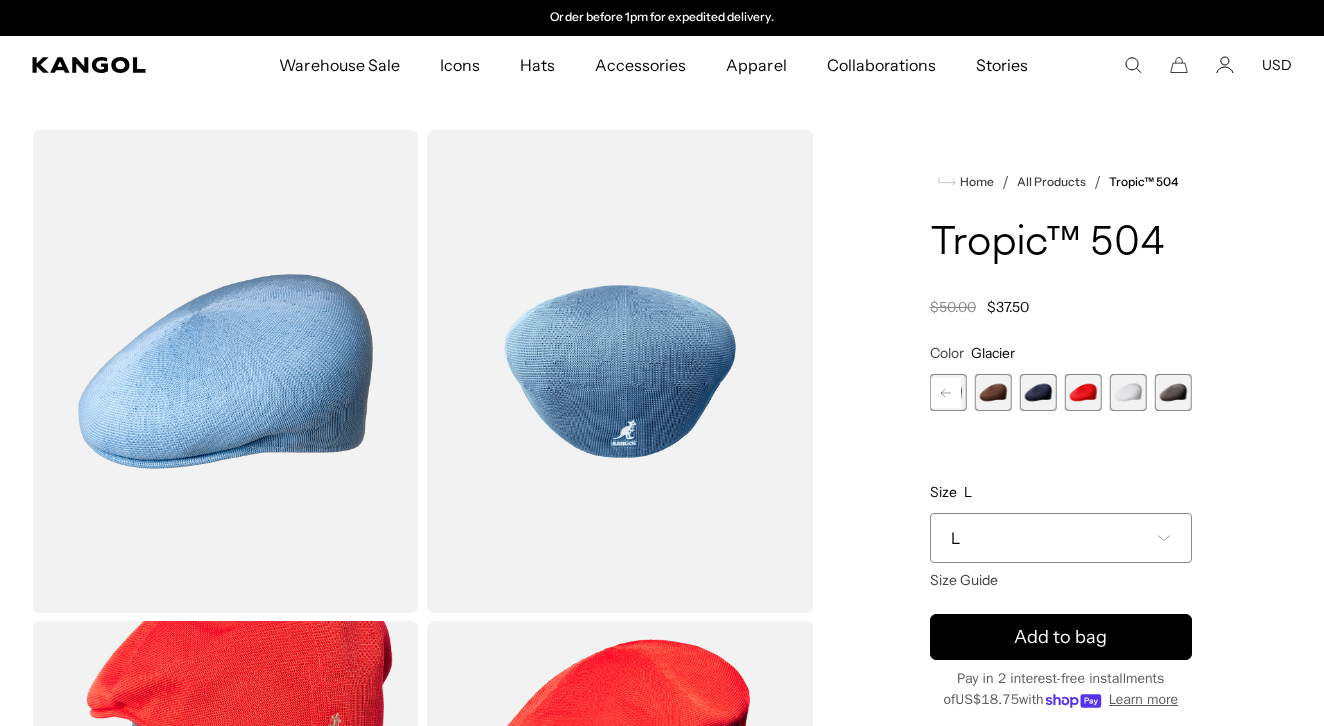 click on "L" at bounding box center (1061, 538) 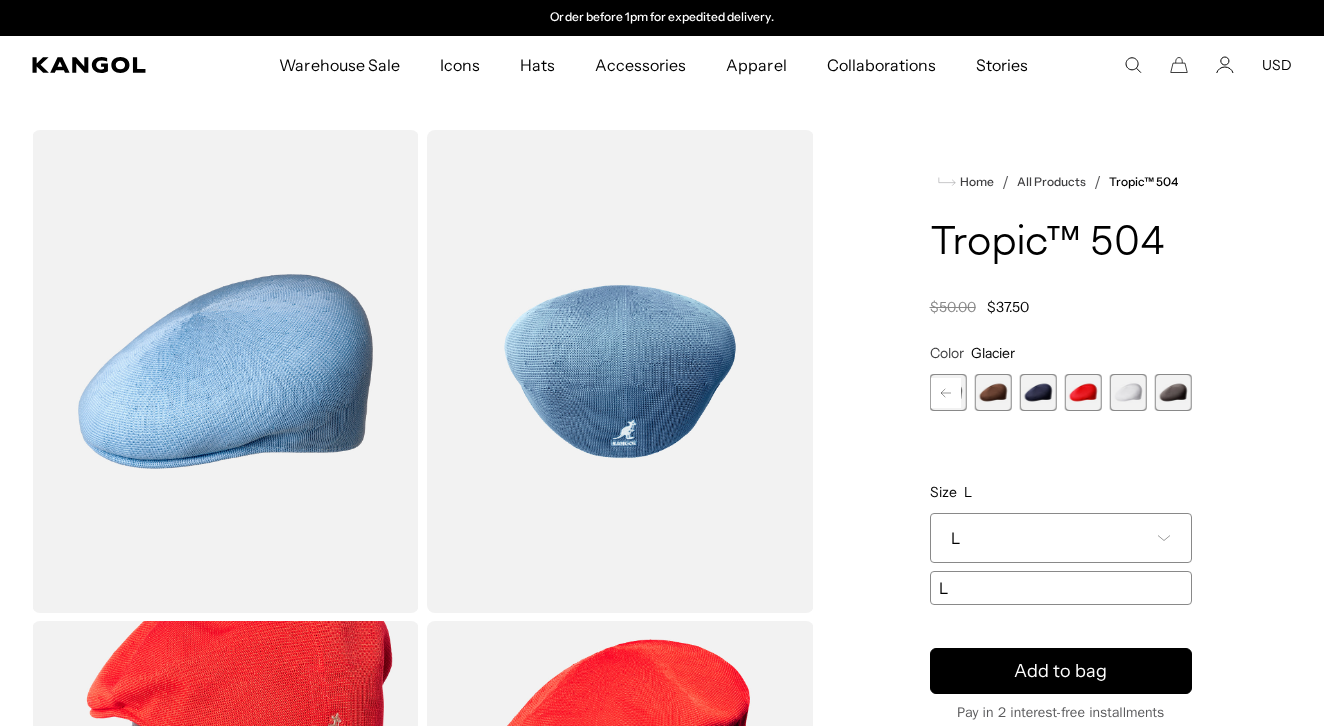 click on "L" at bounding box center (1061, 588) 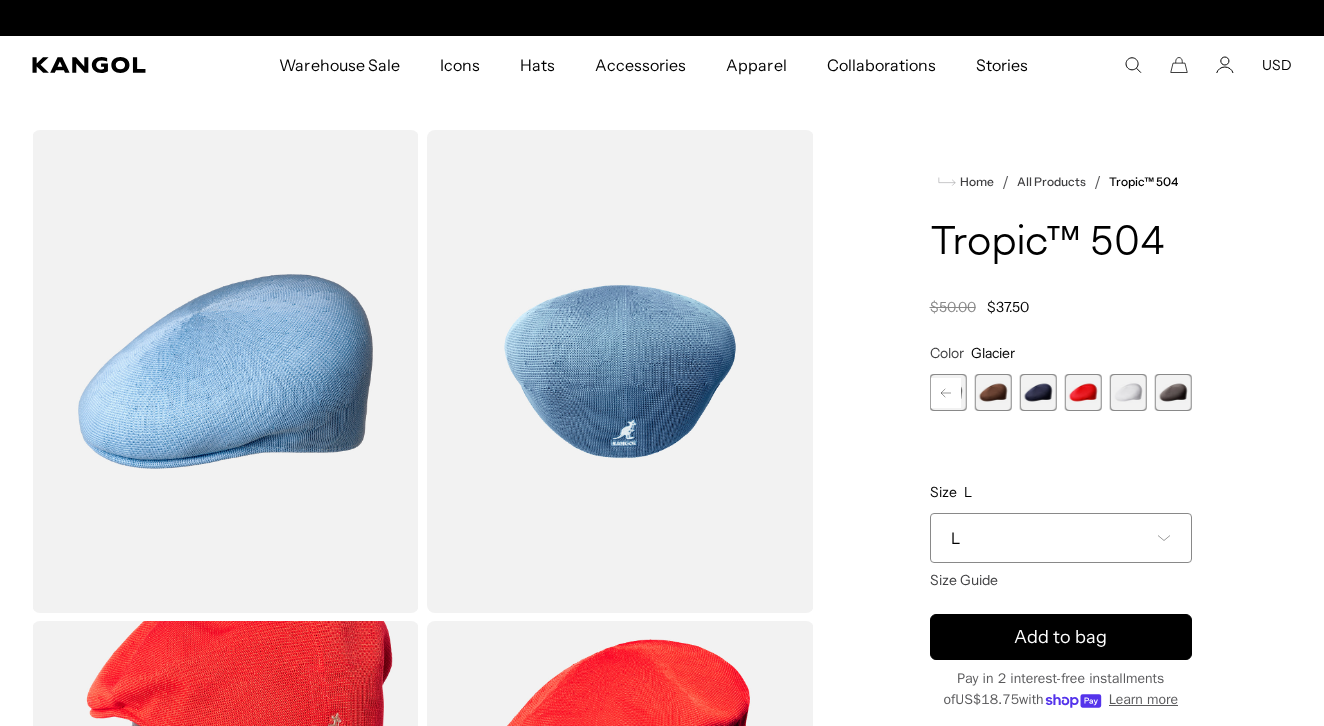 scroll, scrollTop: 0, scrollLeft: 0, axis: both 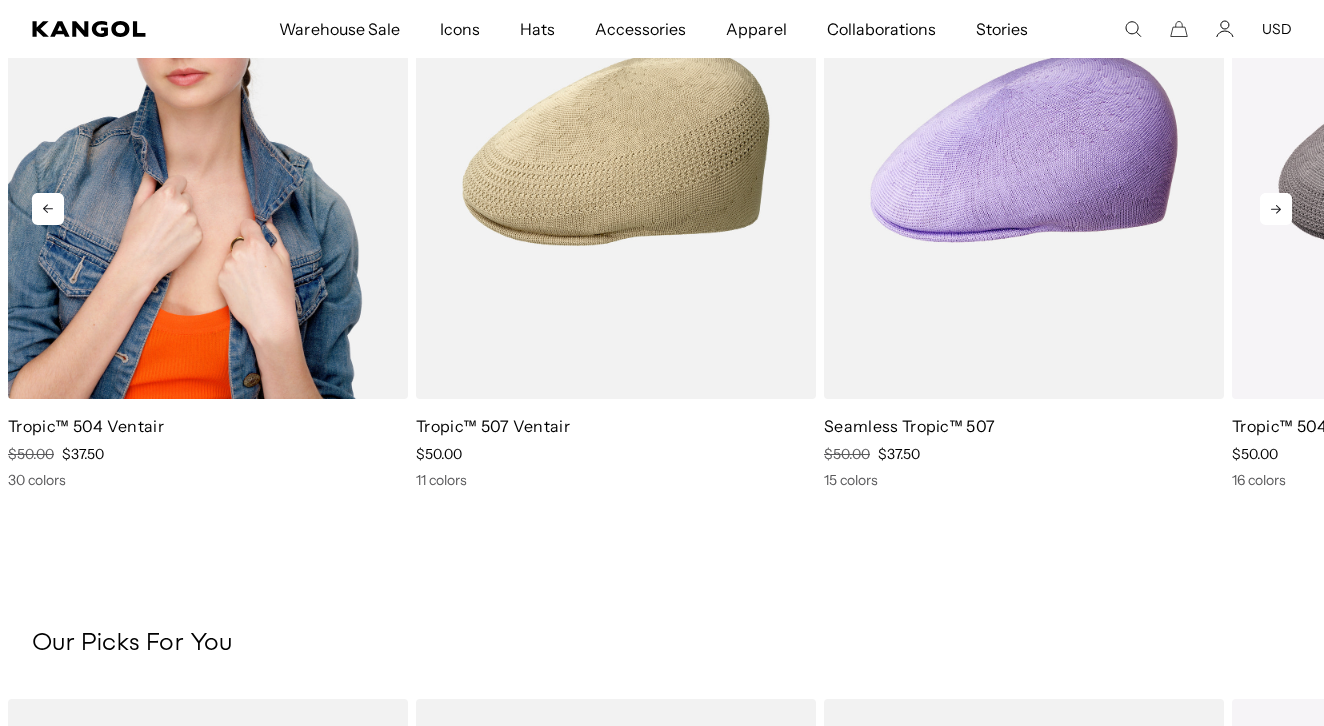click at bounding box center (208, 148) 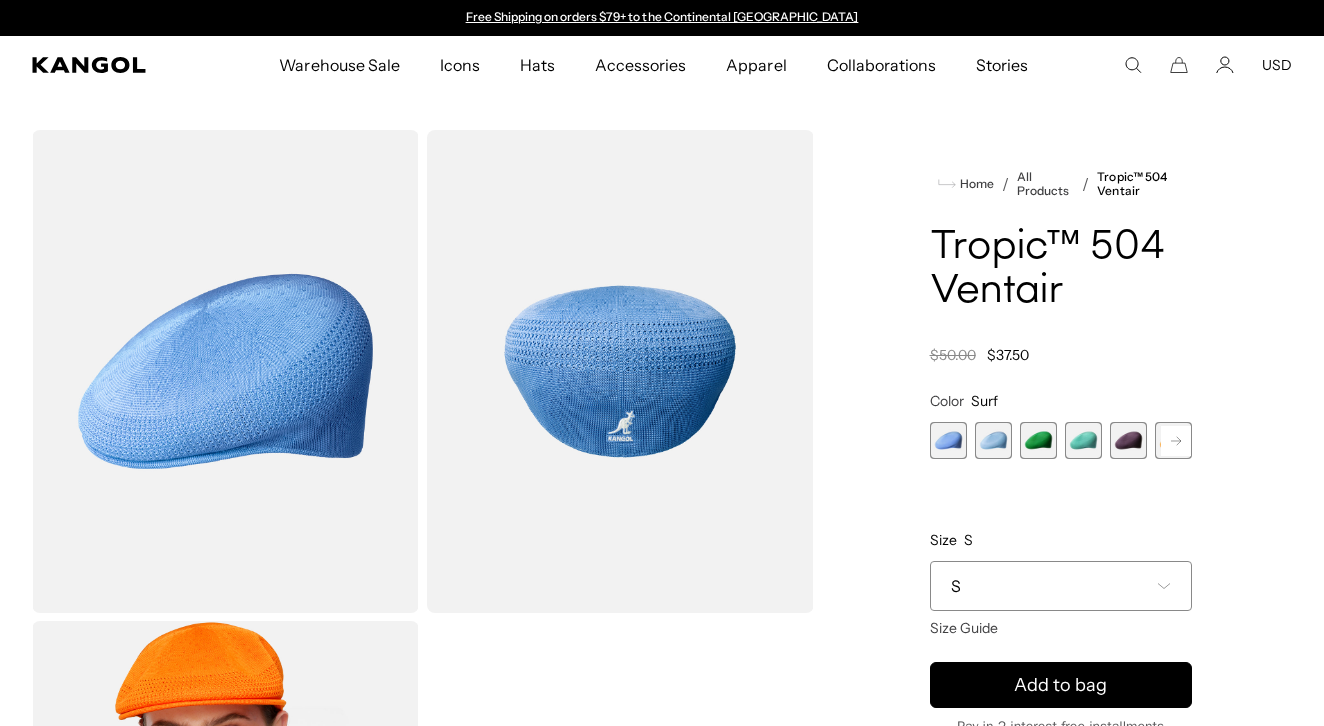 scroll, scrollTop: 0, scrollLeft: 0, axis: both 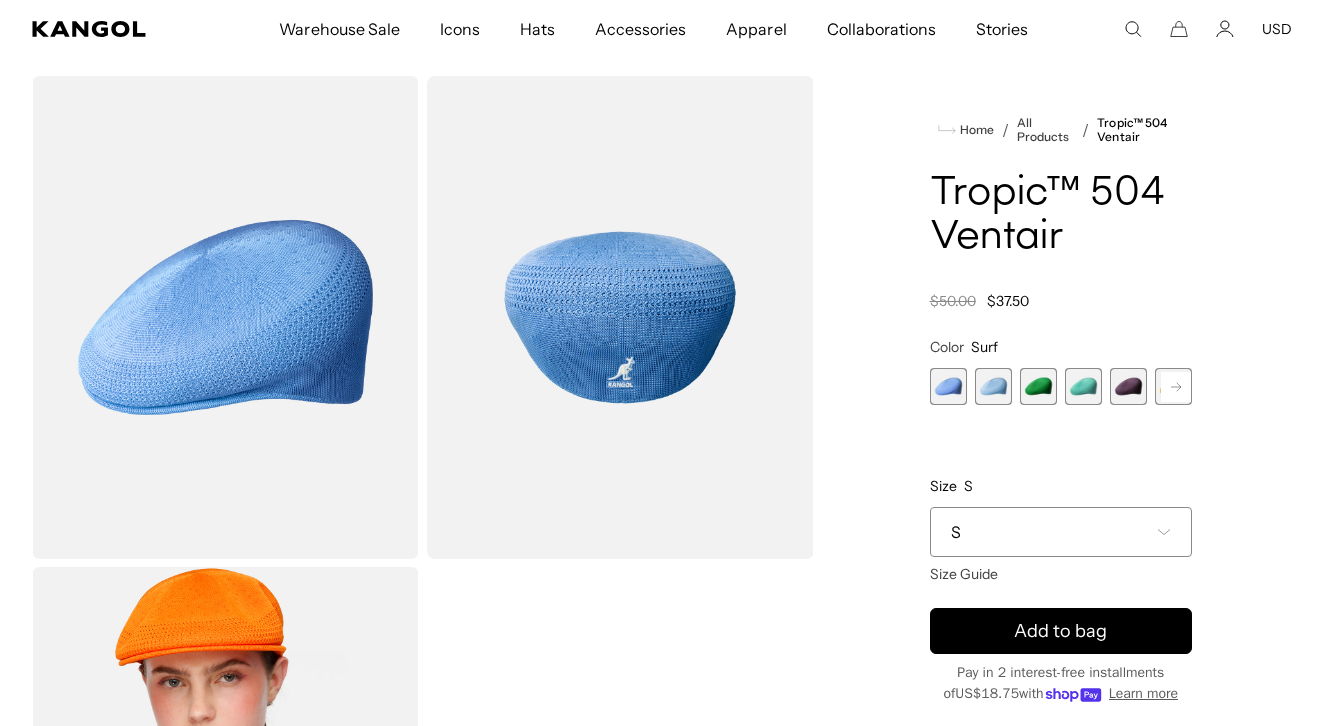 click at bounding box center [948, 386] 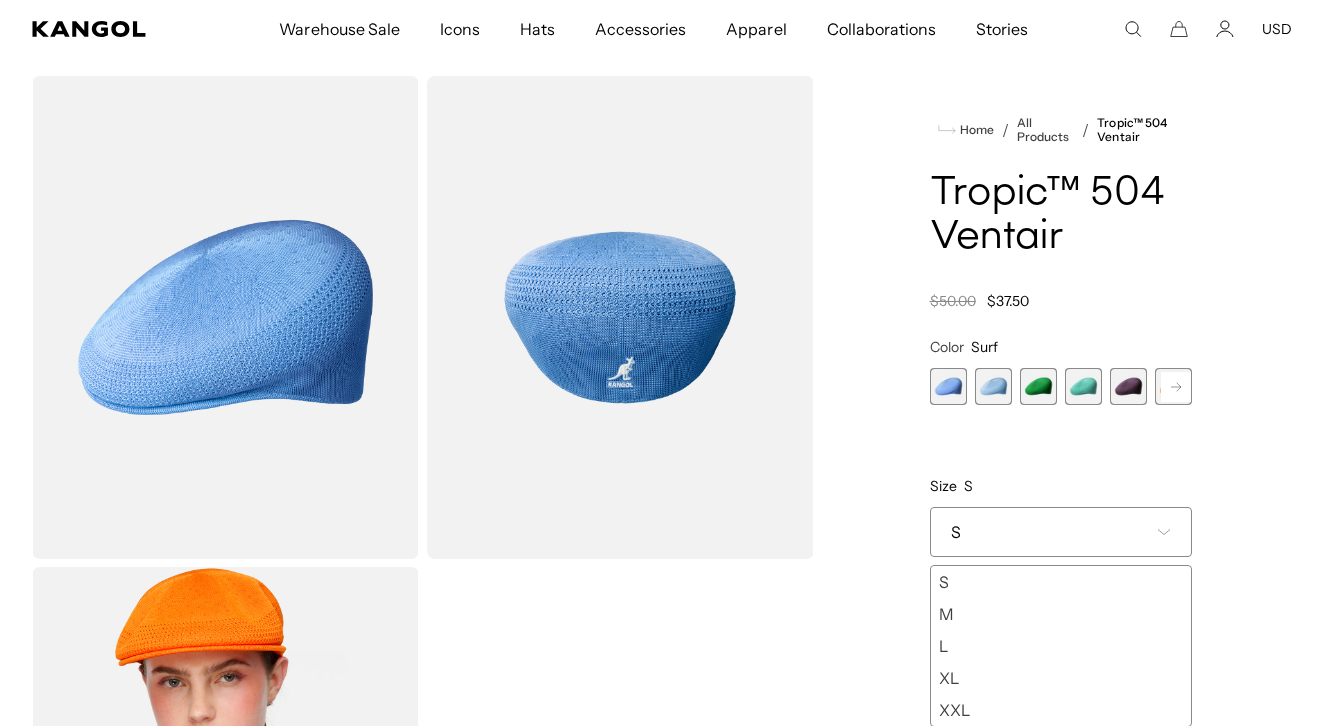 click on "M" at bounding box center [1061, 614] 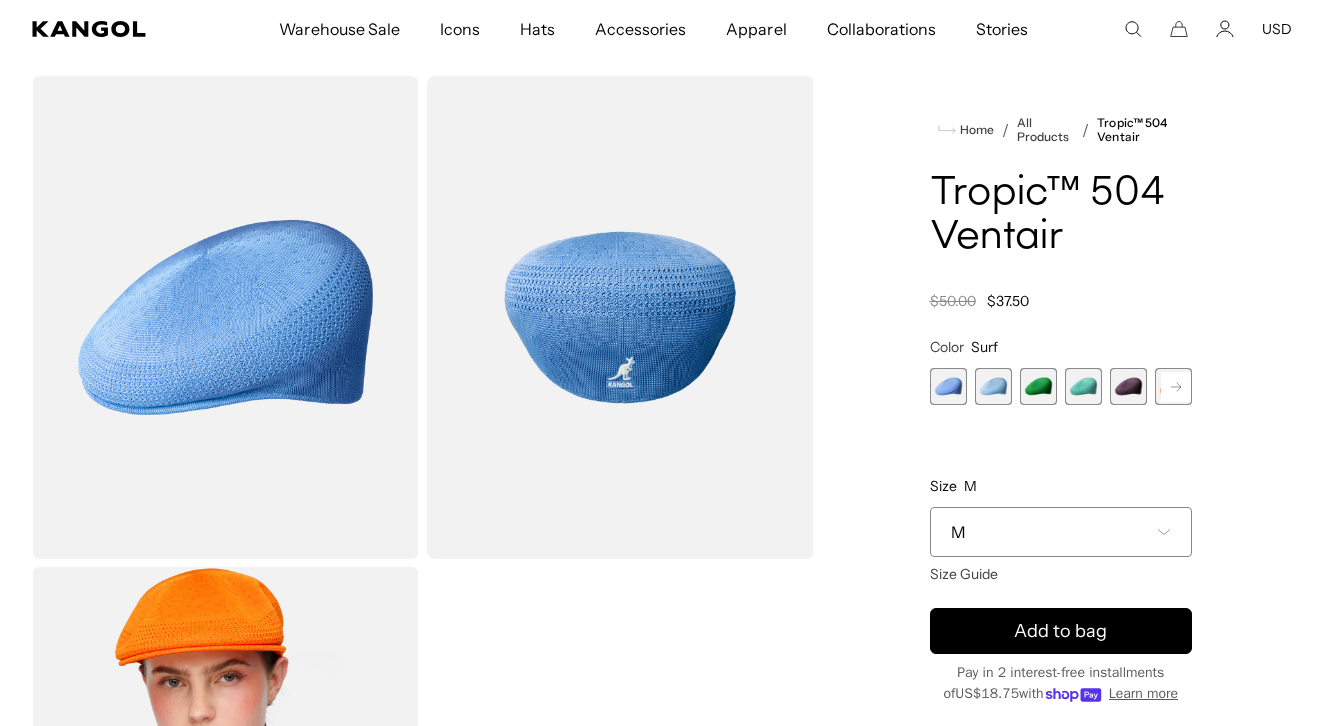scroll, scrollTop: 0, scrollLeft: 412, axis: horizontal 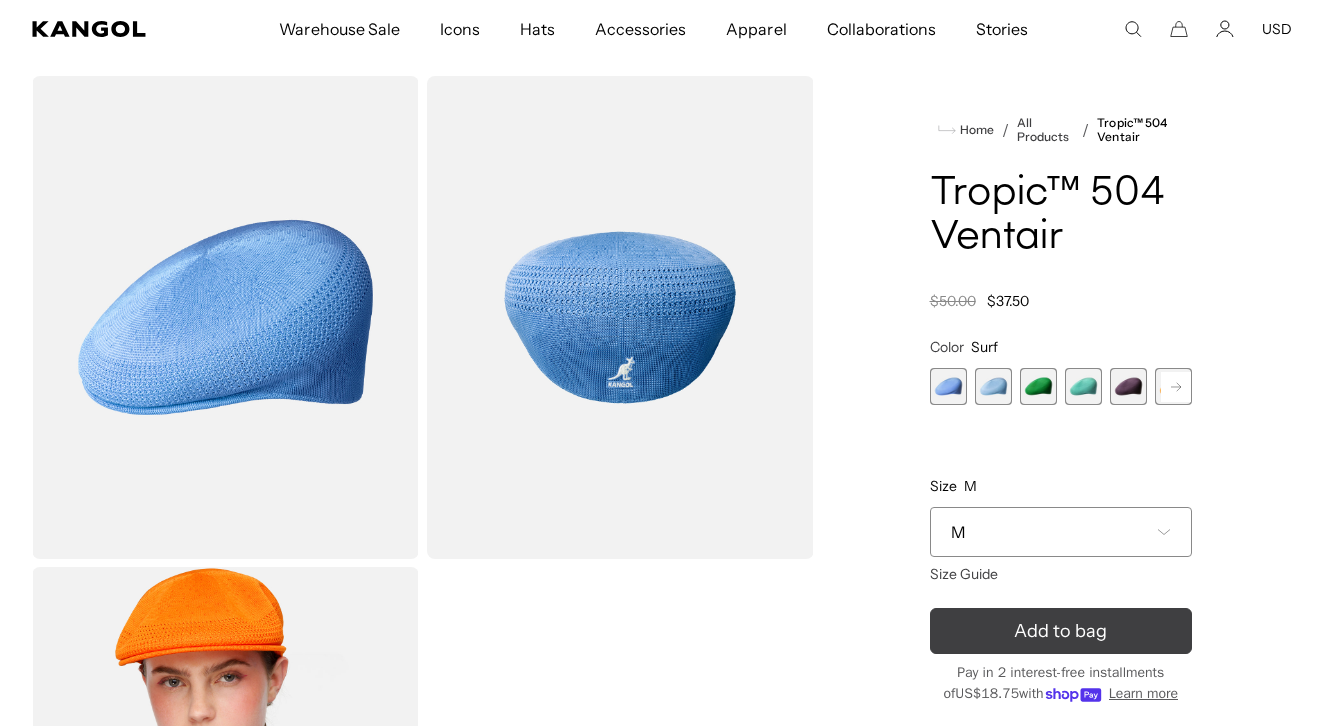 click on "Add to bag" at bounding box center (1061, 631) 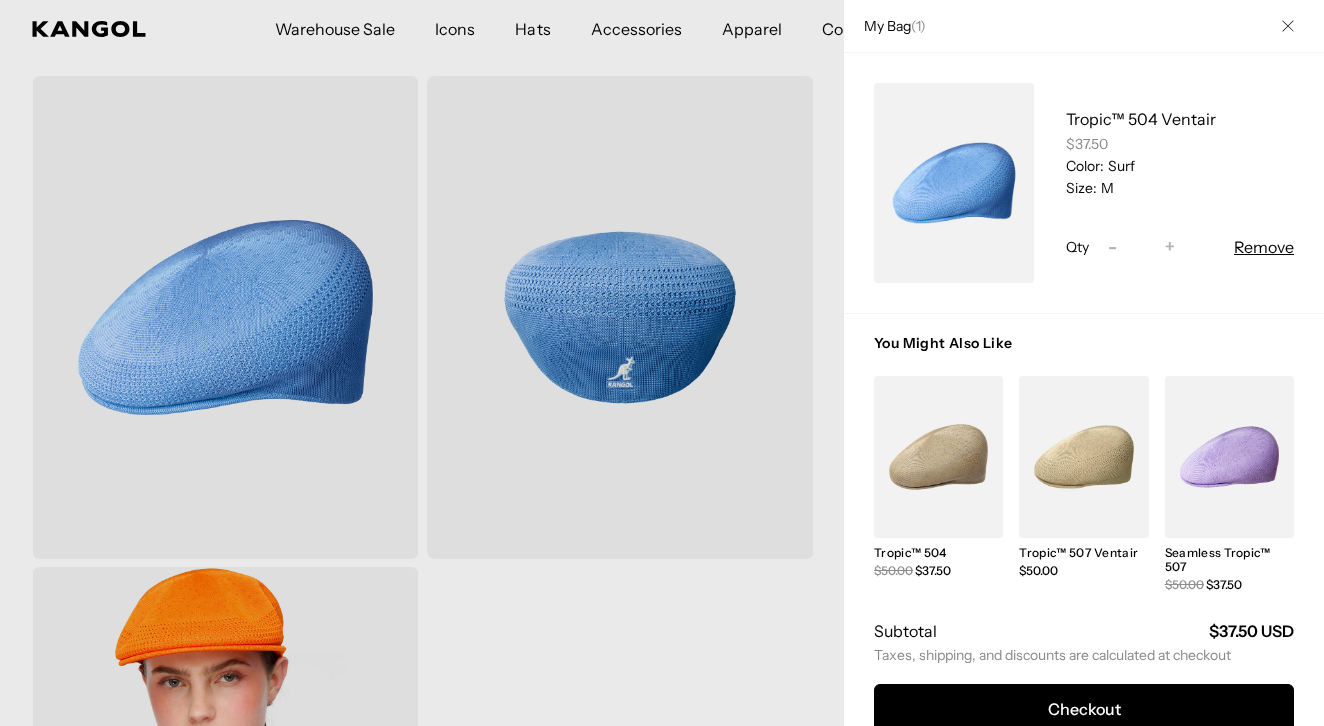 scroll, scrollTop: 0, scrollLeft: 0, axis: both 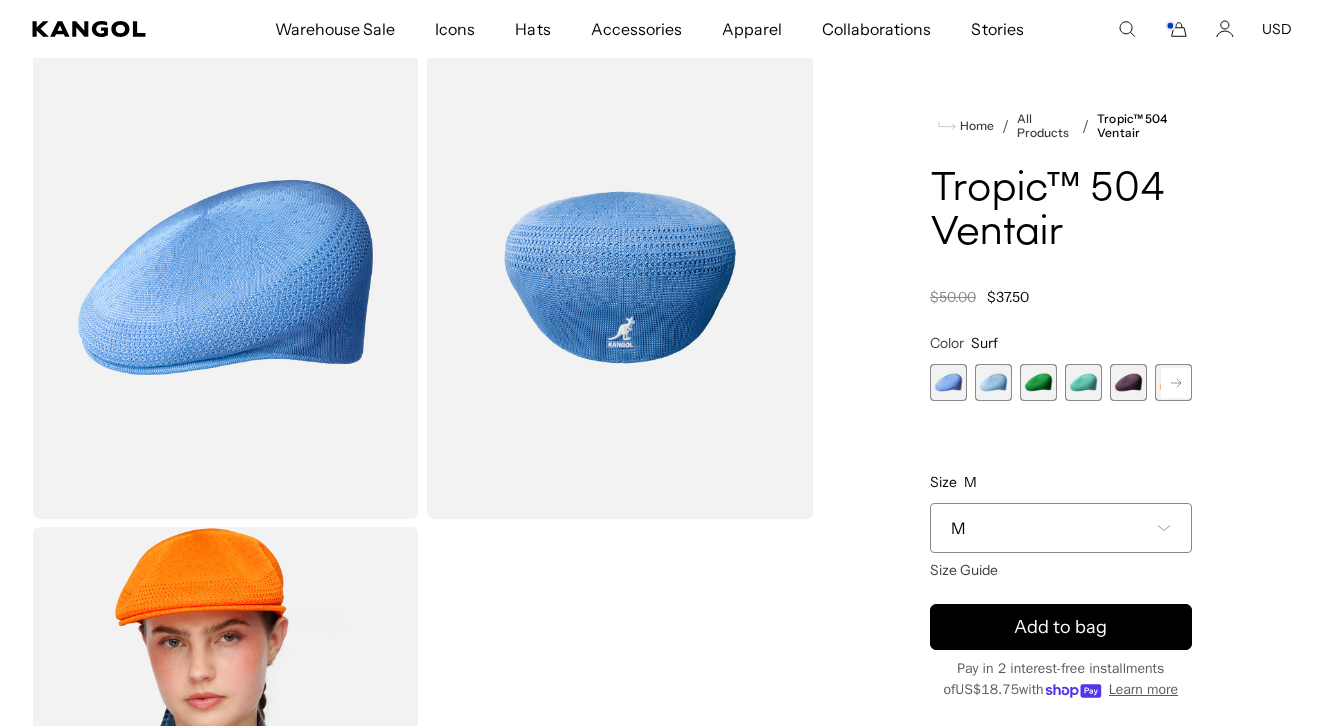 click 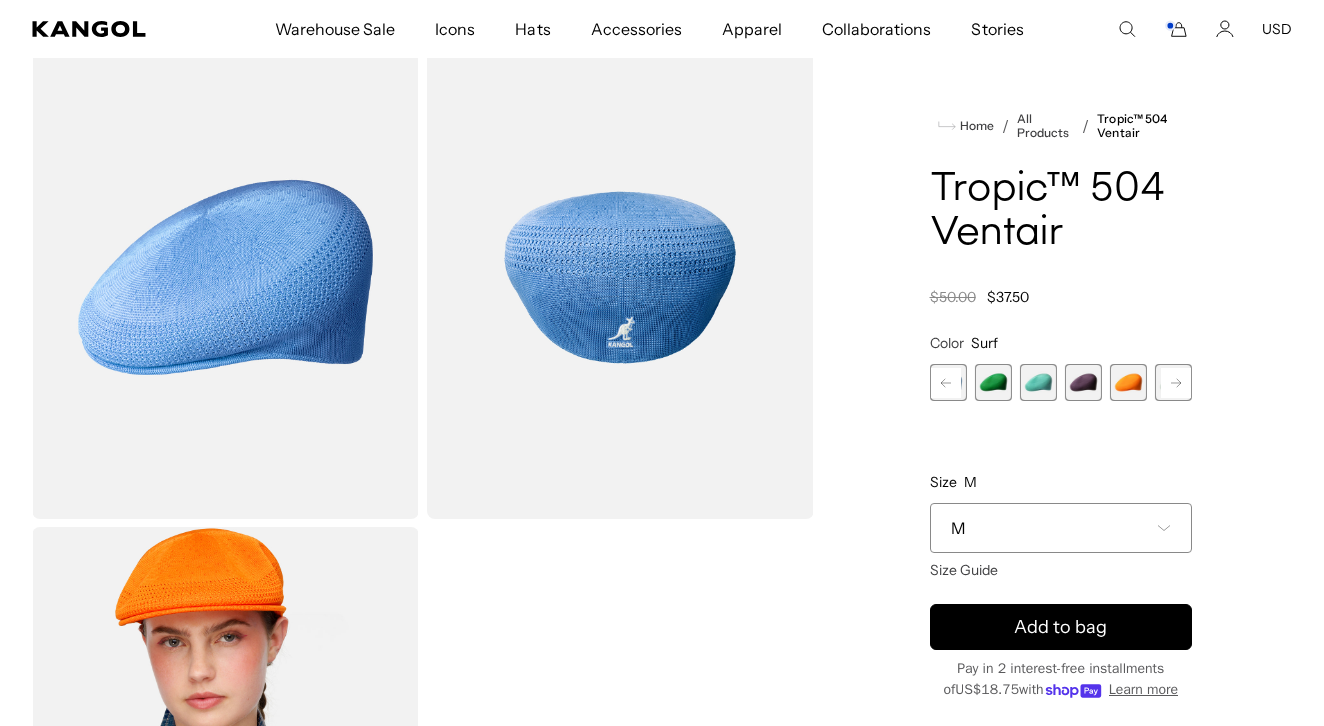 click 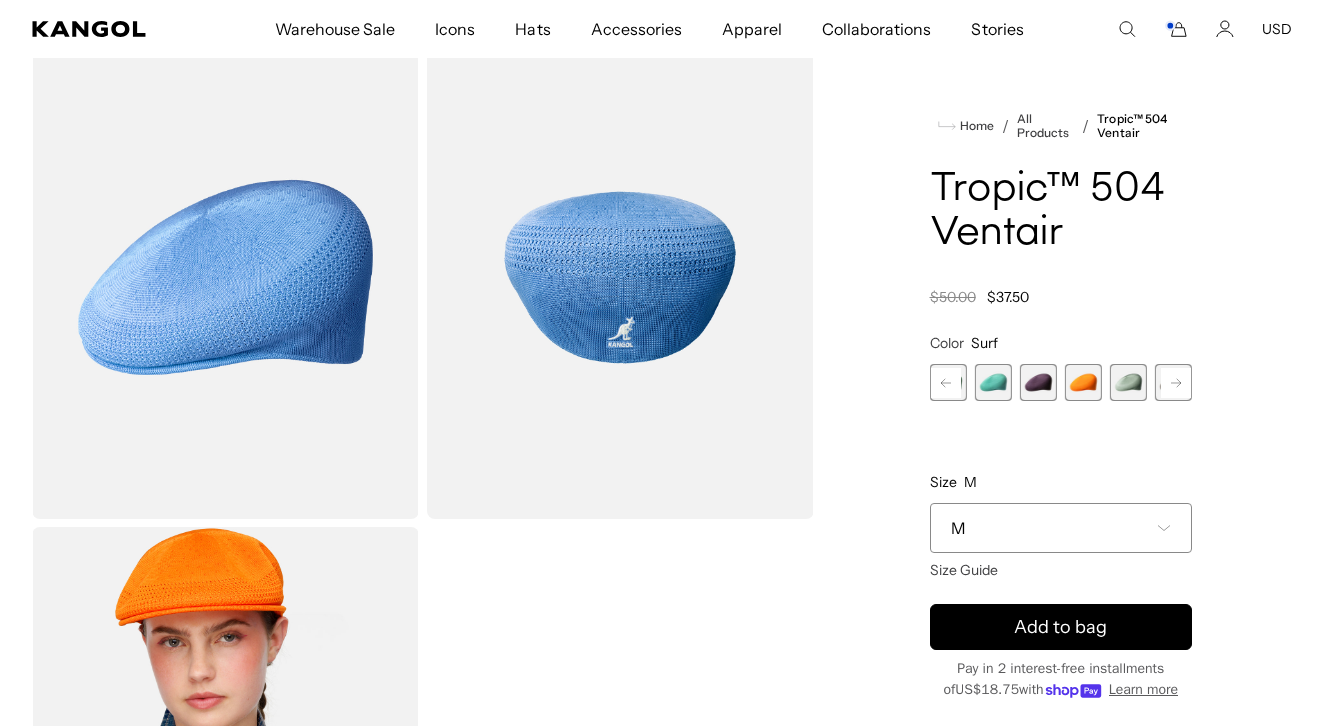 click 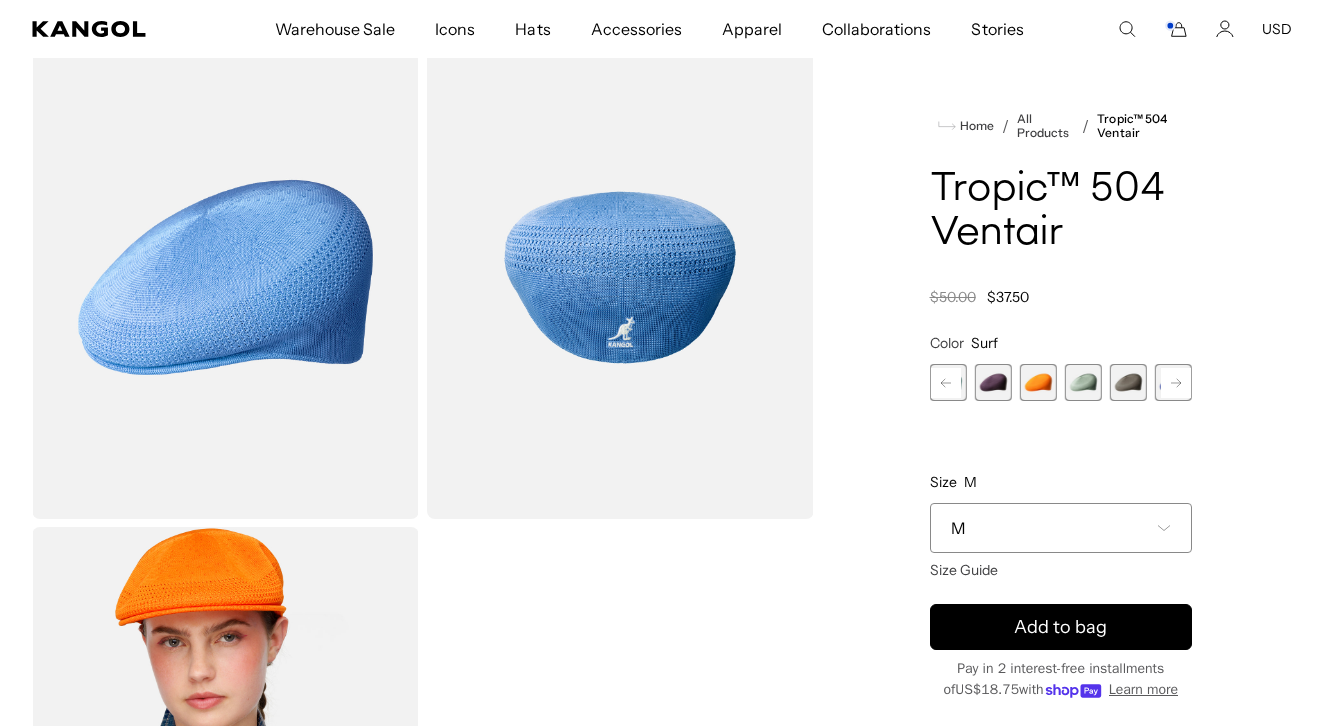 click 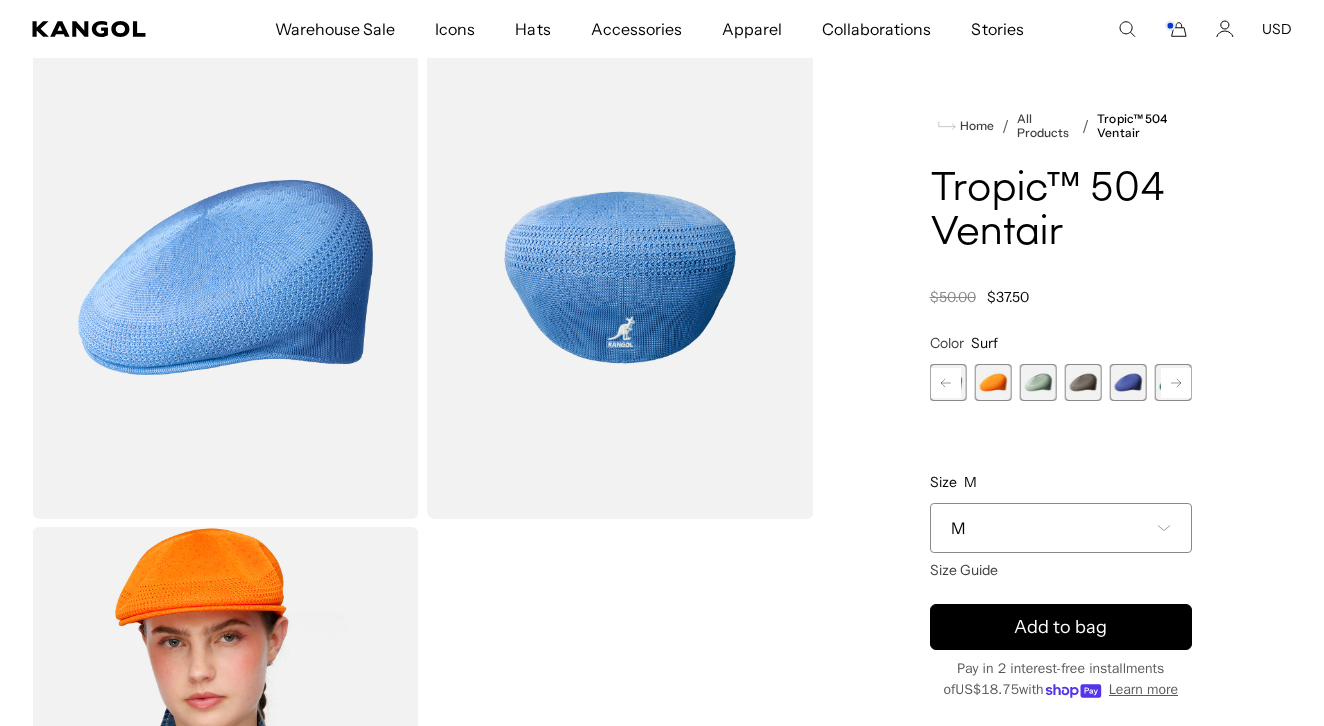 click 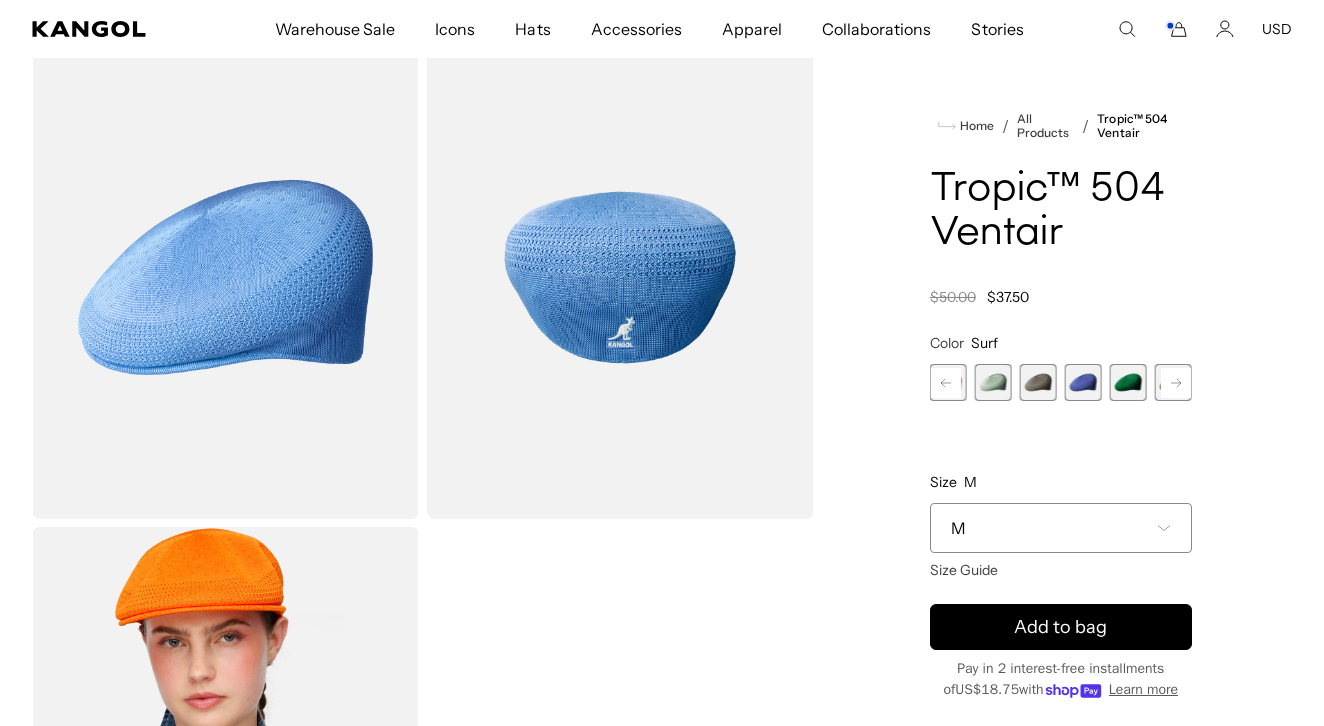 scroll, scrollTop: 0, scrollLeft: 412, axis: horizontal 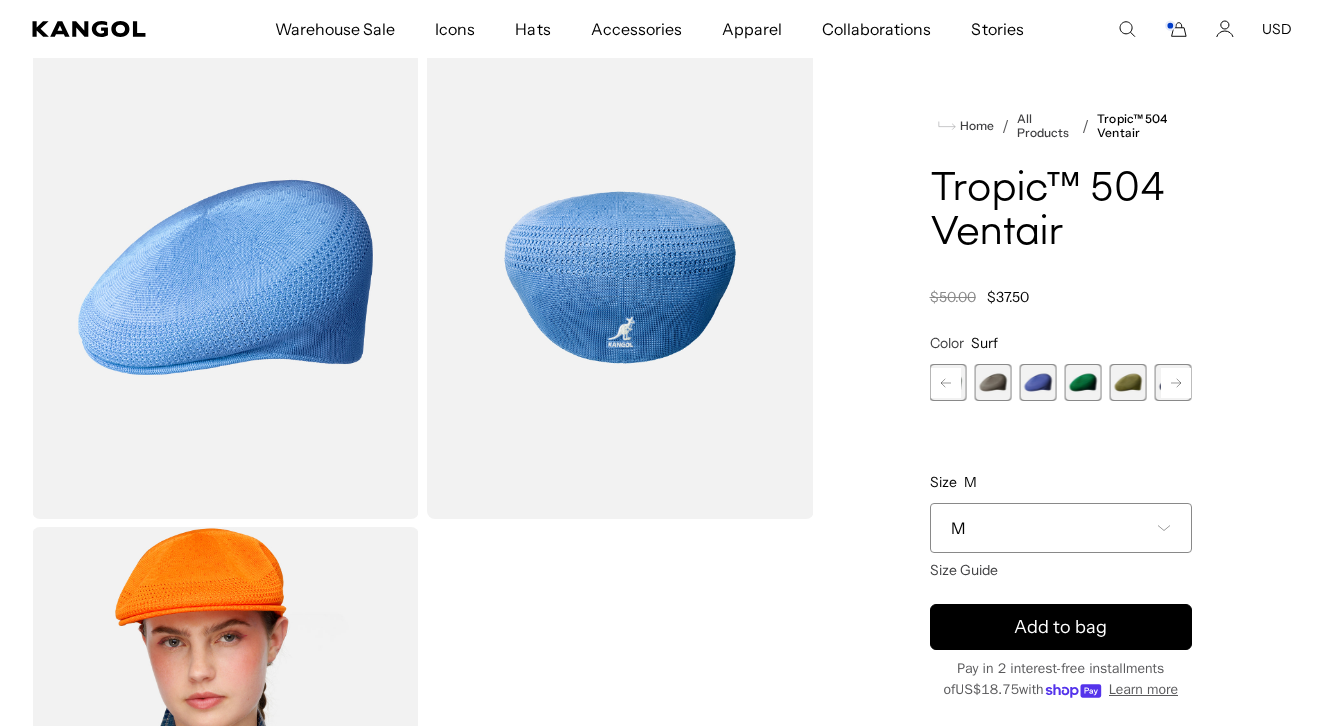 click 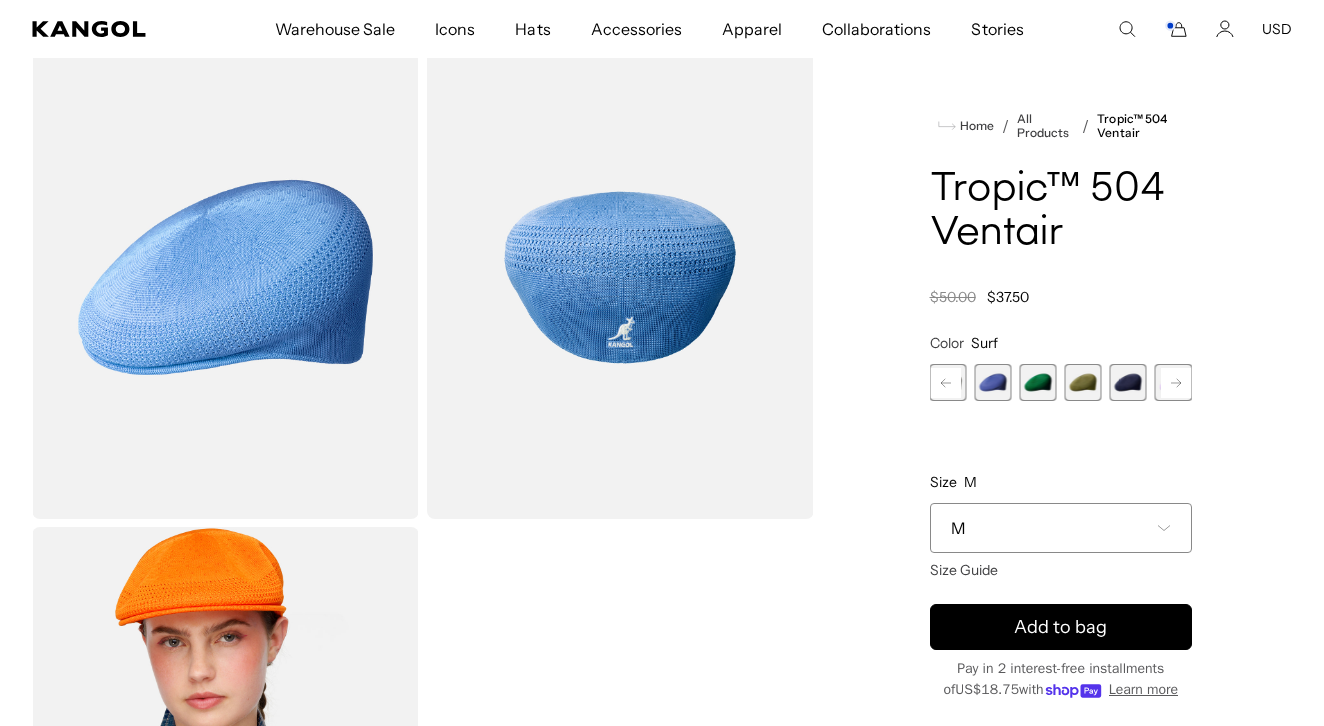 click 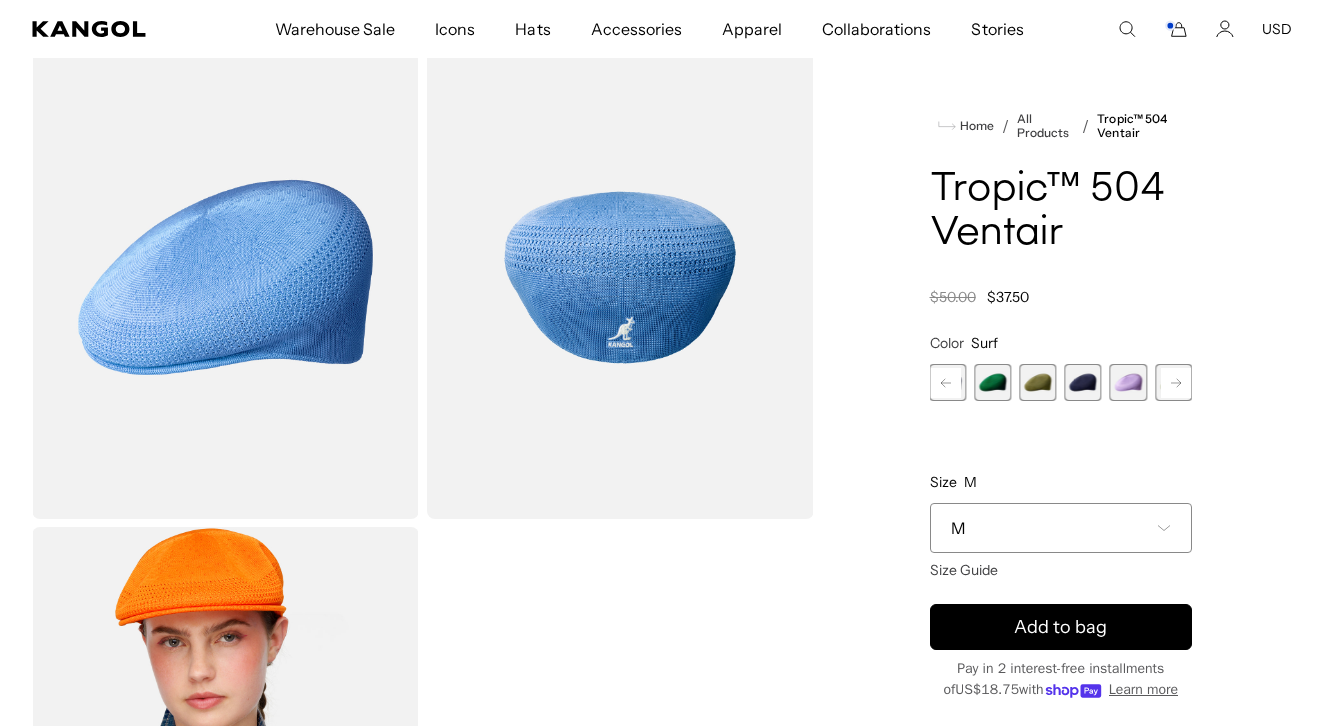 click 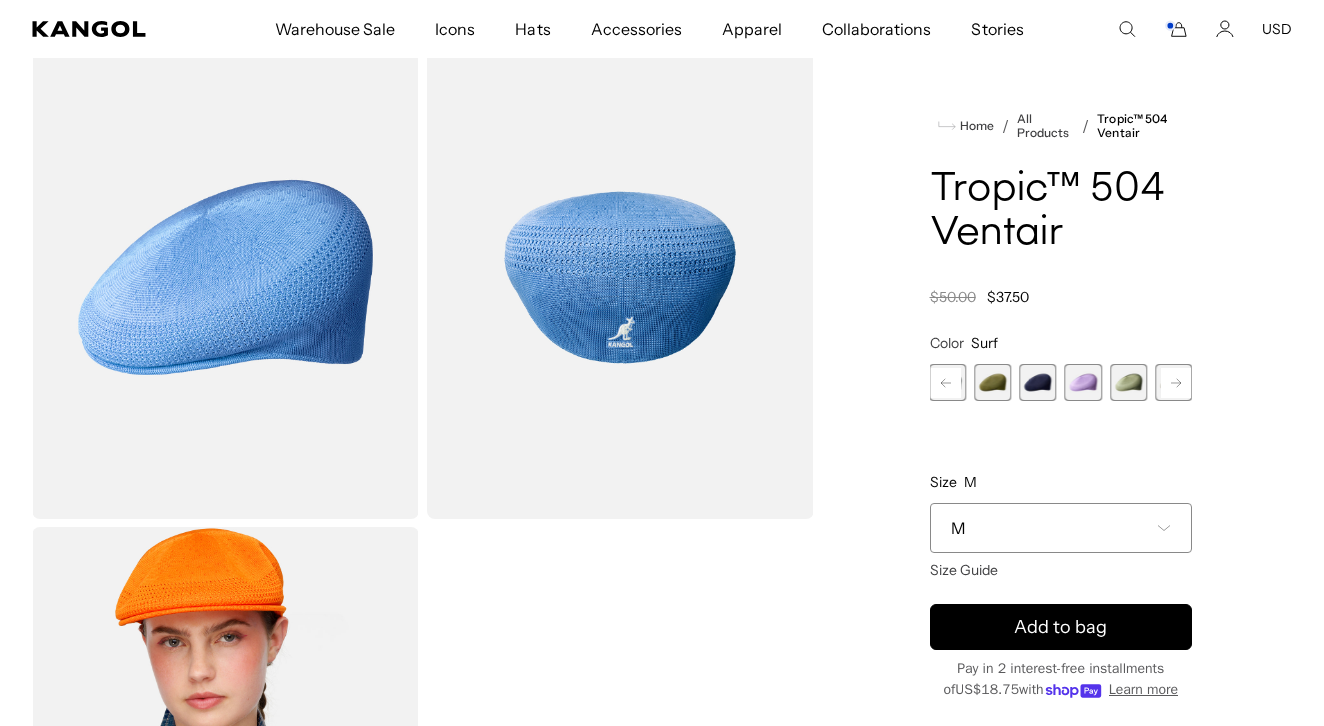 click 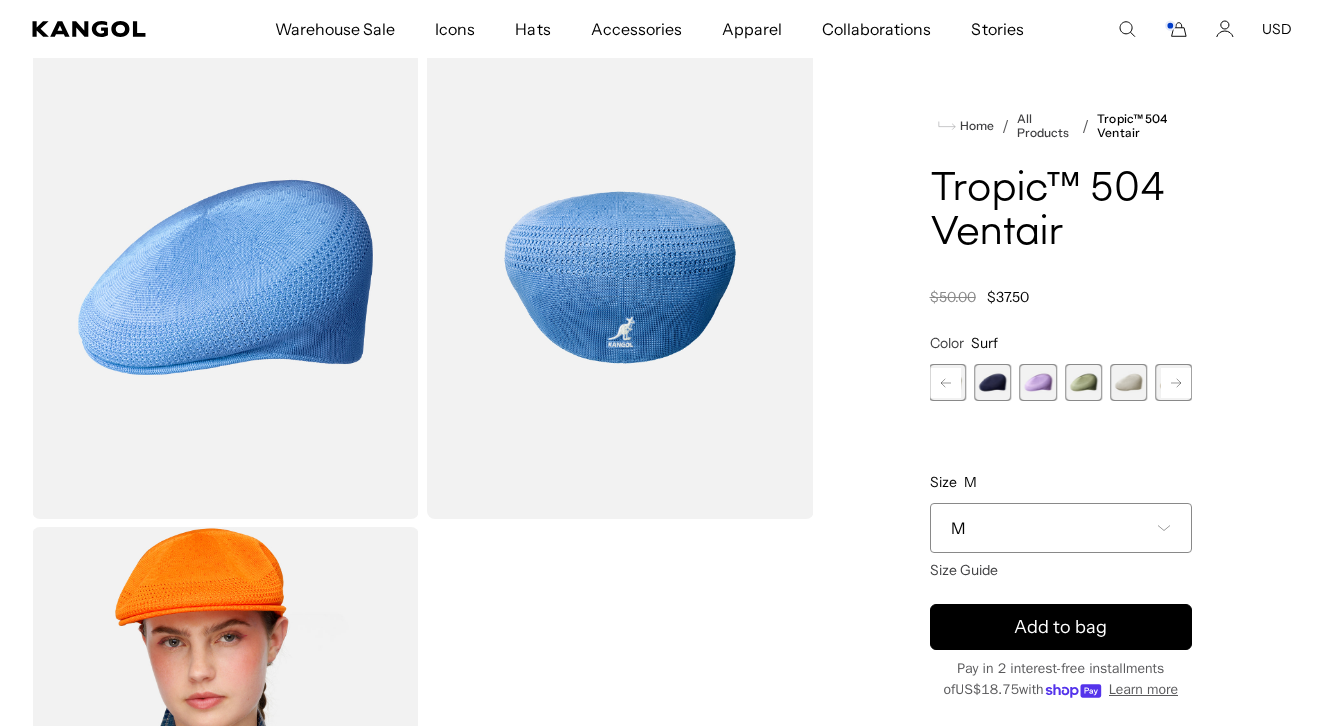 click 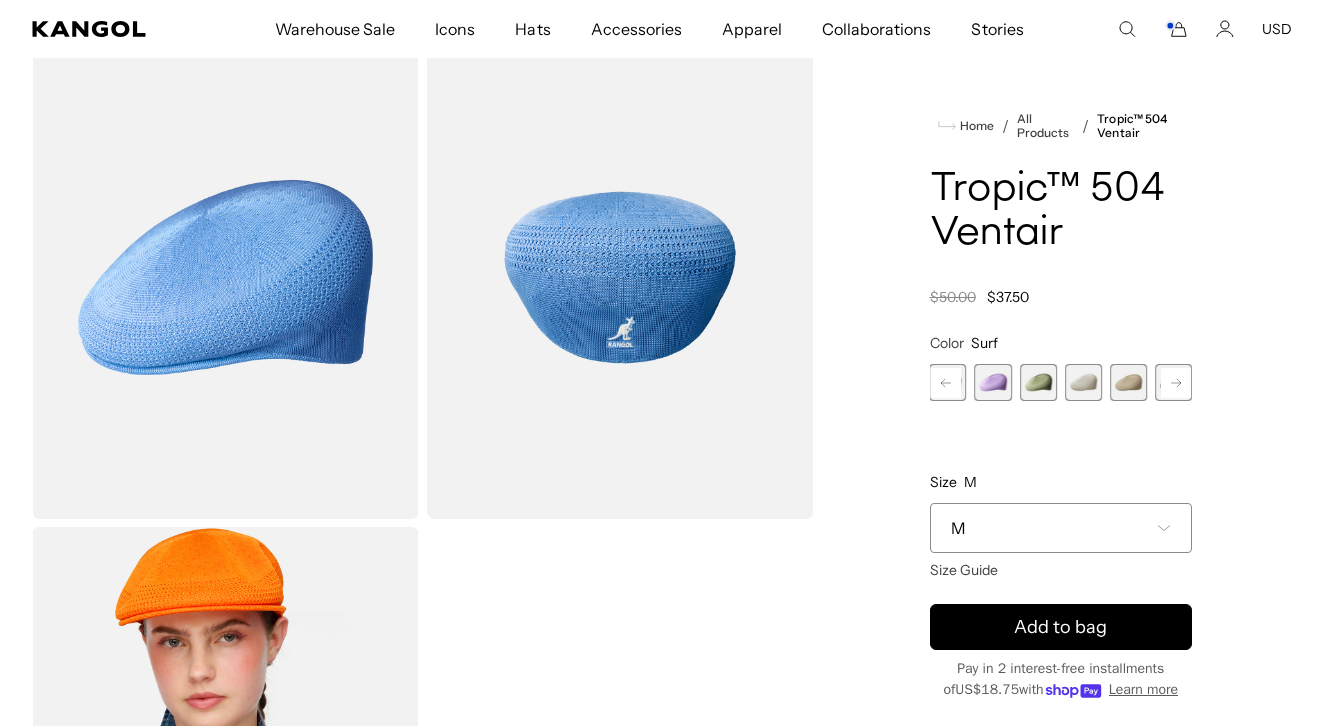 scroll, scrollTop: 0, scrollLeft: 0, axis: both 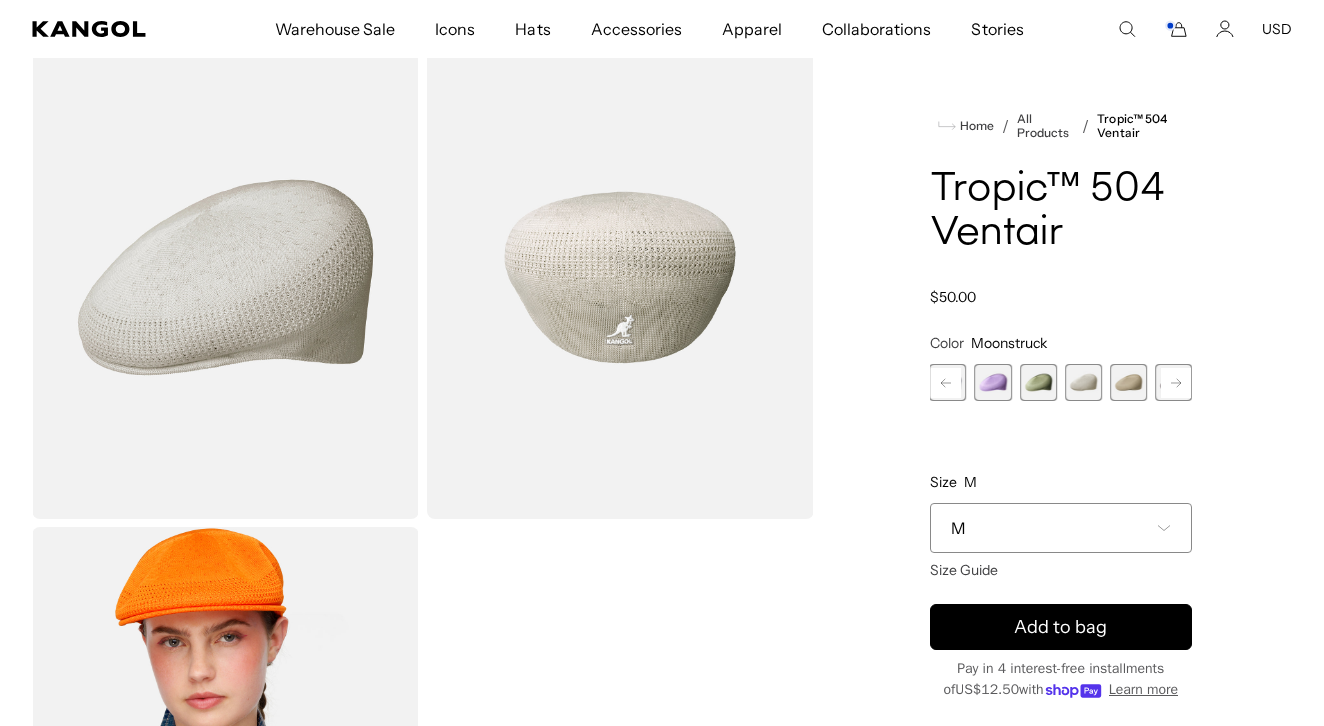 click 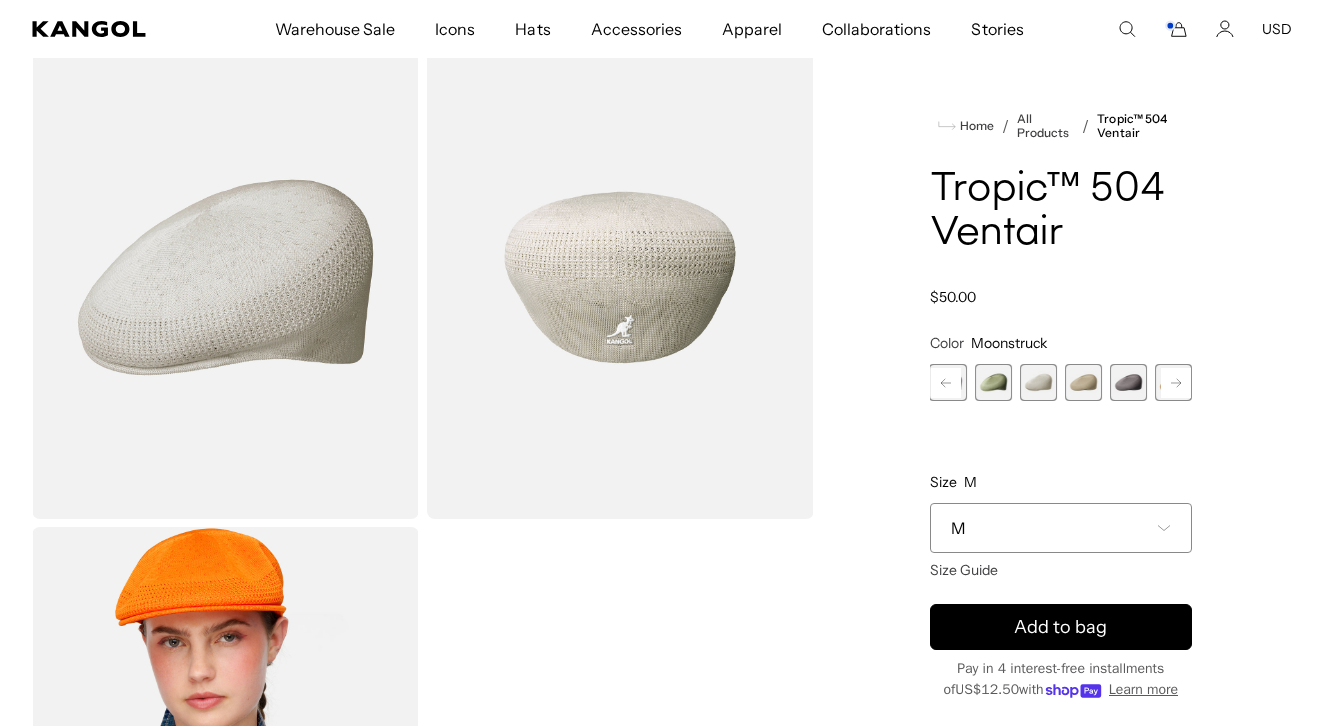 click 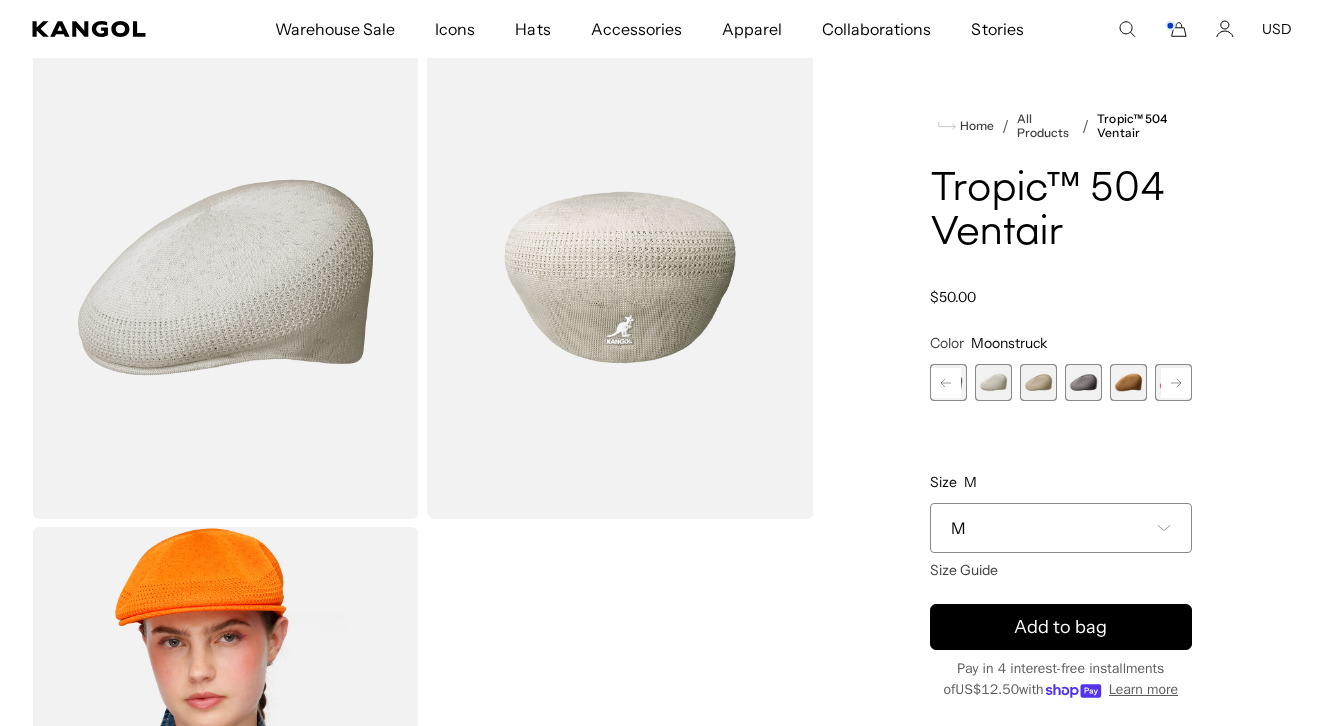 click 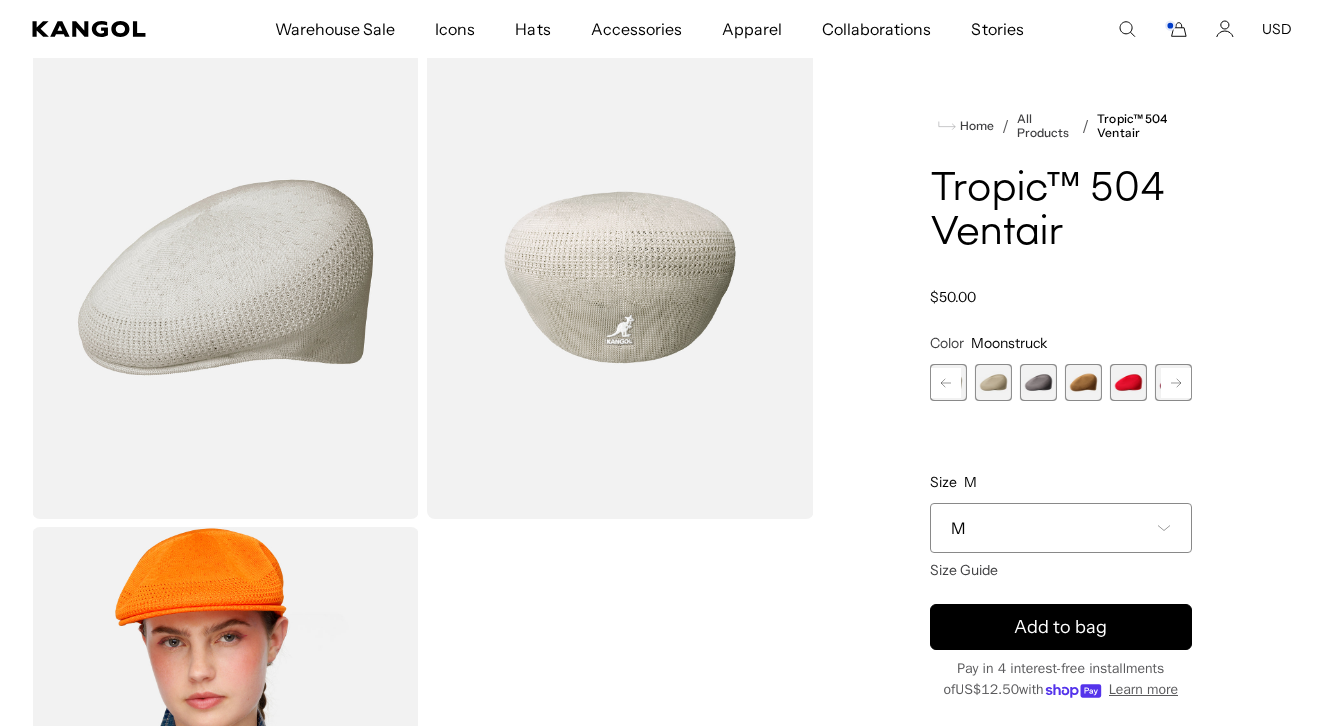 click 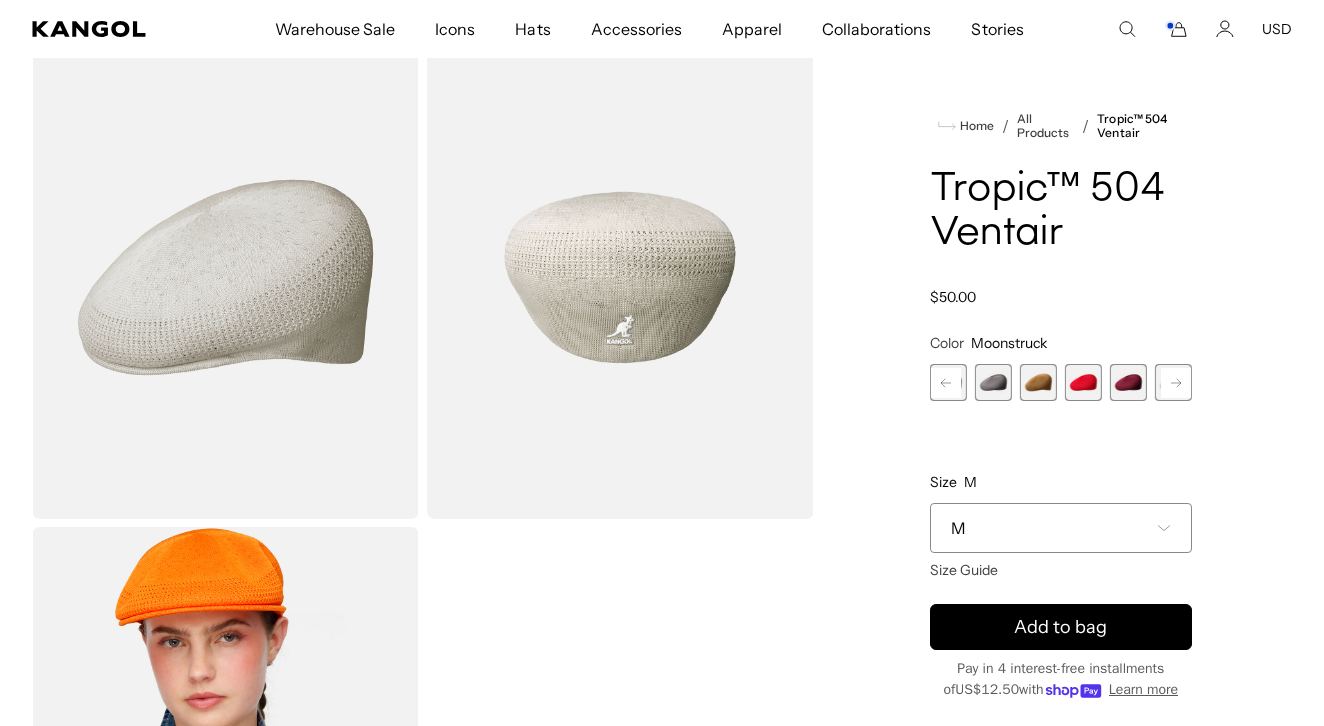 click 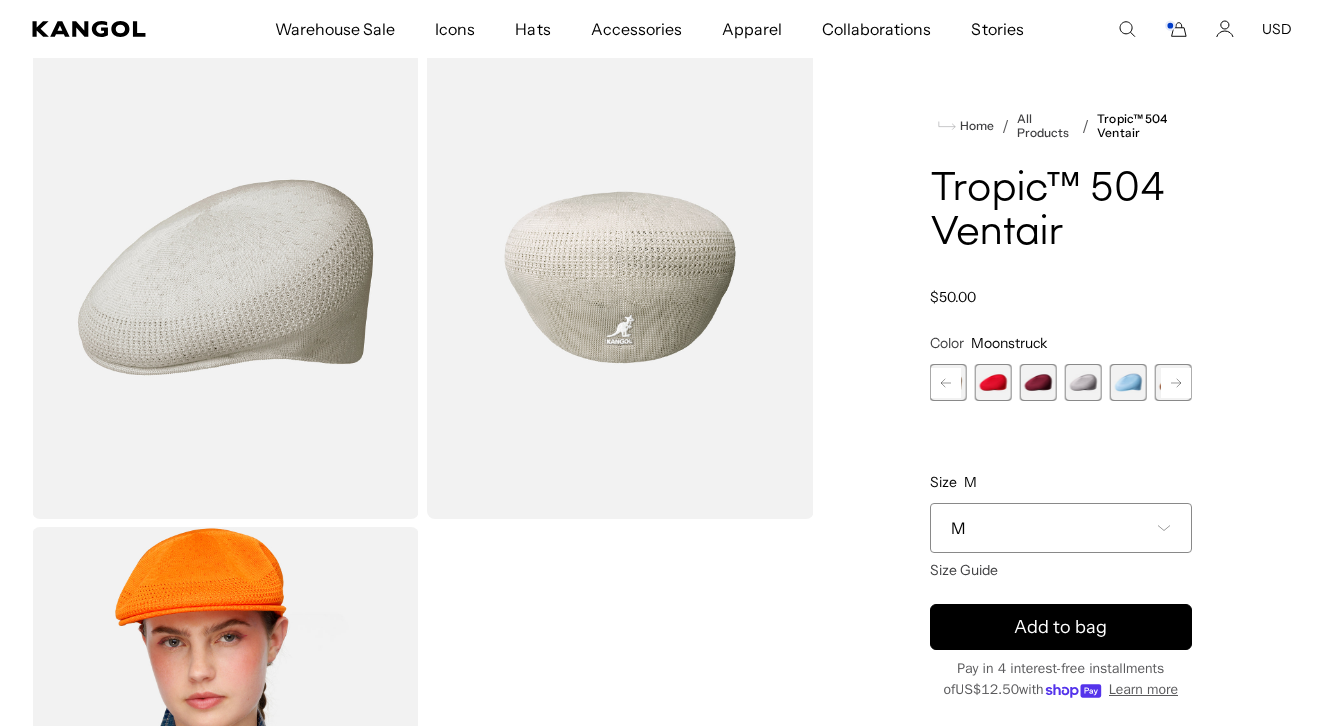 scroll, scrollTop: 0, scrollLeft: 0, axis: both 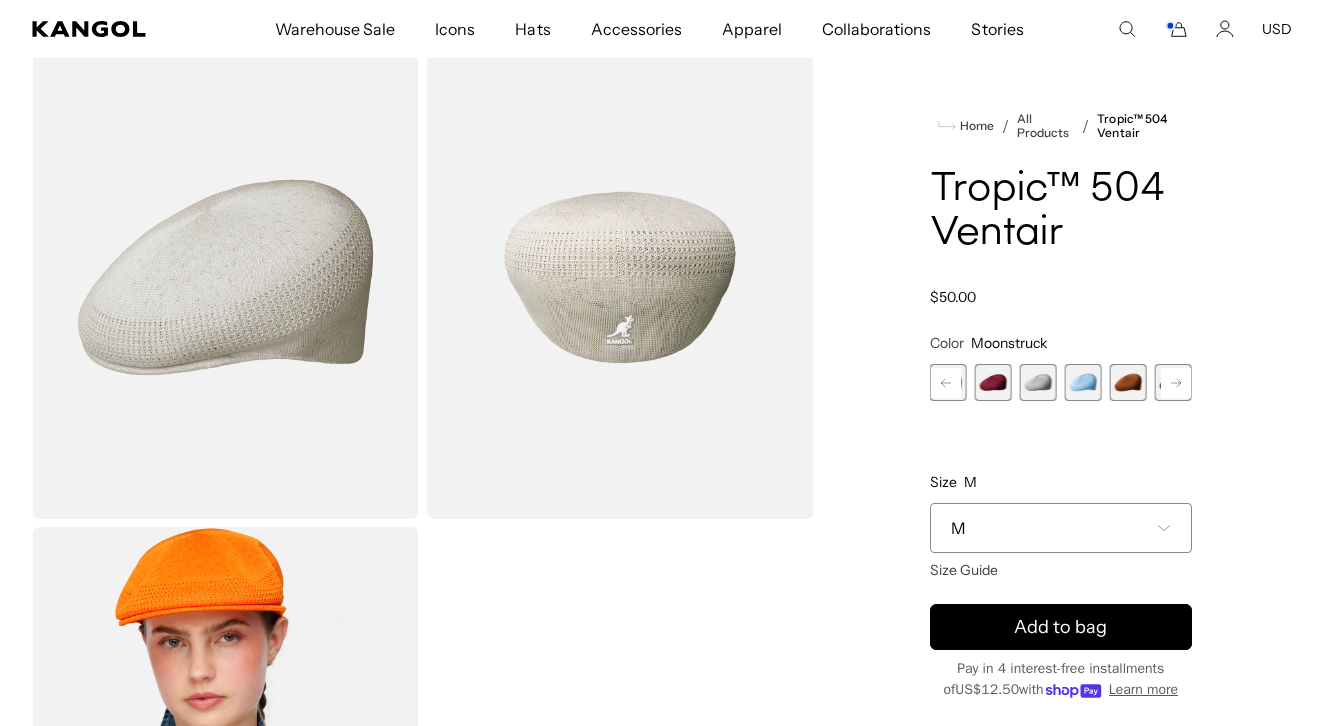click 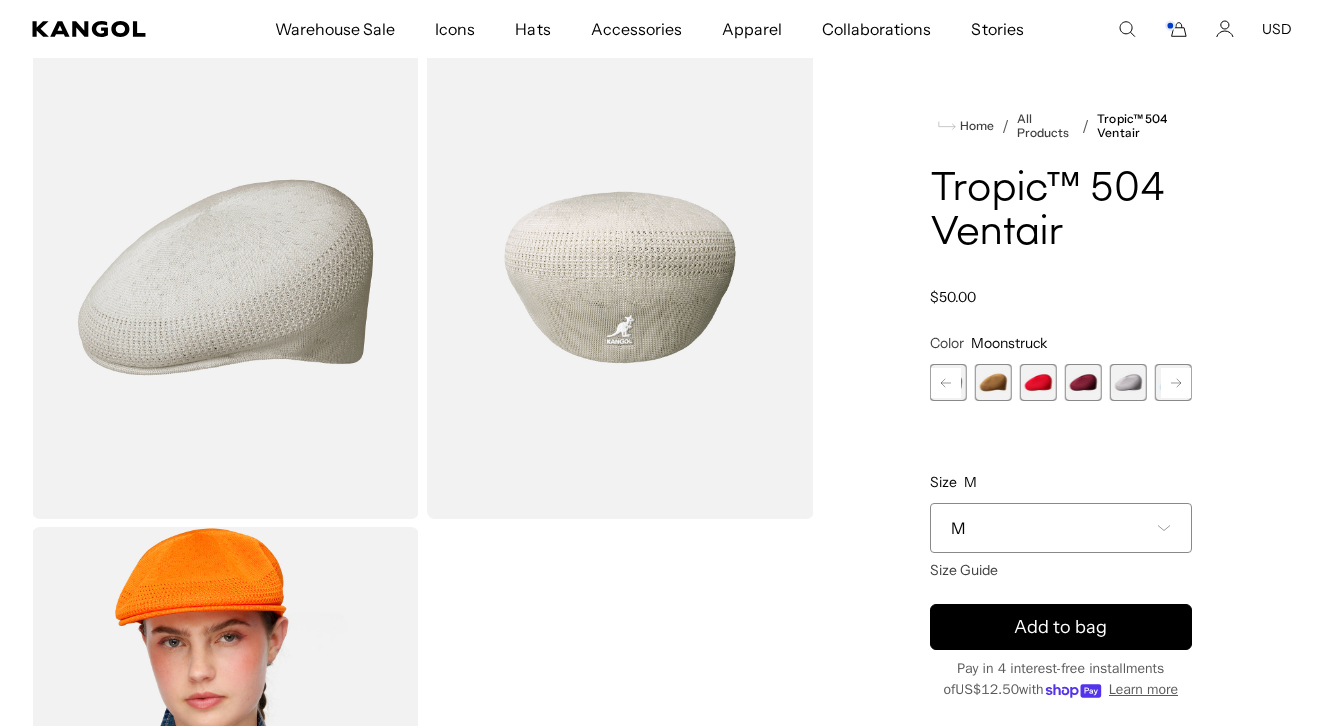 click 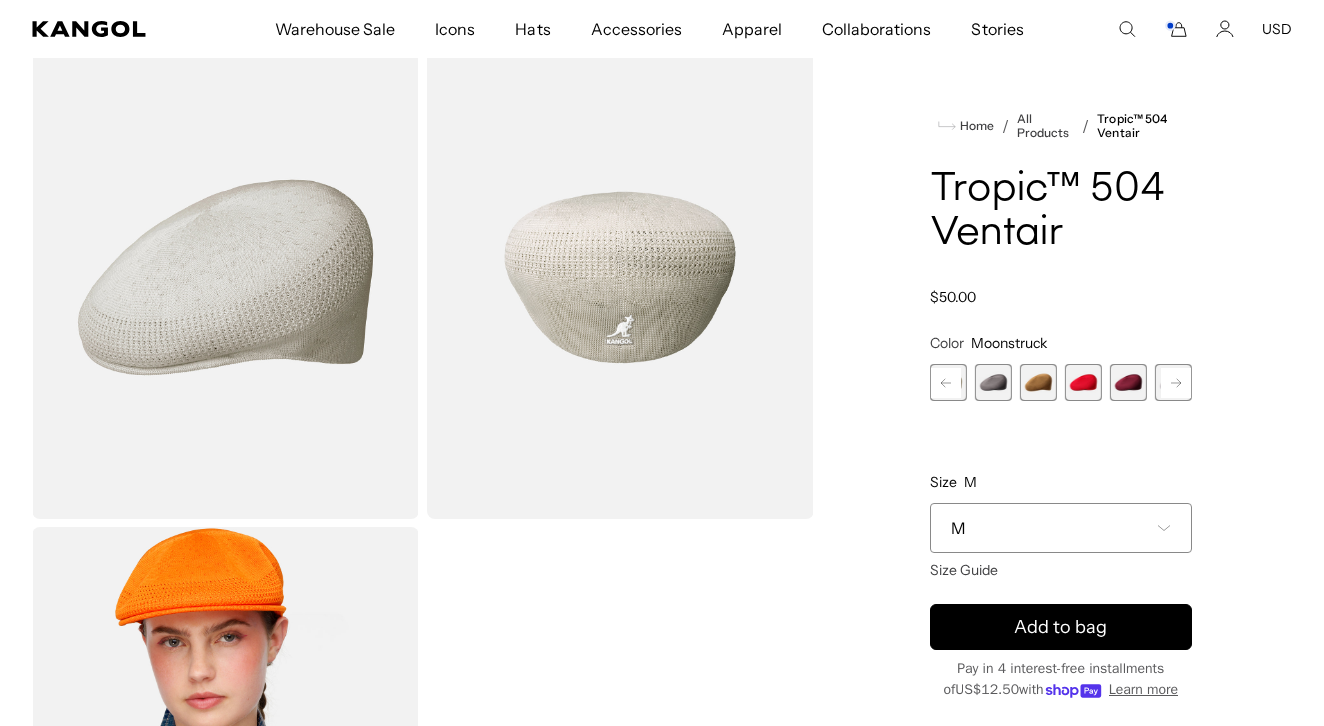 click 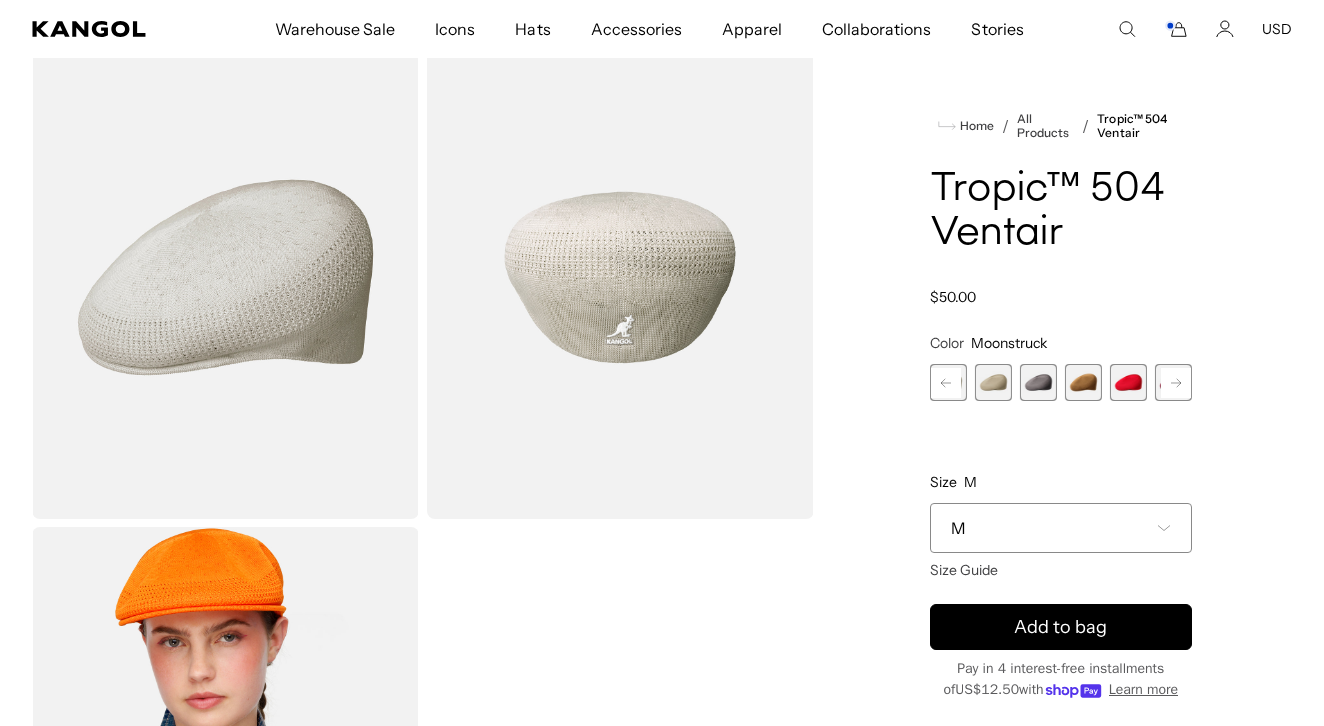 click 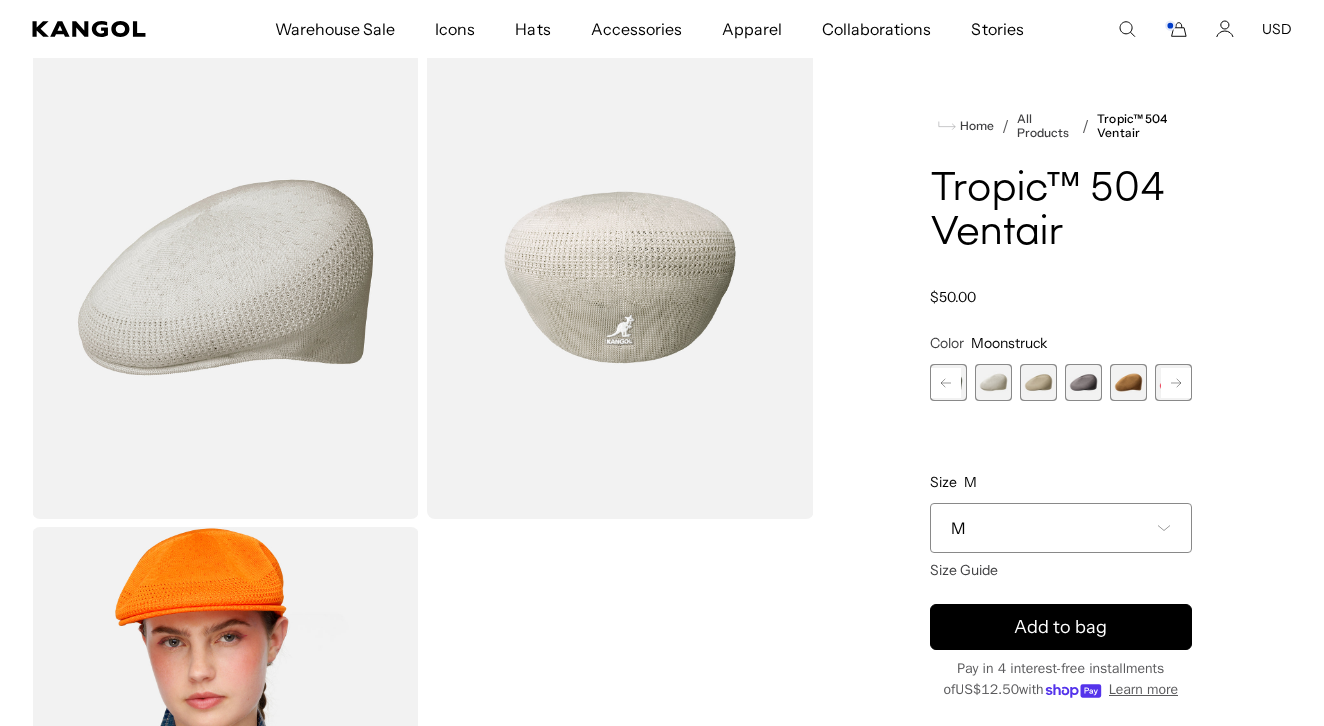 scroll, scrollTop: 0, scrollLeft: 0, axis: both 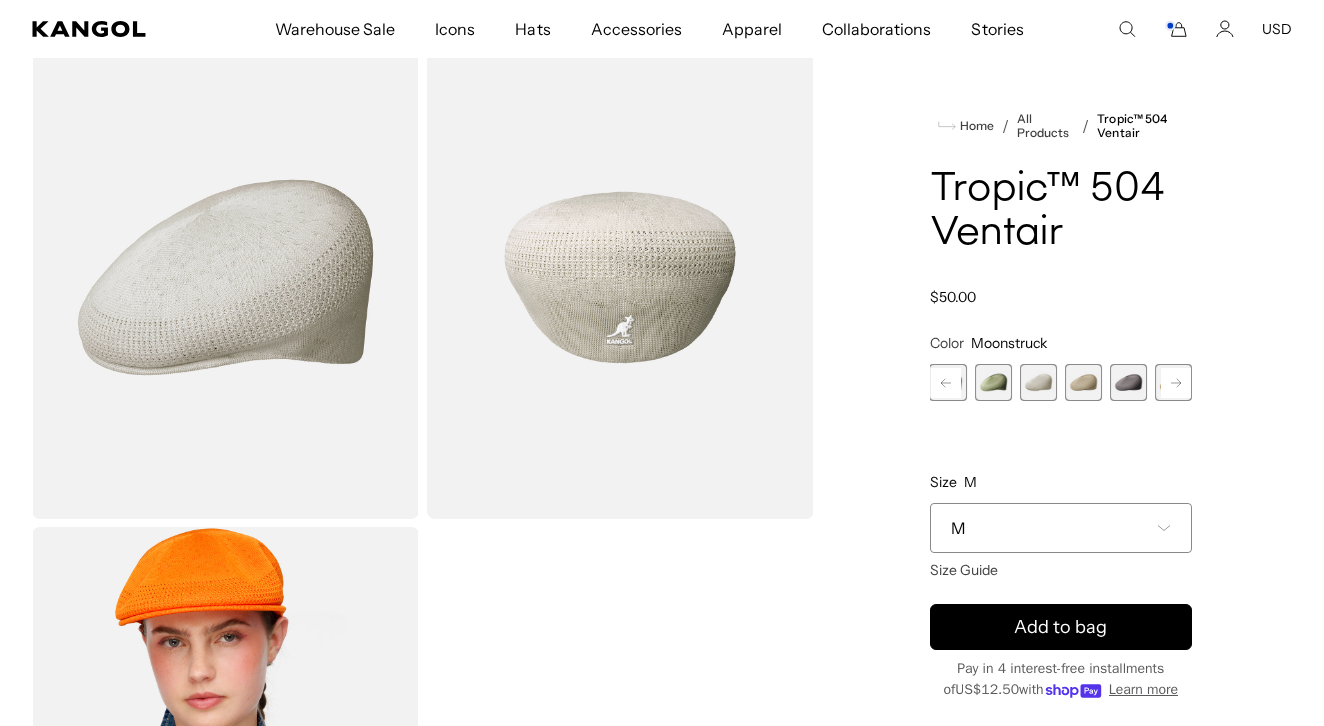 click 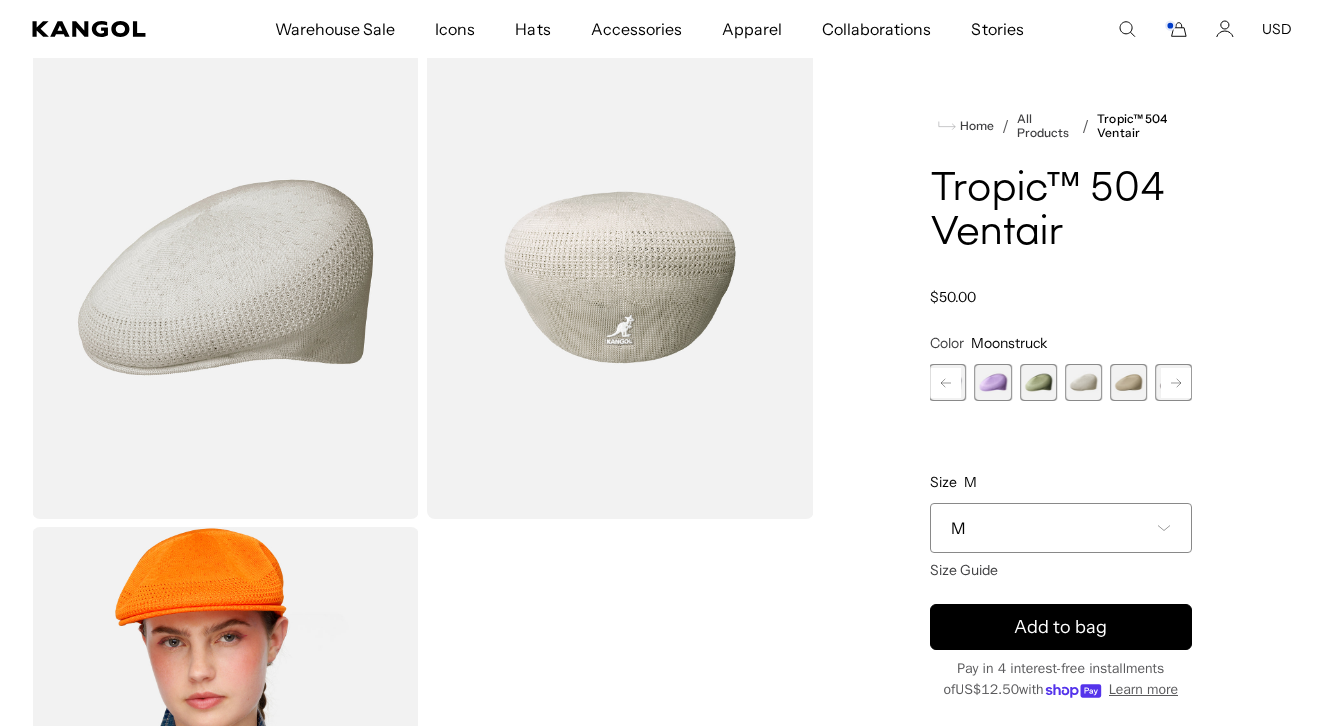 click 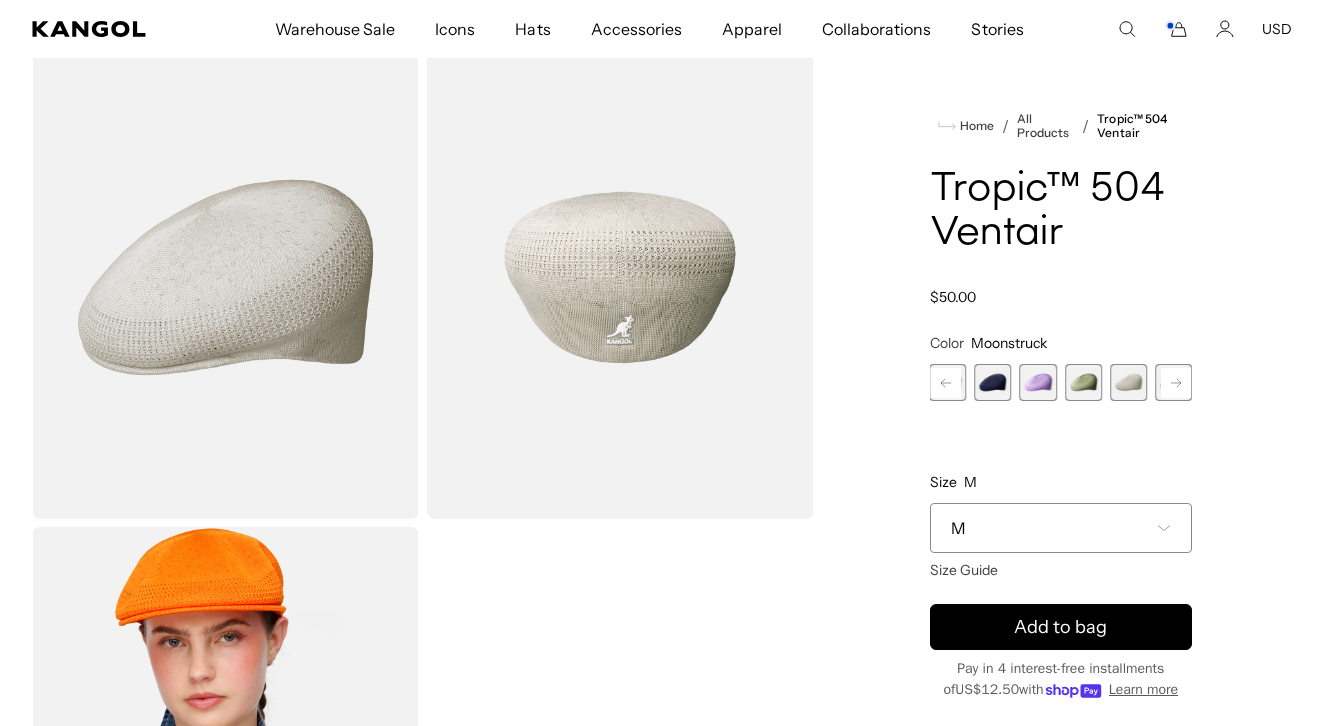 click 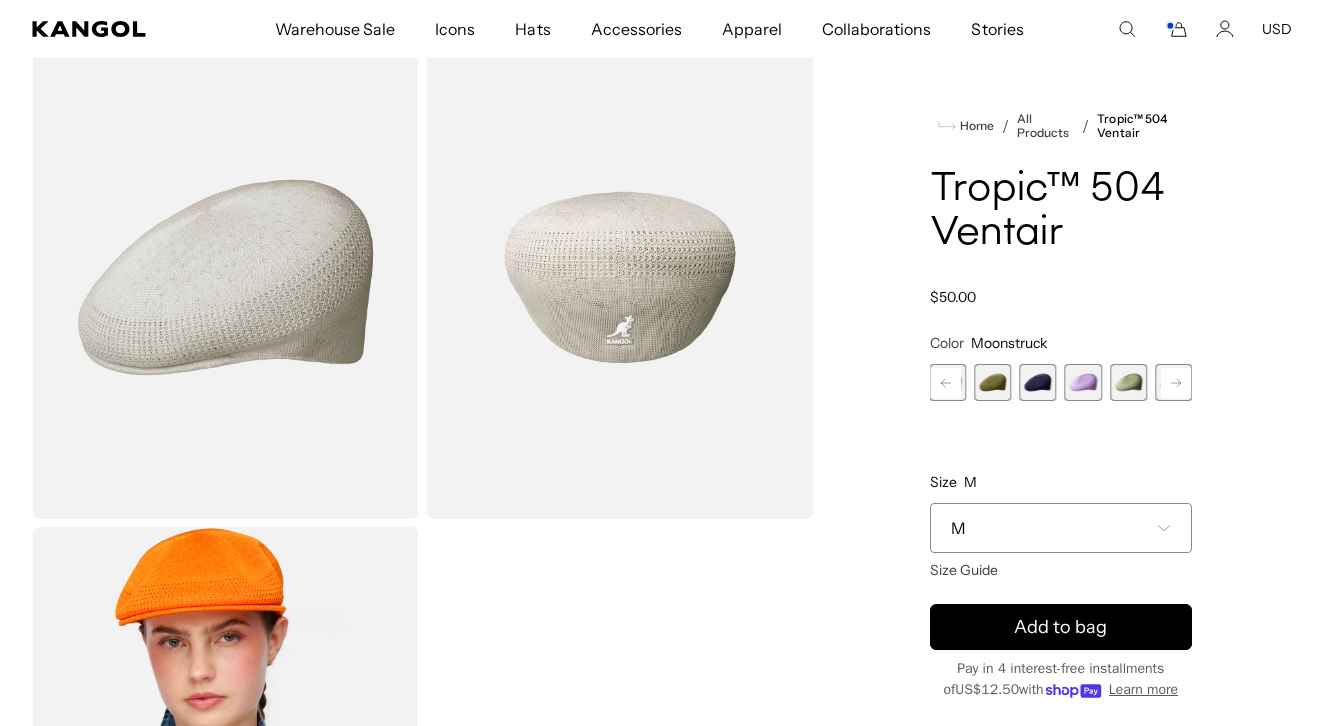click at bounding box center (1083, 382) 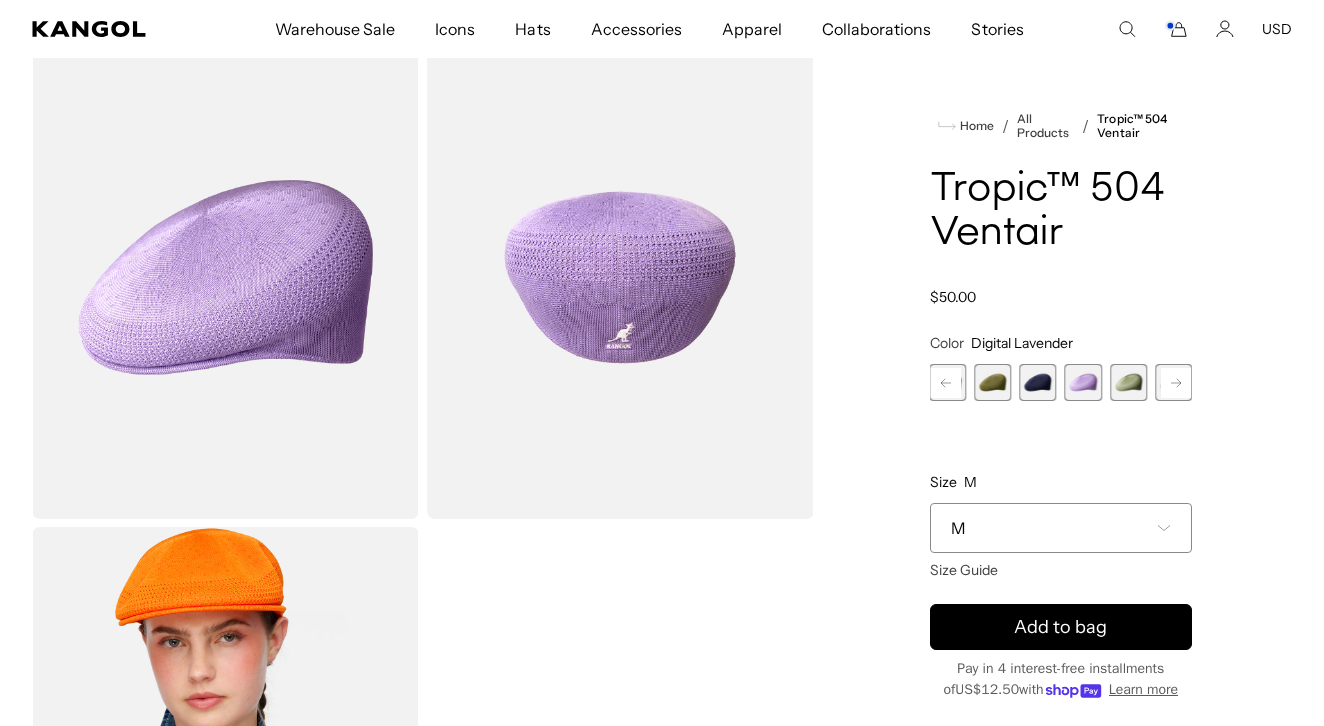 scroll, scrollTop: 0, scrollLeft: 0, axis: both 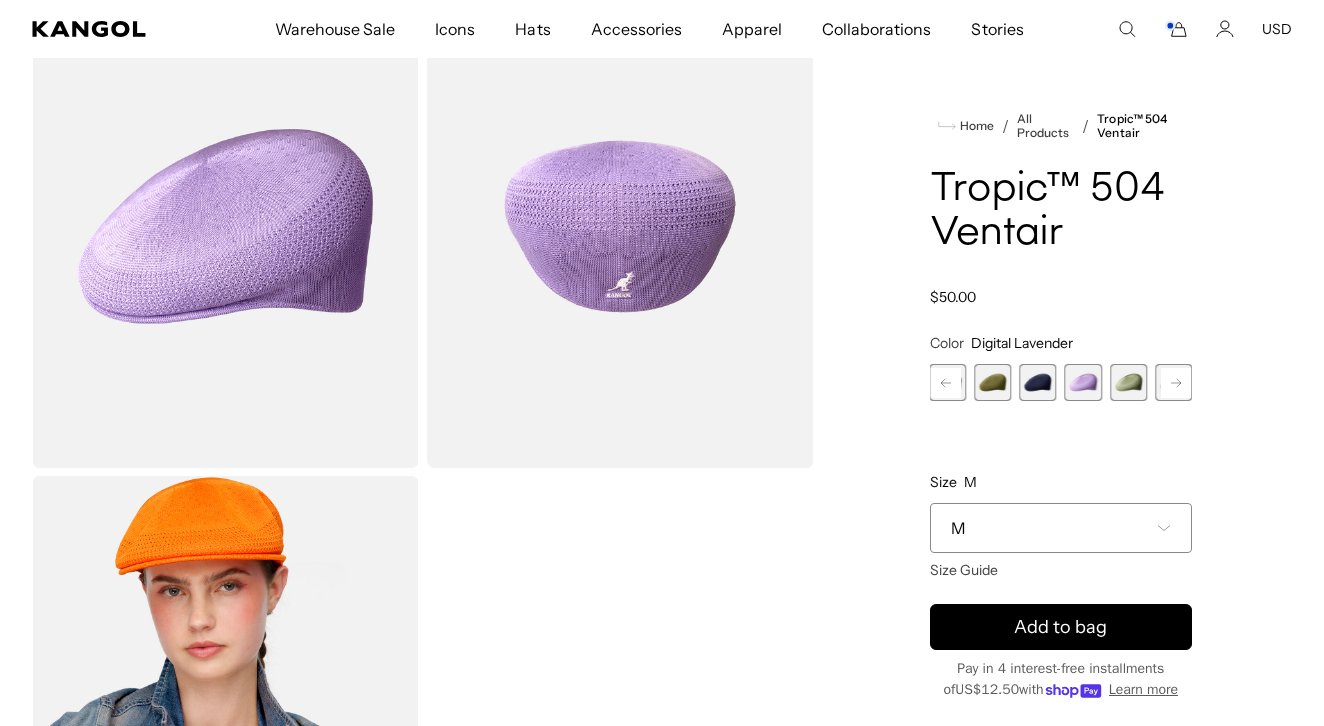 click on "M" at bounding box center (1061, 528) 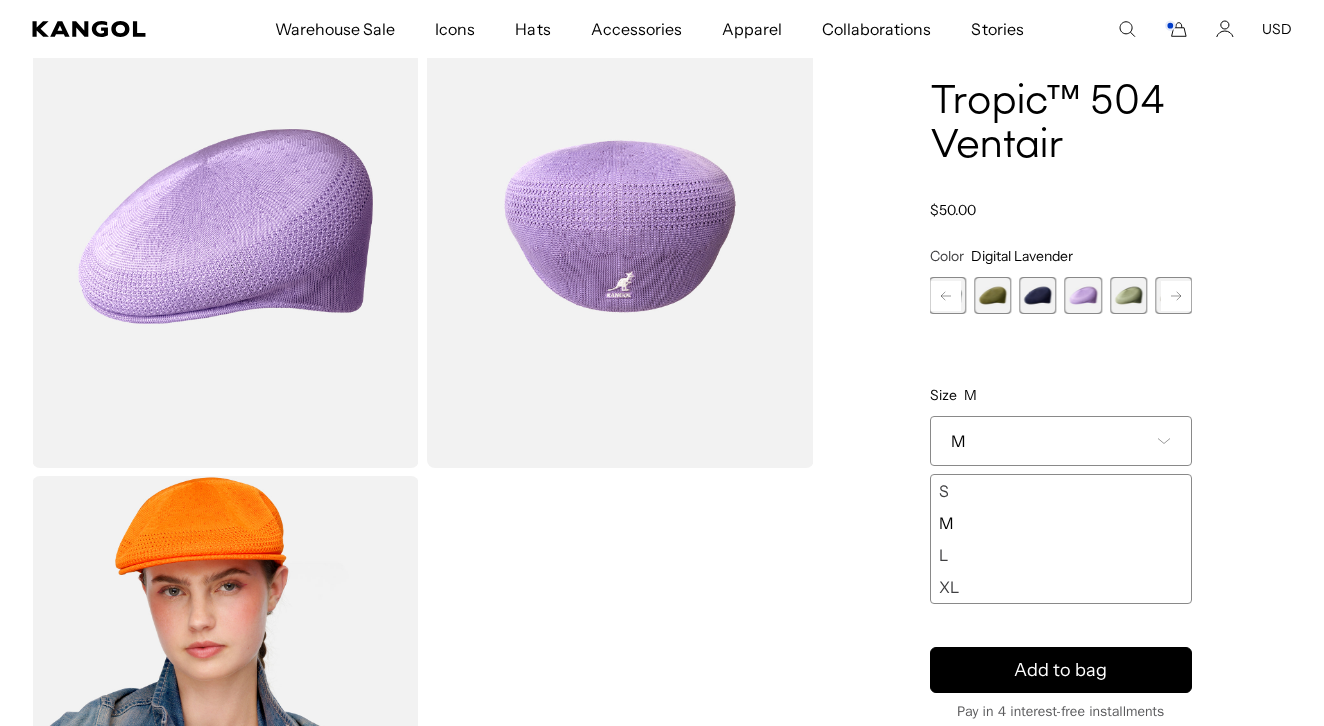 scroll, scrollTop: 0, scrollLeft: 412, axis: horizontal 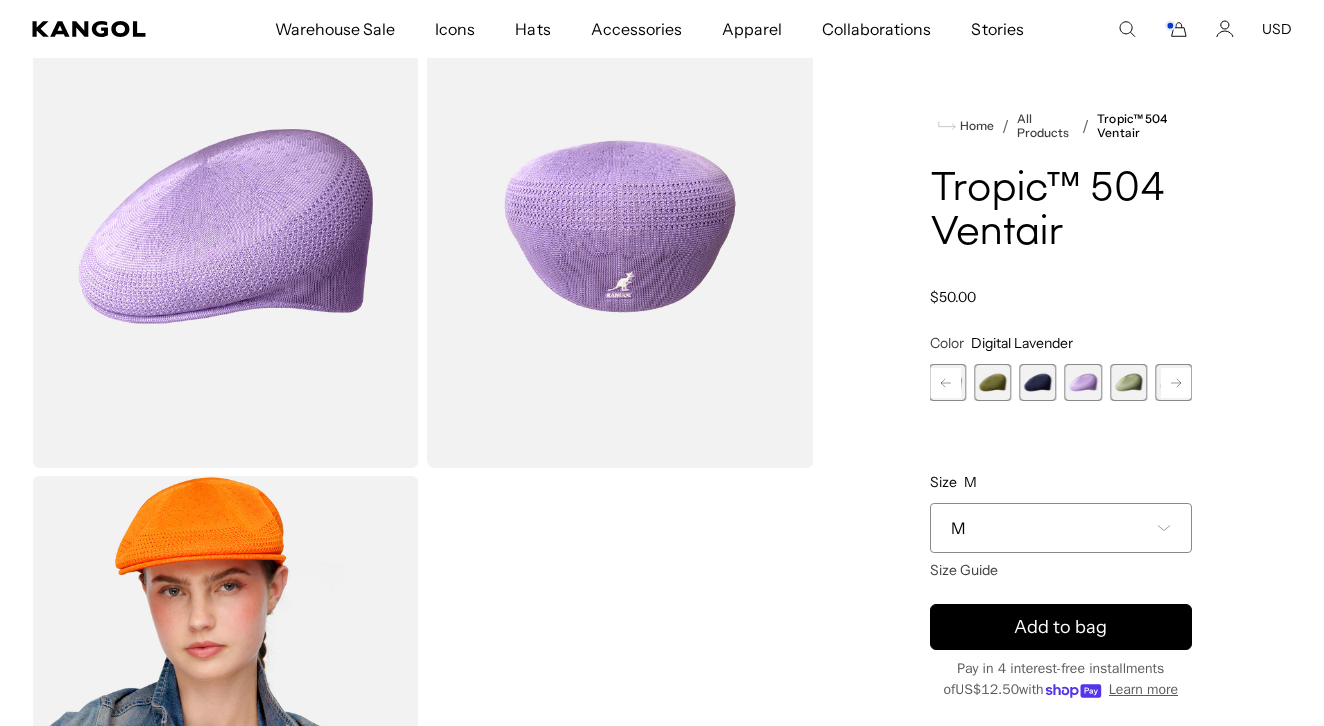 click 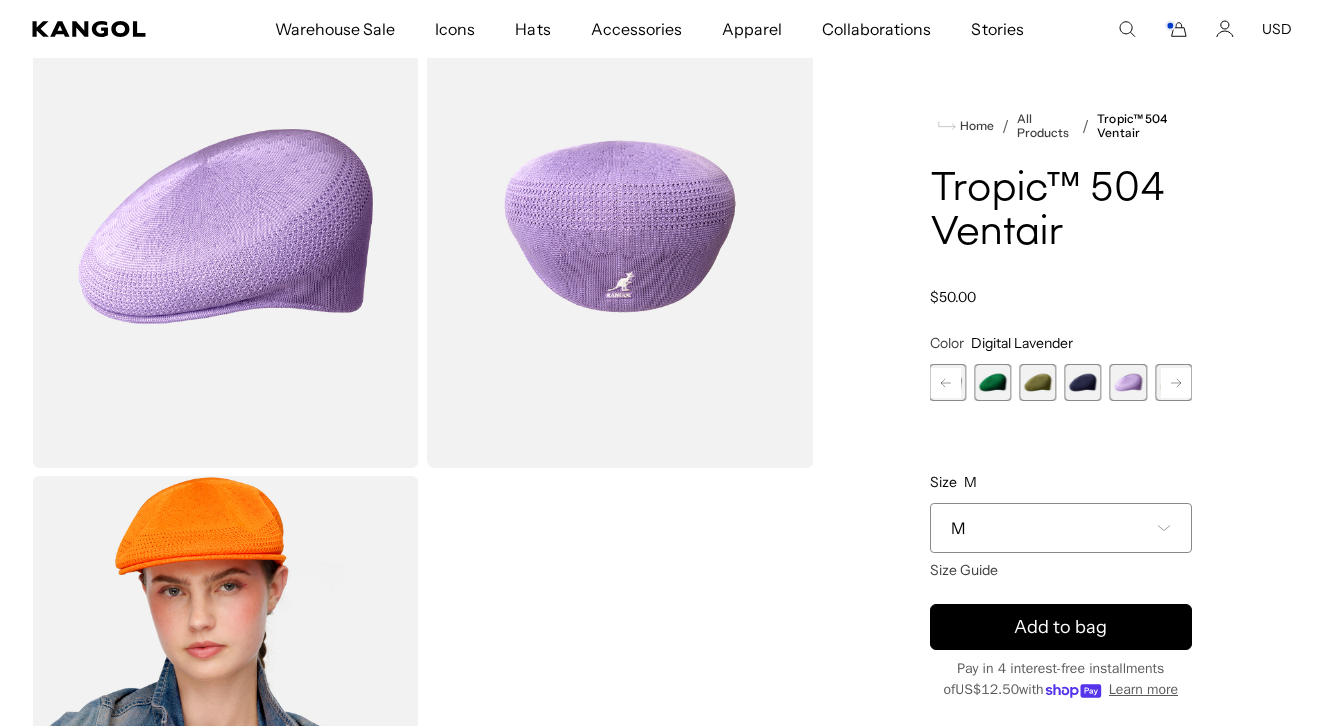 click 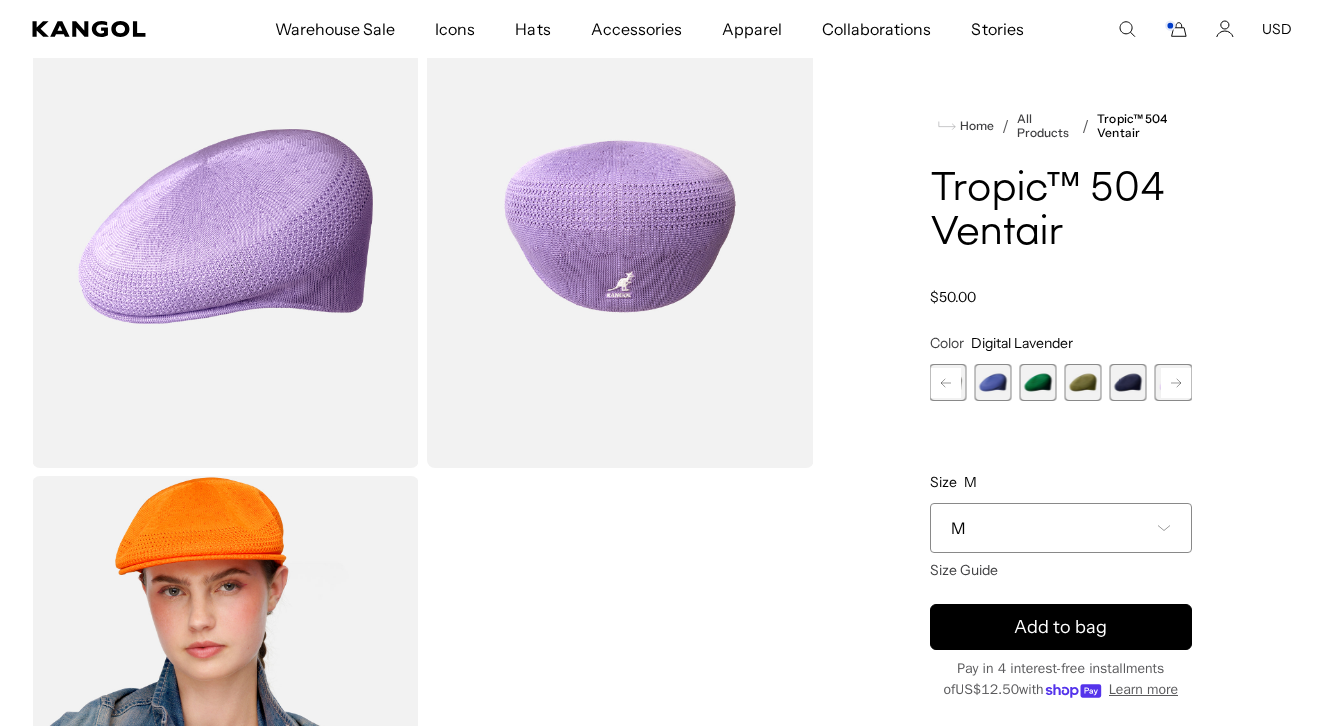 scroll, scrollTop: 0, scrollLeft: 0, axis: both 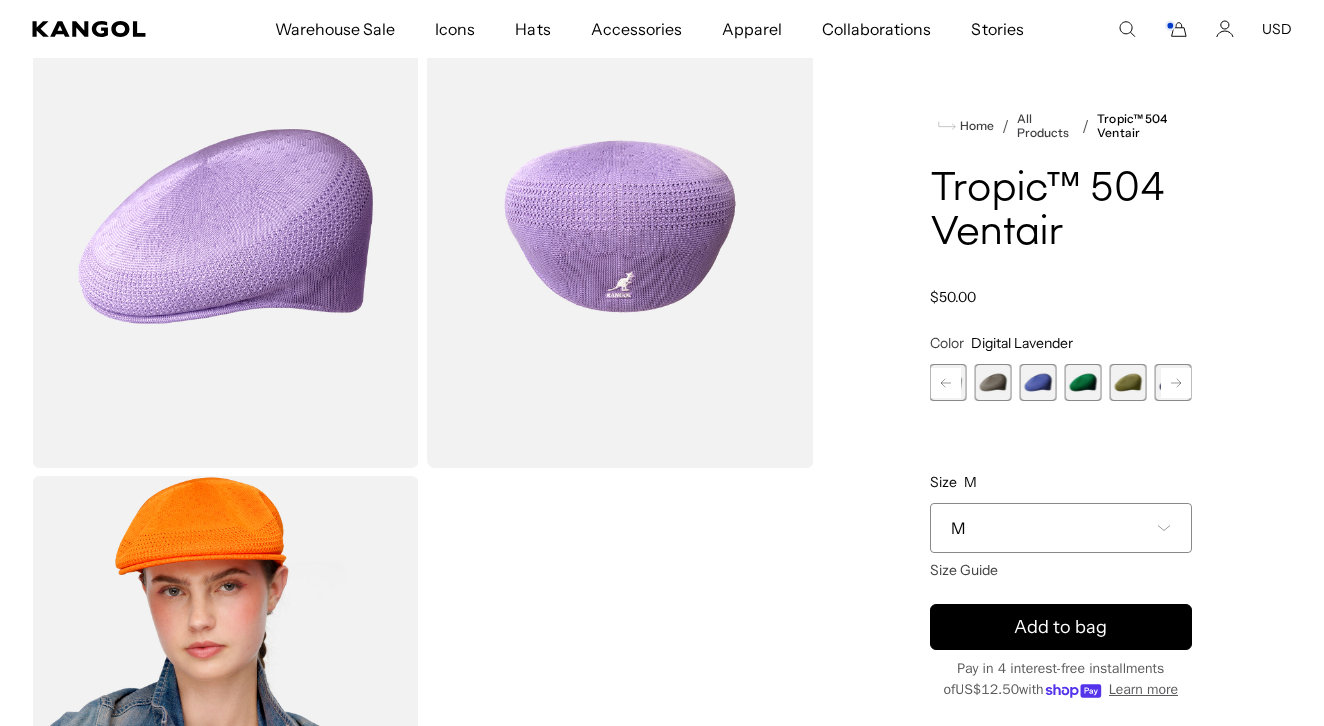 click 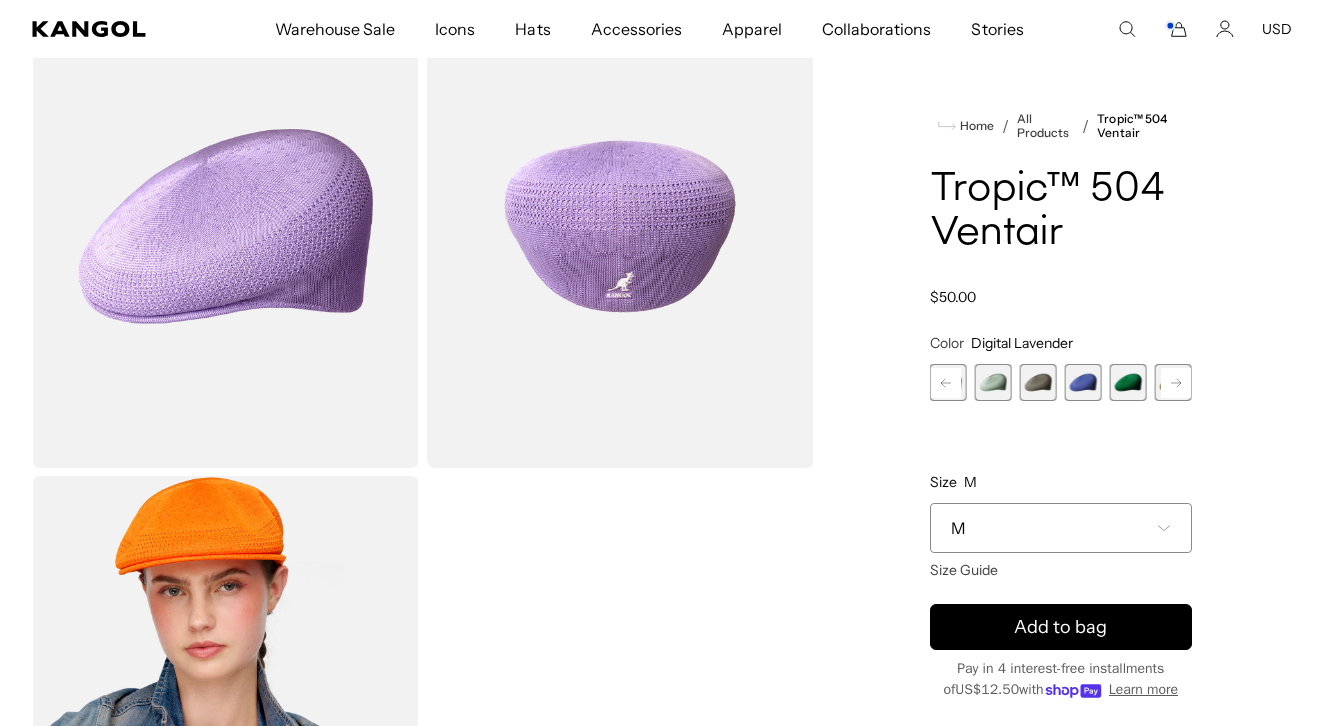 click 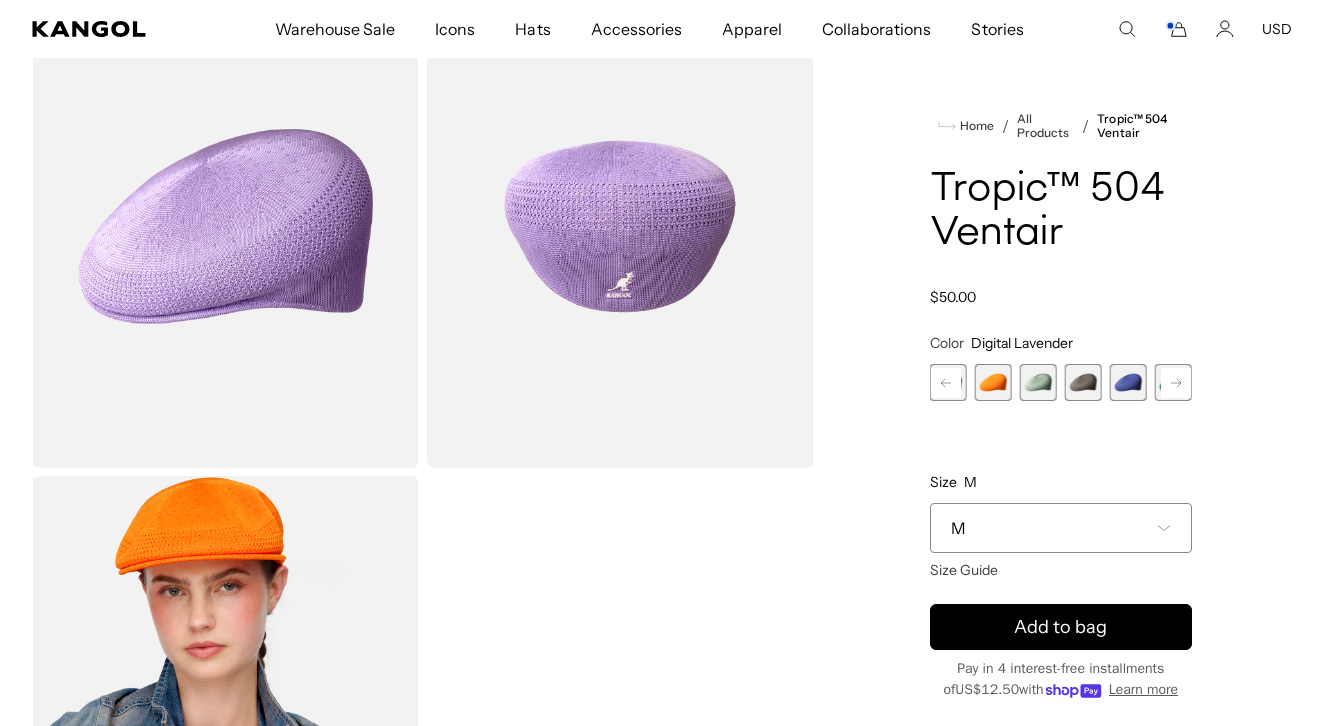 click 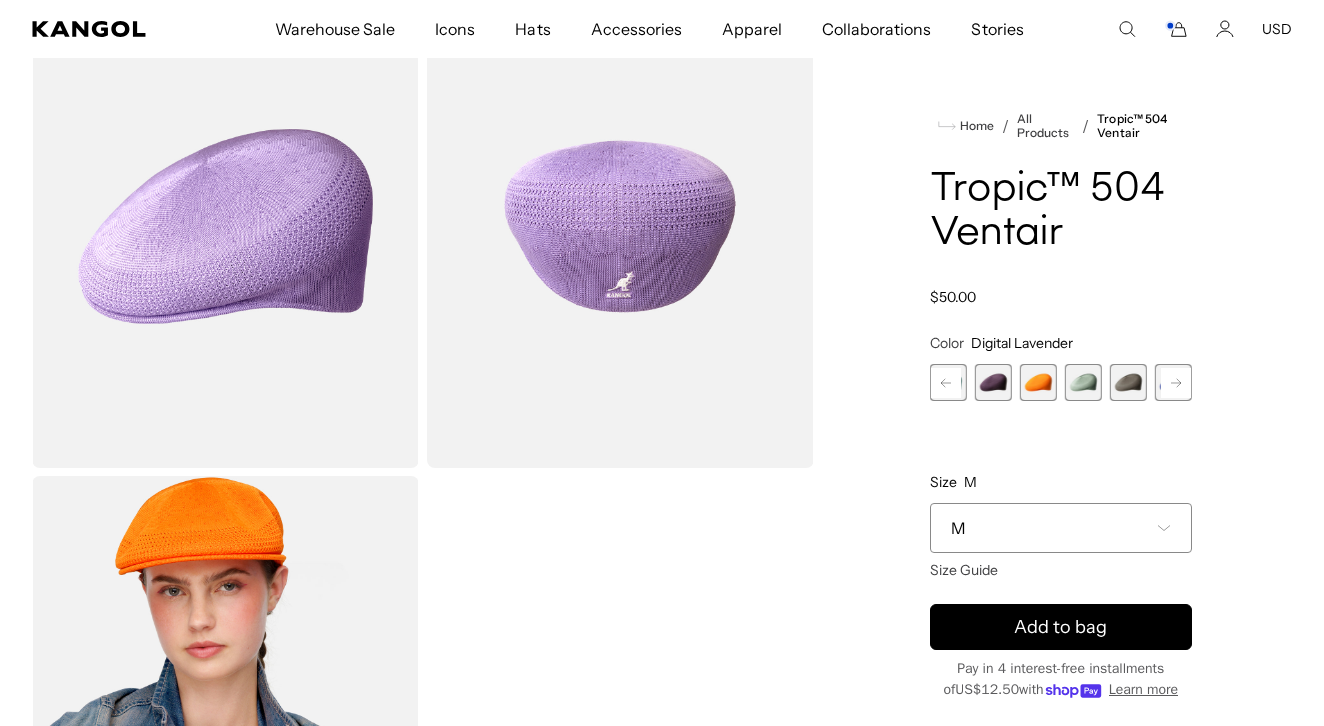 click at bounding box center (1038, 382) 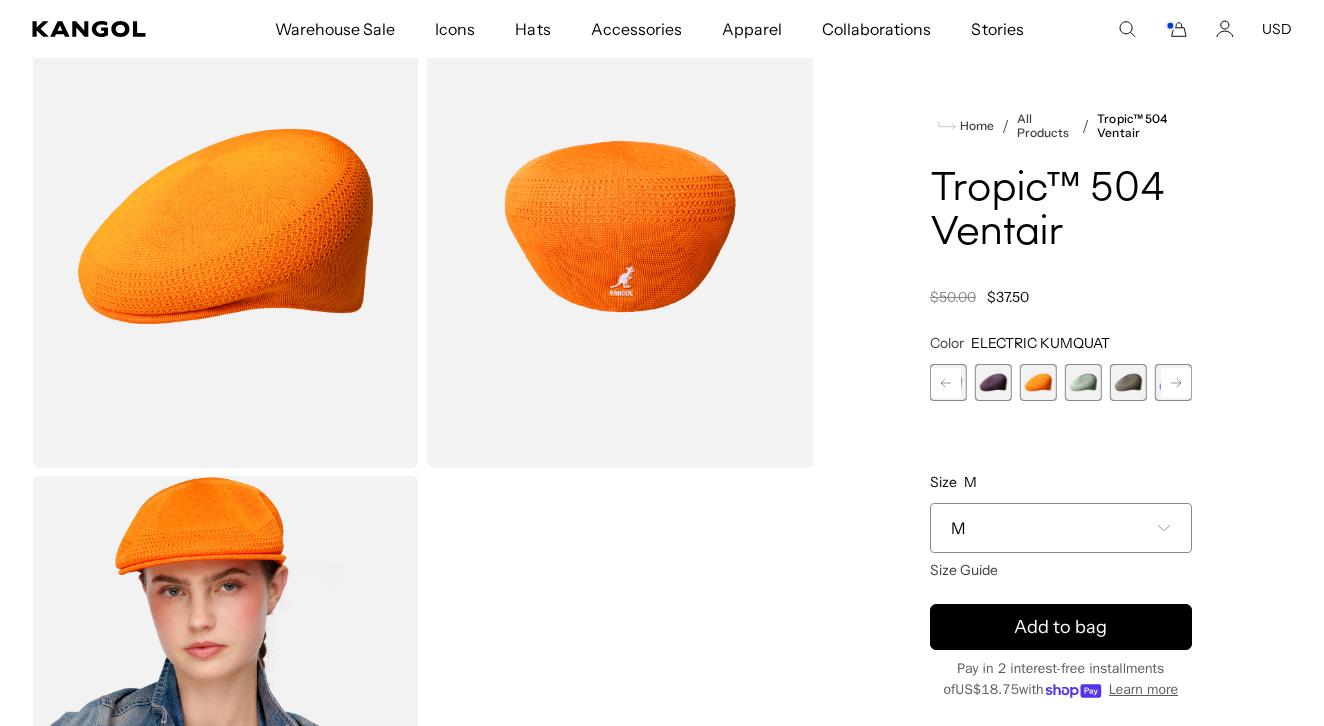 scroll, scrollTop: 0, scrollLeft: 0, axis: both 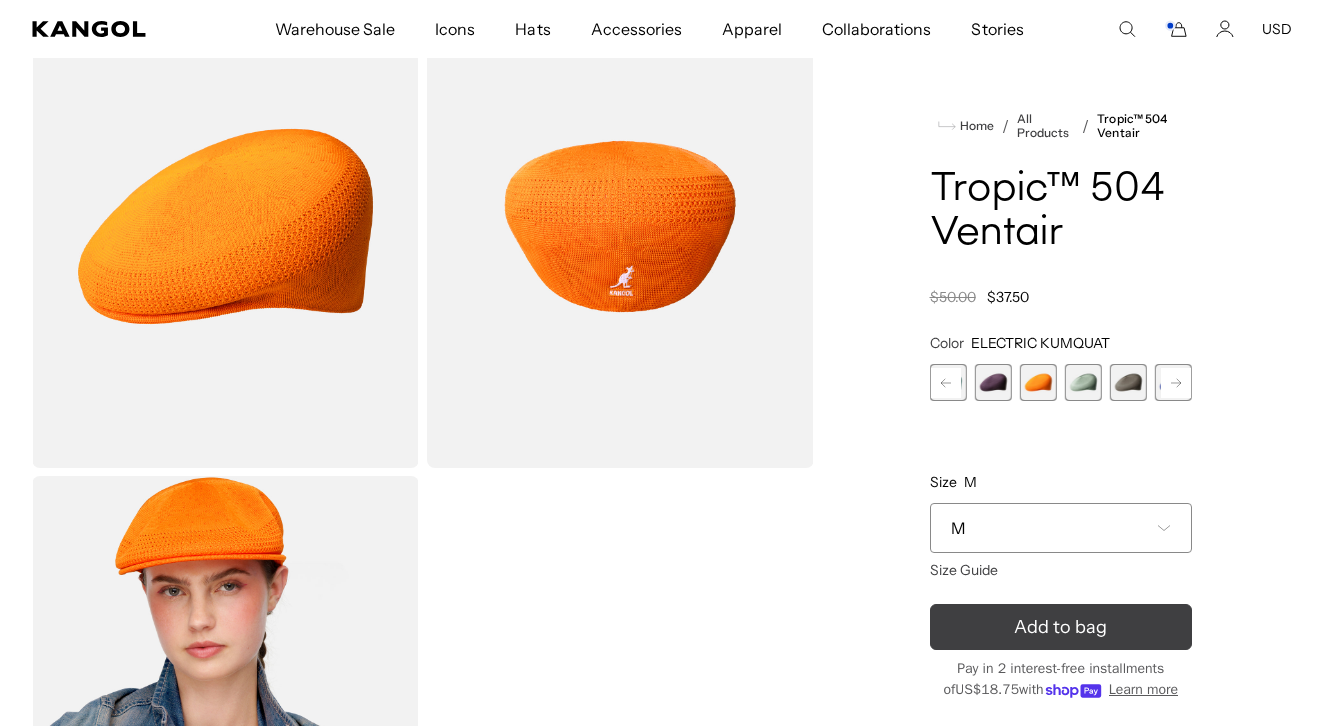 click on "Add to bag" at bounding box center (1061, 627) 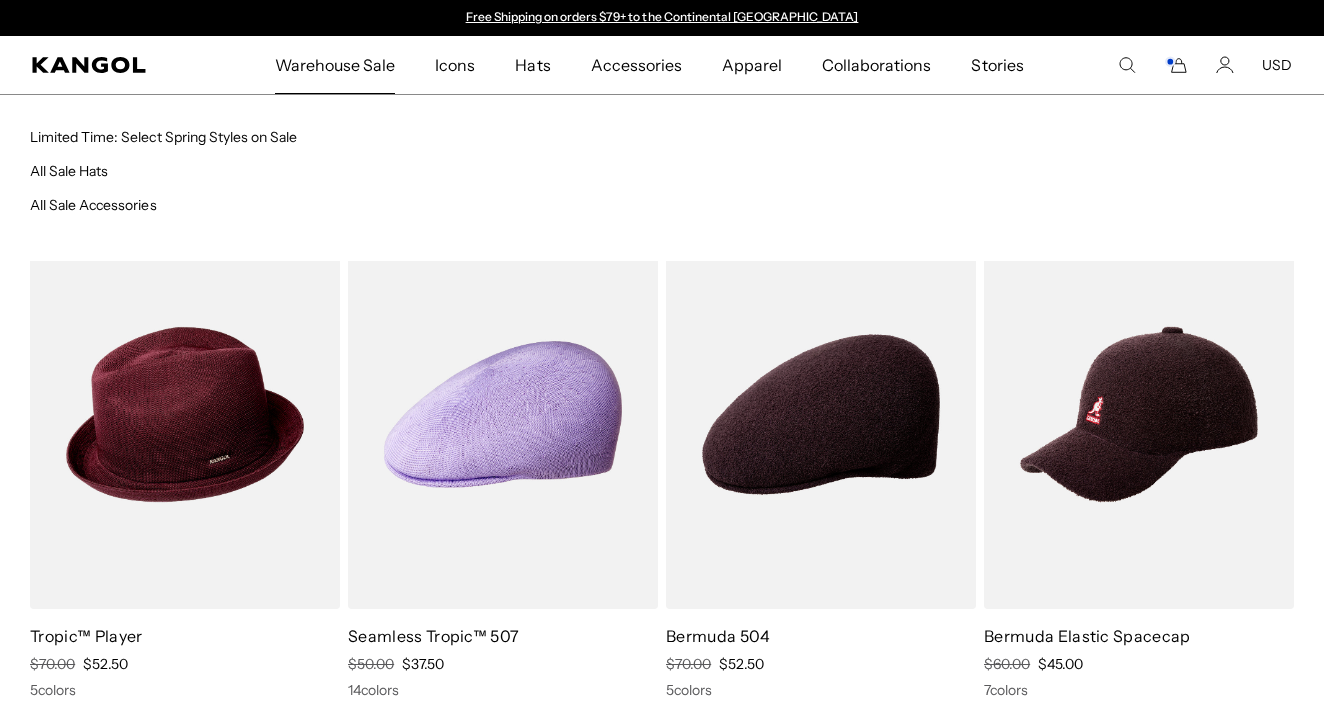 scroll, scrollTop: 0, scrollLeft: 0, axis: both 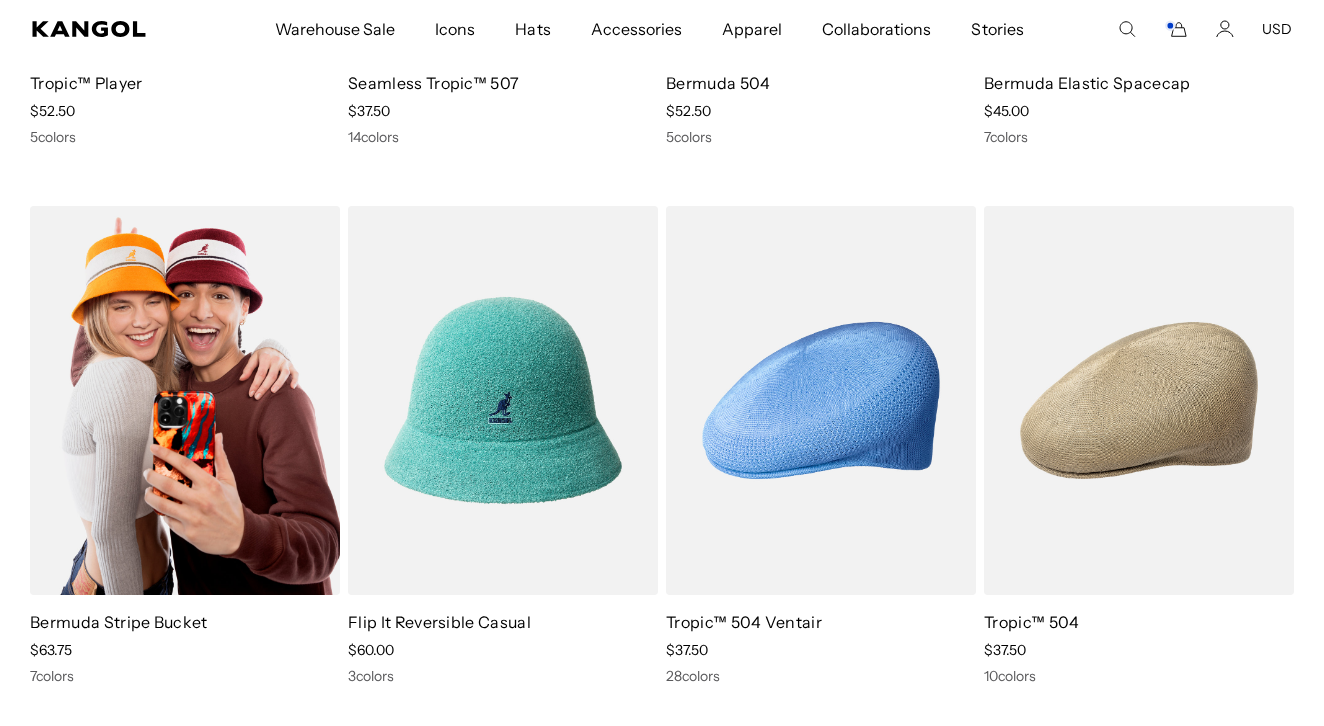click at bounding box center (185, 400) 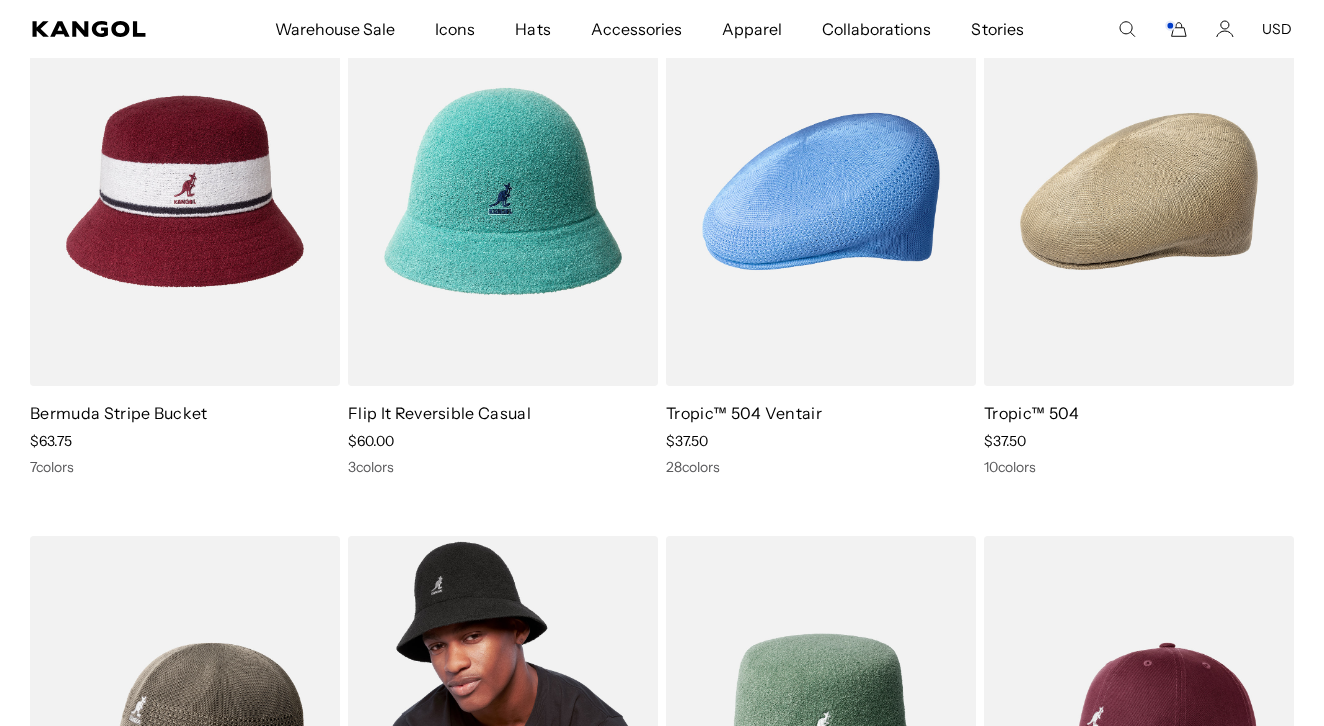 scroll, scrollTop: 789, scrollLeft: 0, axis: vertical 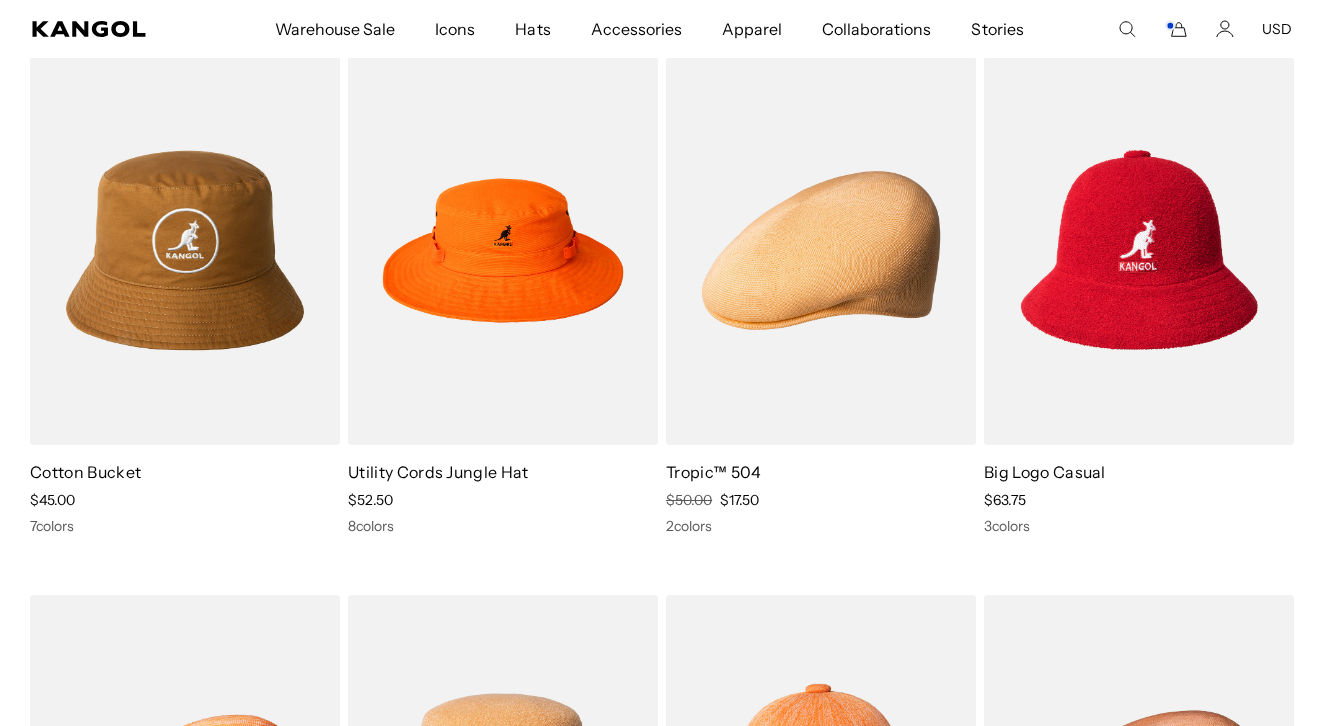 click at bounding box center [821, 250] 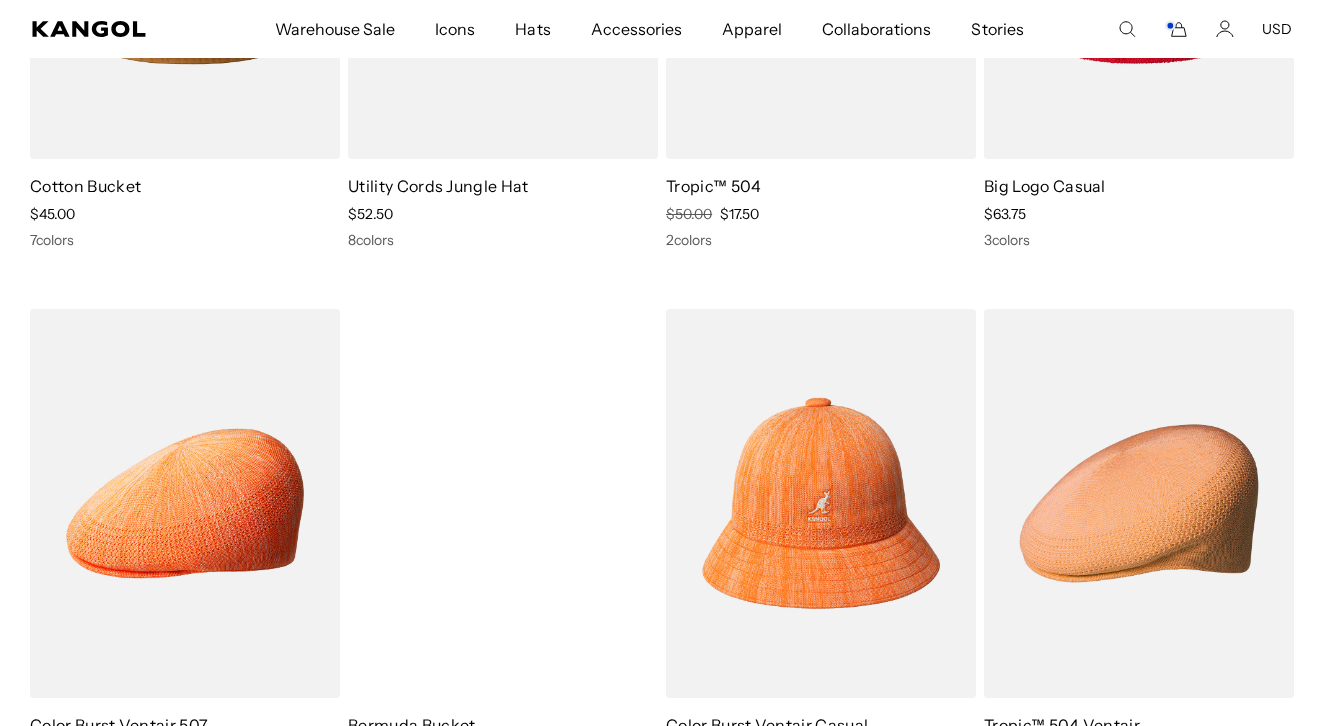 scroll, scrollTop: 2091, scrollLeft: 0, axis: vertical 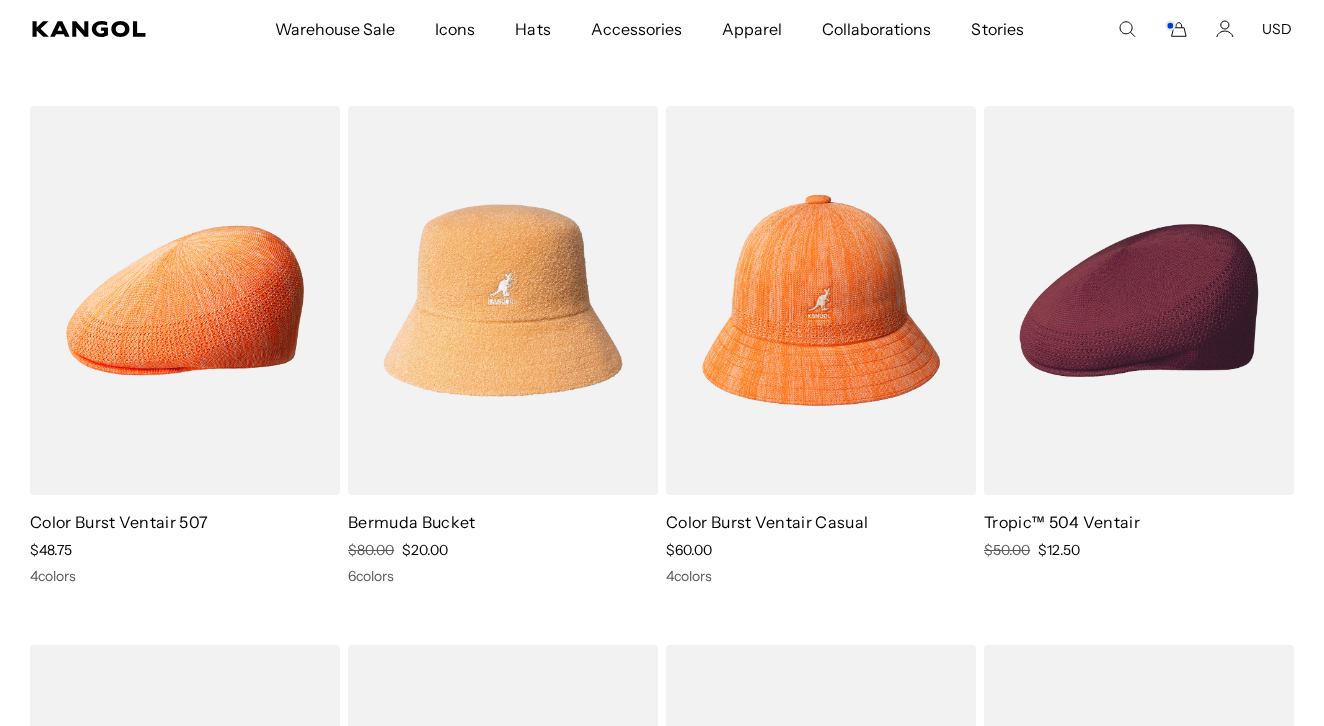 click at bounding box center (1139, 300) 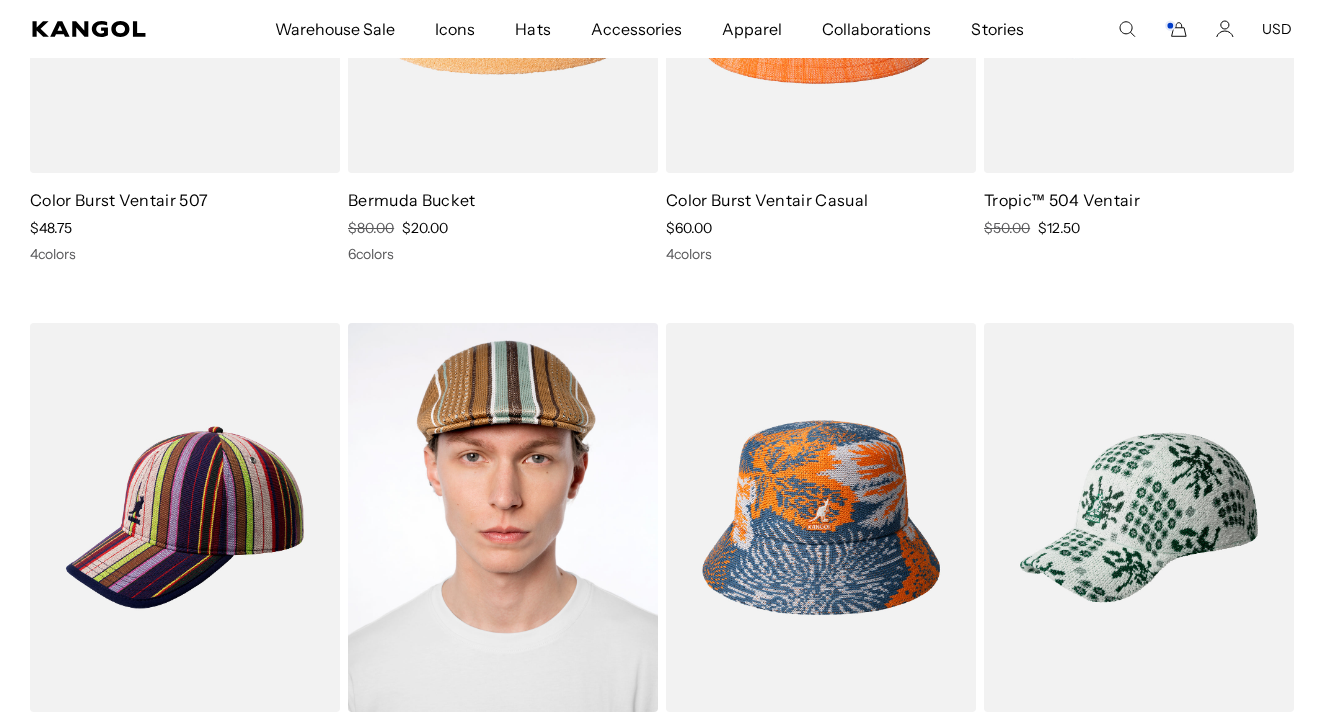 scroll, scrollTop: 2598, scrollLeft: 0, axis: vertical 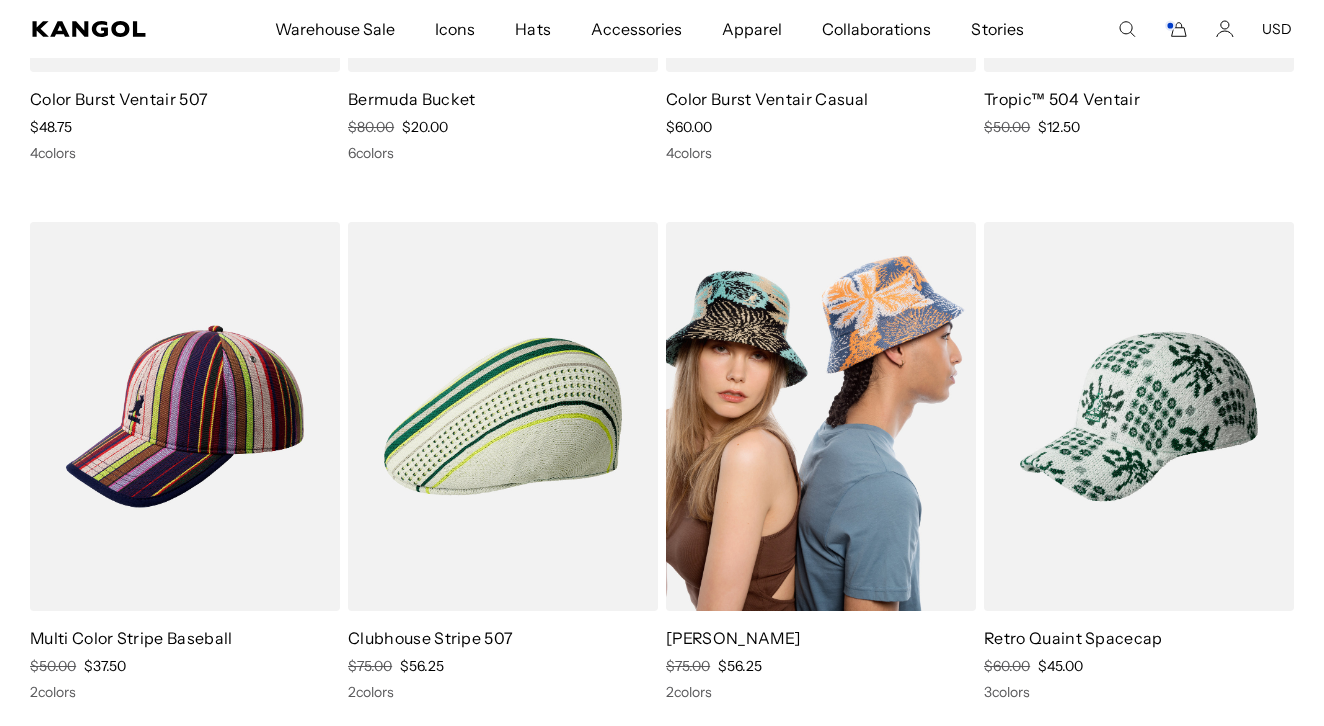 click at bounding box center (821, 416) 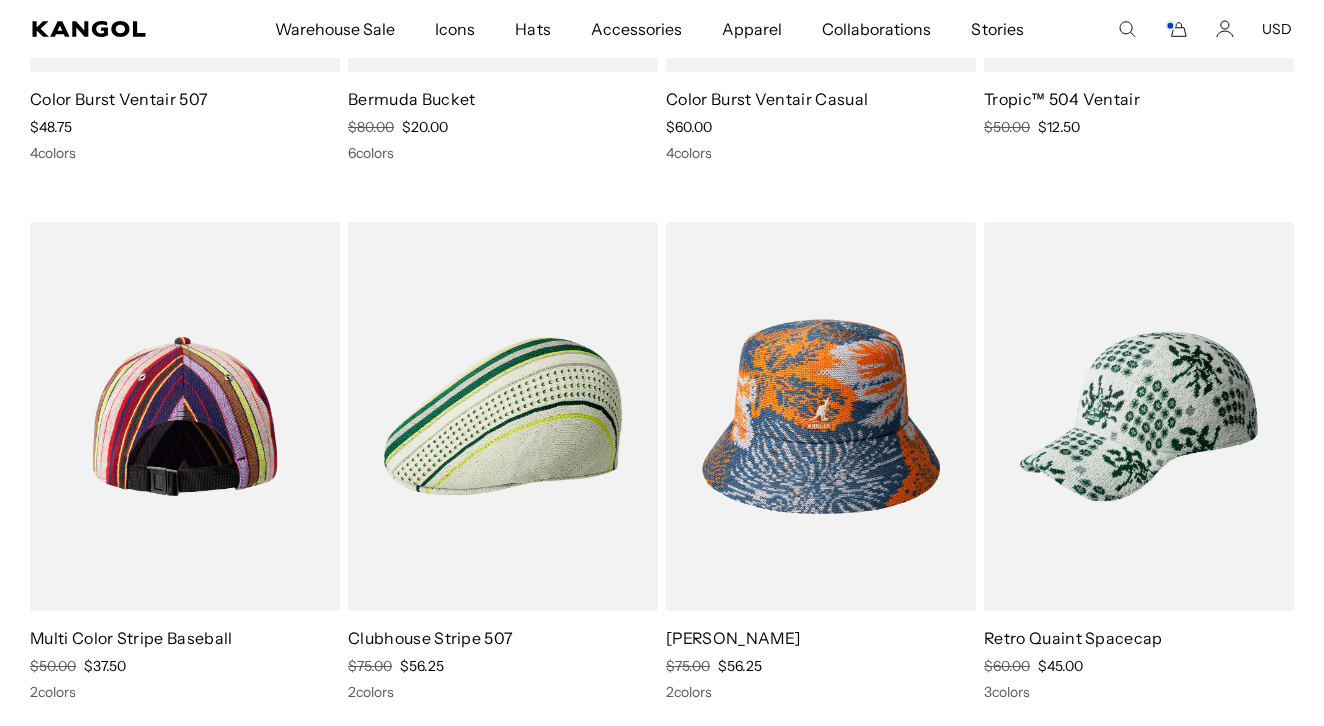 scroll, scrollTop: 0, scrollLeft: 412, axis: horizontal 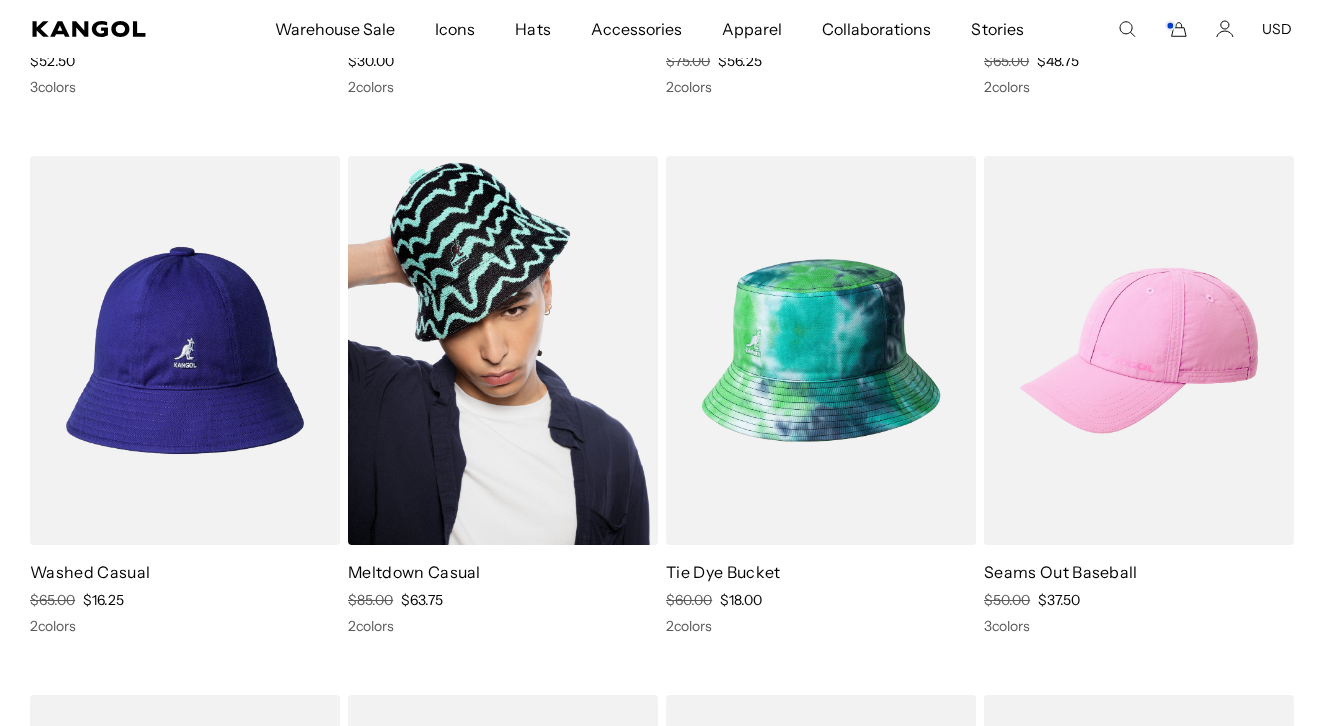 click at bounding box center (503, 350) 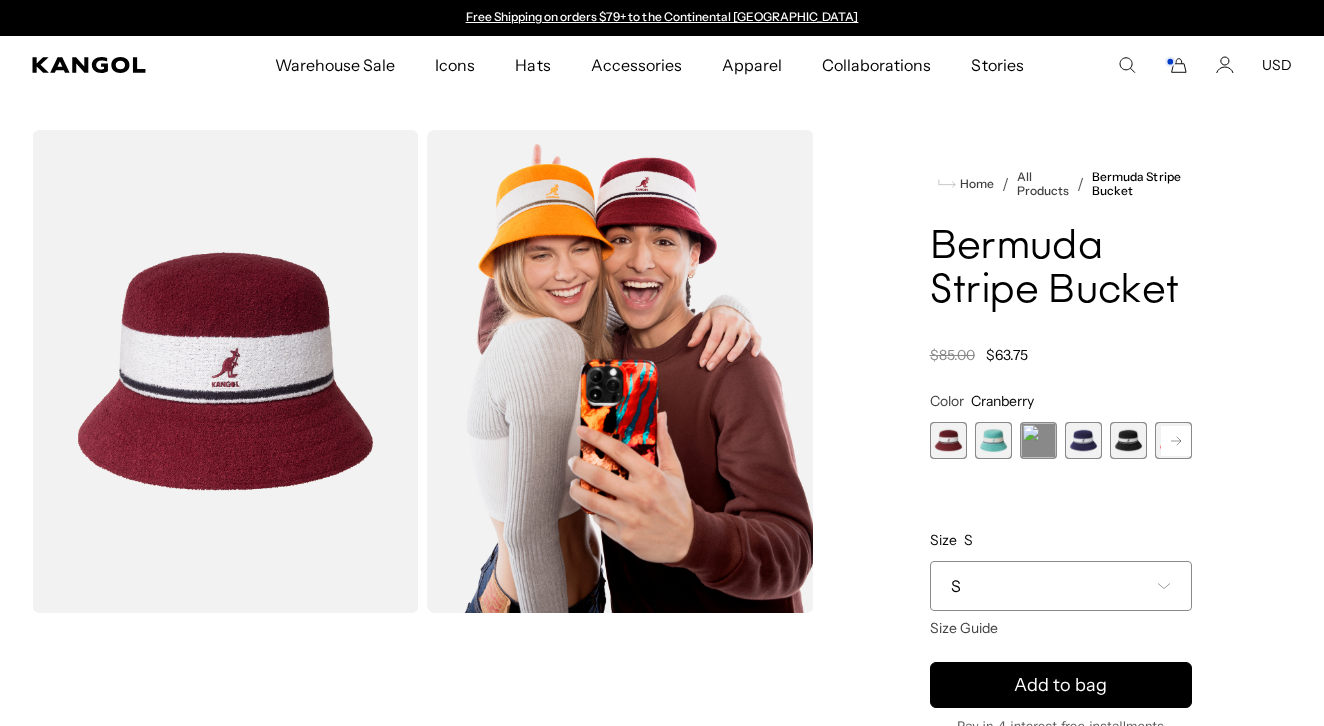 scroll, scrollTop: 0, scrollLeft: 0, axis: both 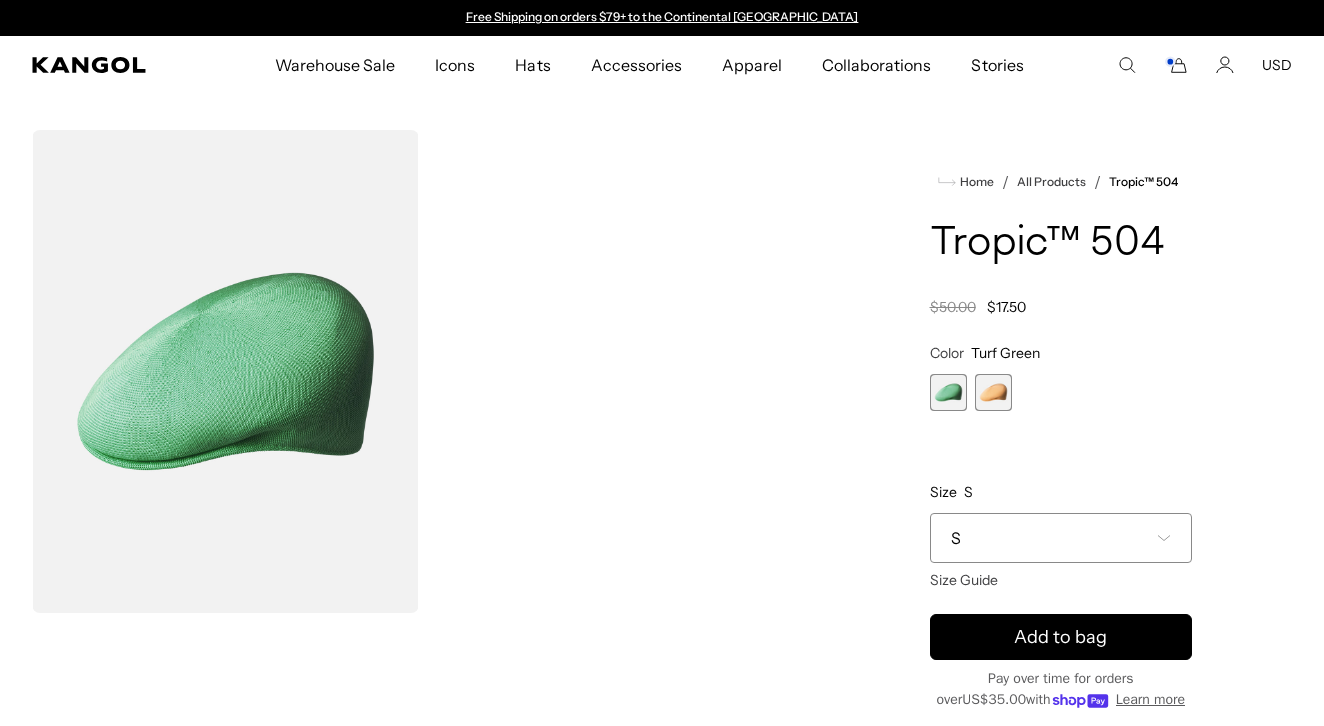 click on "S" at bounding box center [1061, 538] 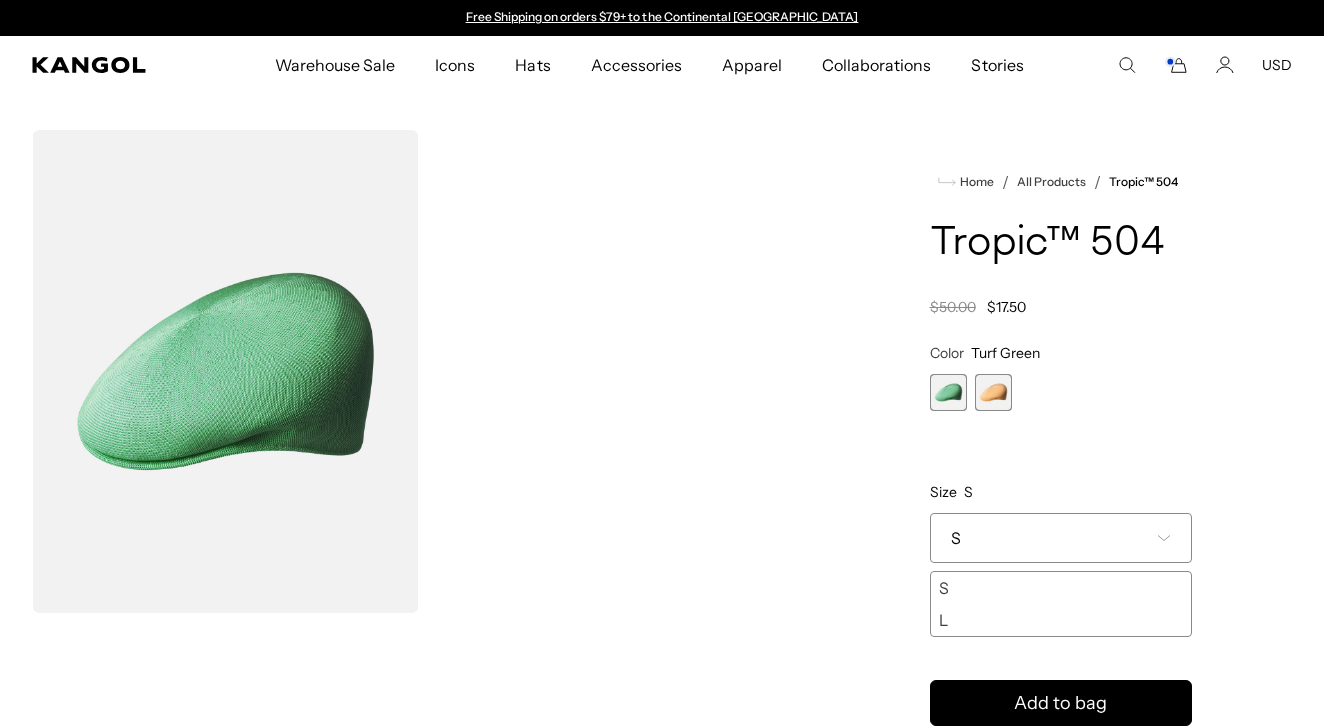 click on "S" at bounding box center (1061, 538) 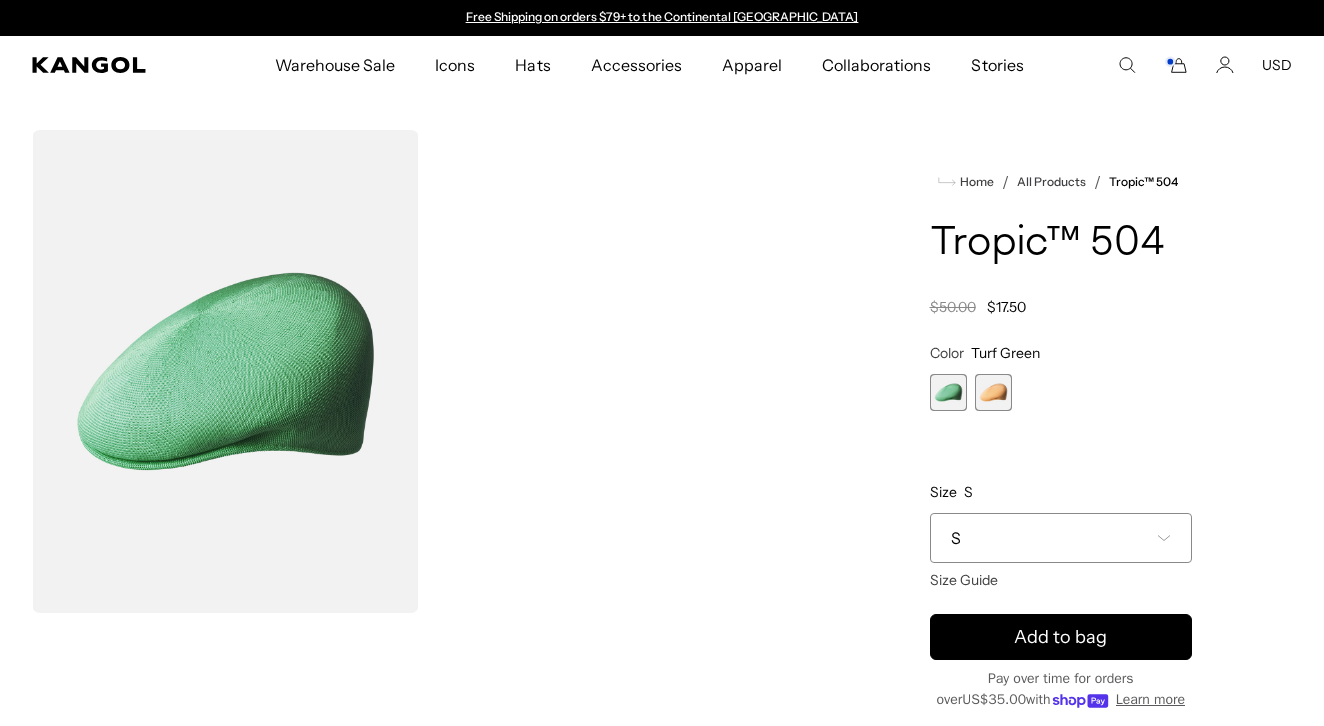 scroll, scrollTop: 0, scrollLeft: 0, axis: both 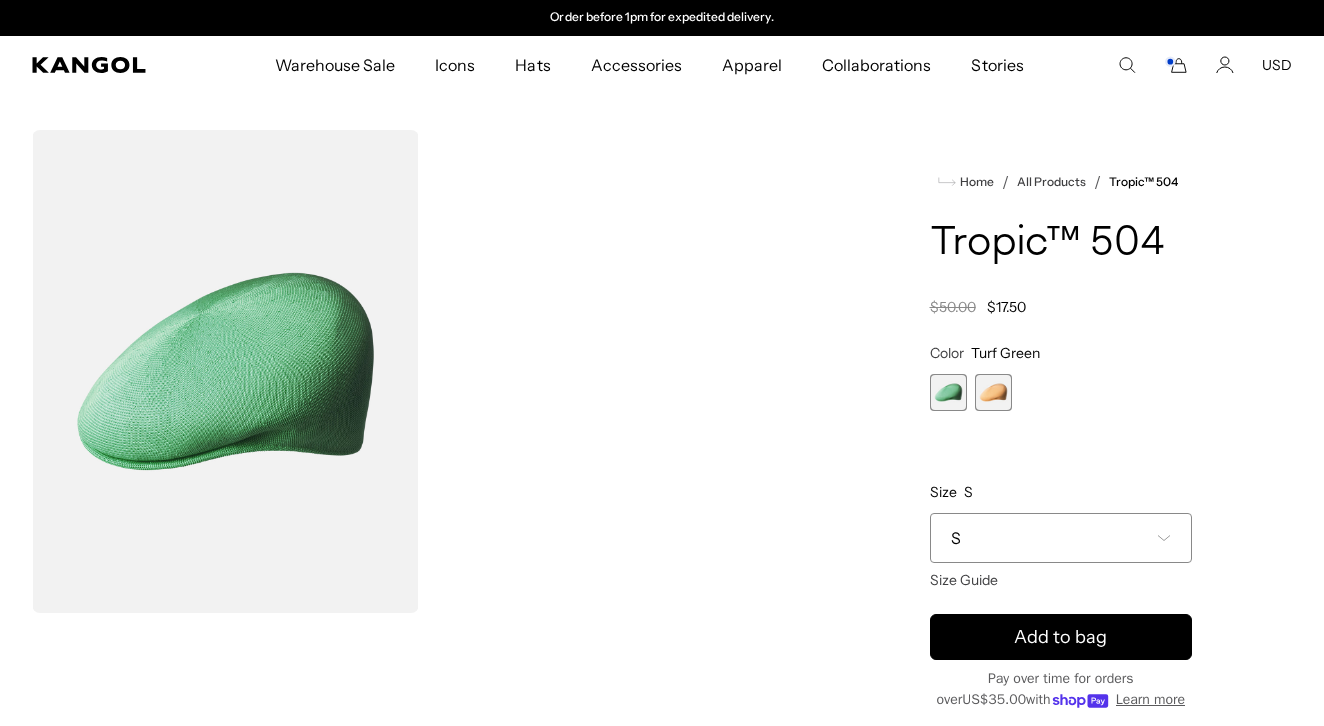 click at bounding box center (993, 392) 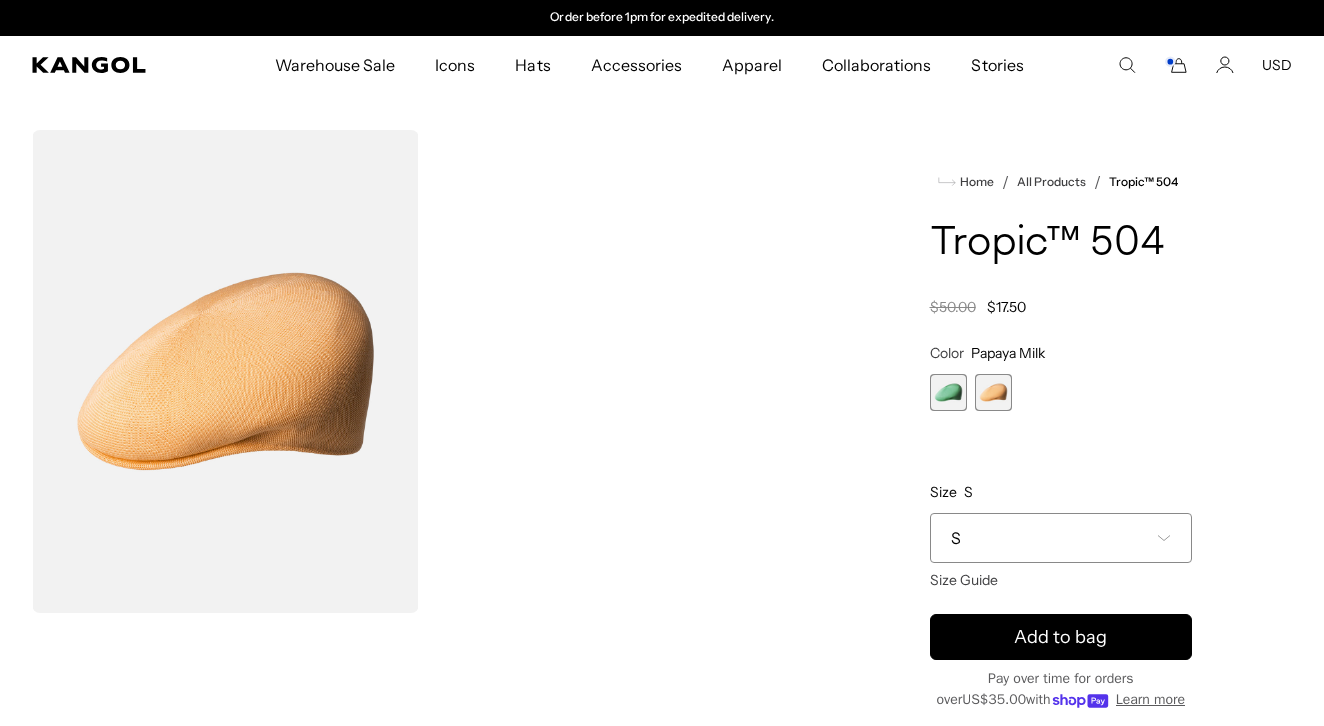 click on "S" at bounding box center [1061, 538] 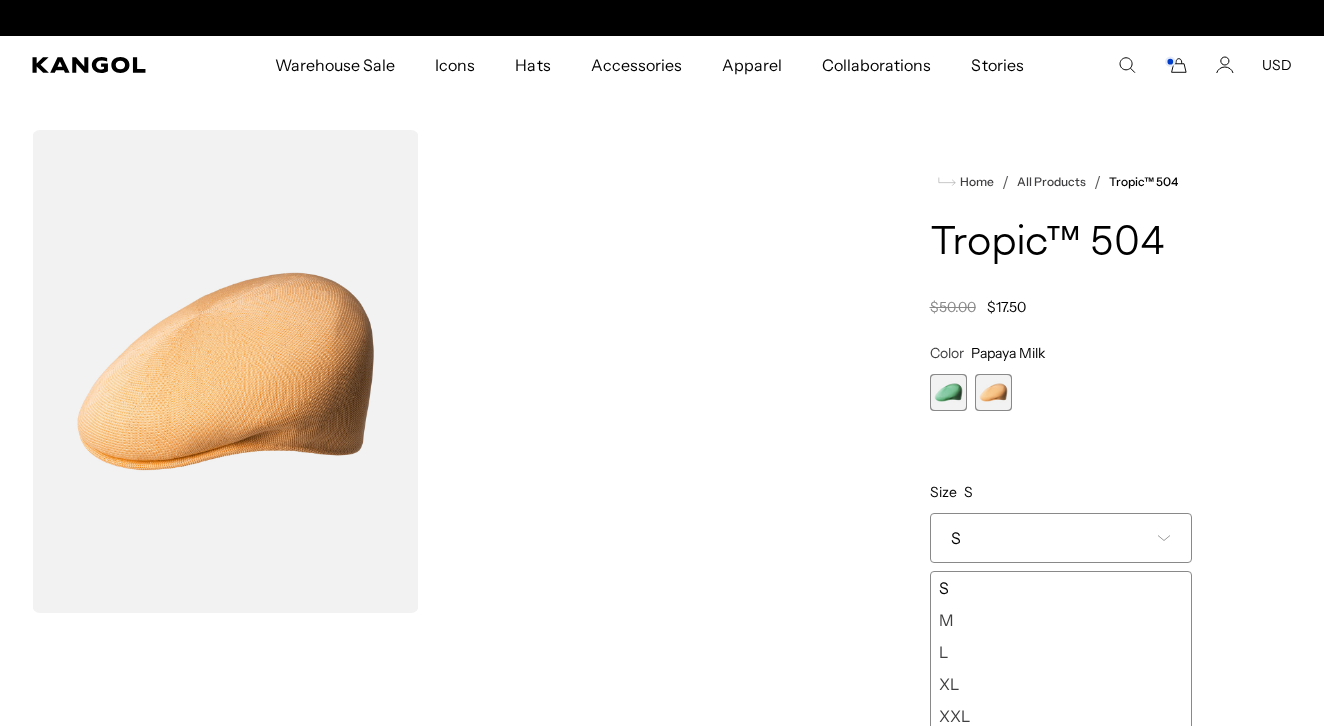 scroll, scrollTop: 0, scrollLeft: 0, axis: both 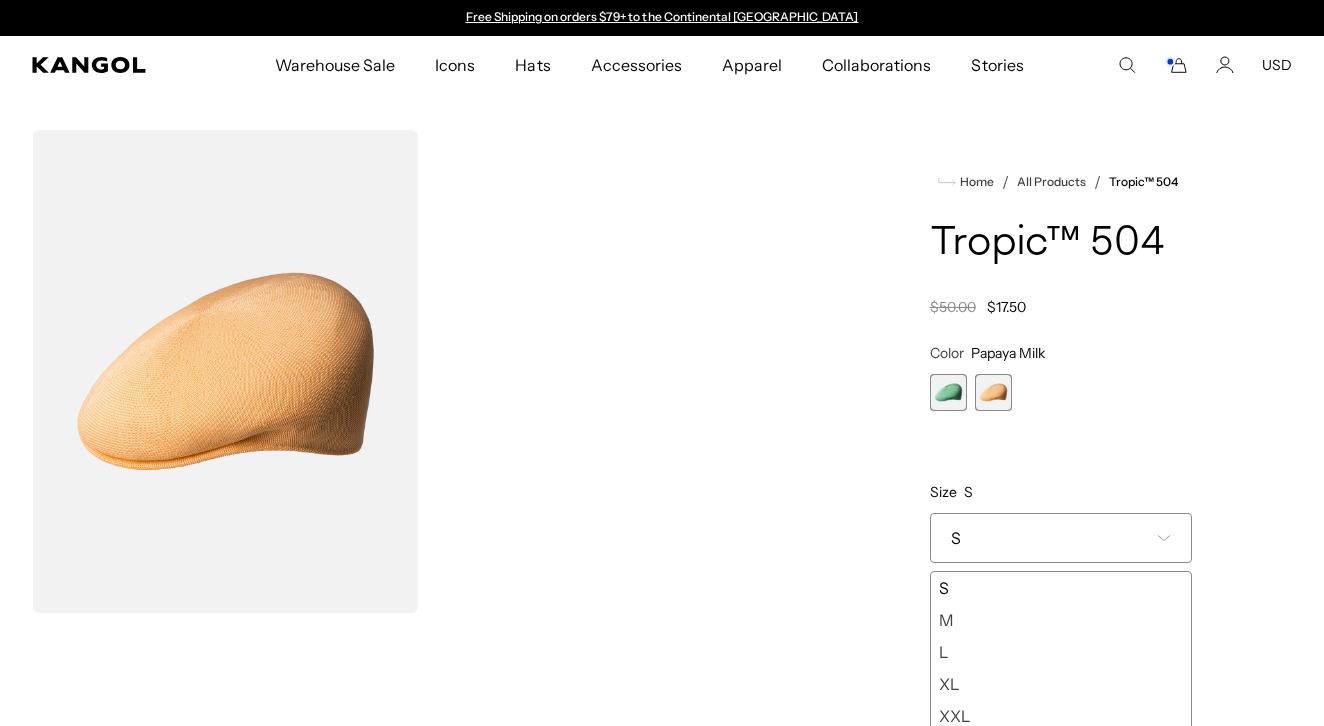 click on "M" at bounding box center [1061, 620] 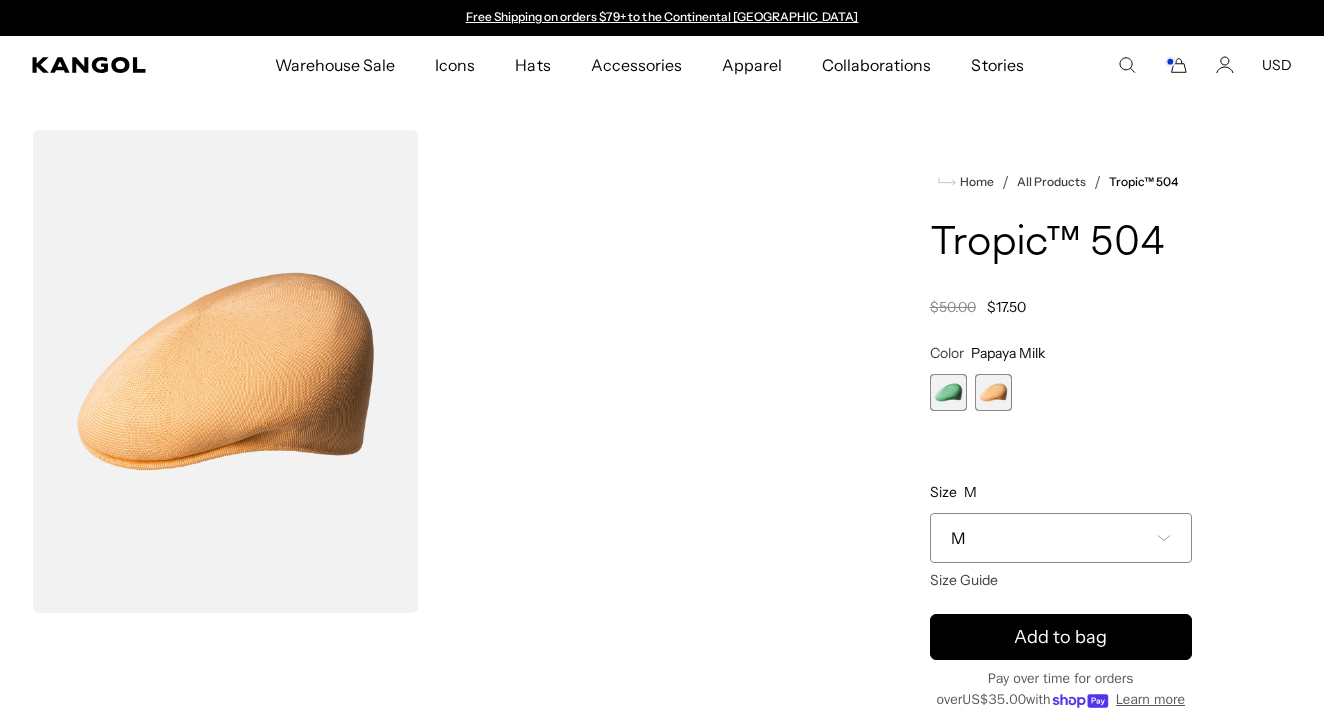 click at bounding box center [423, 371] 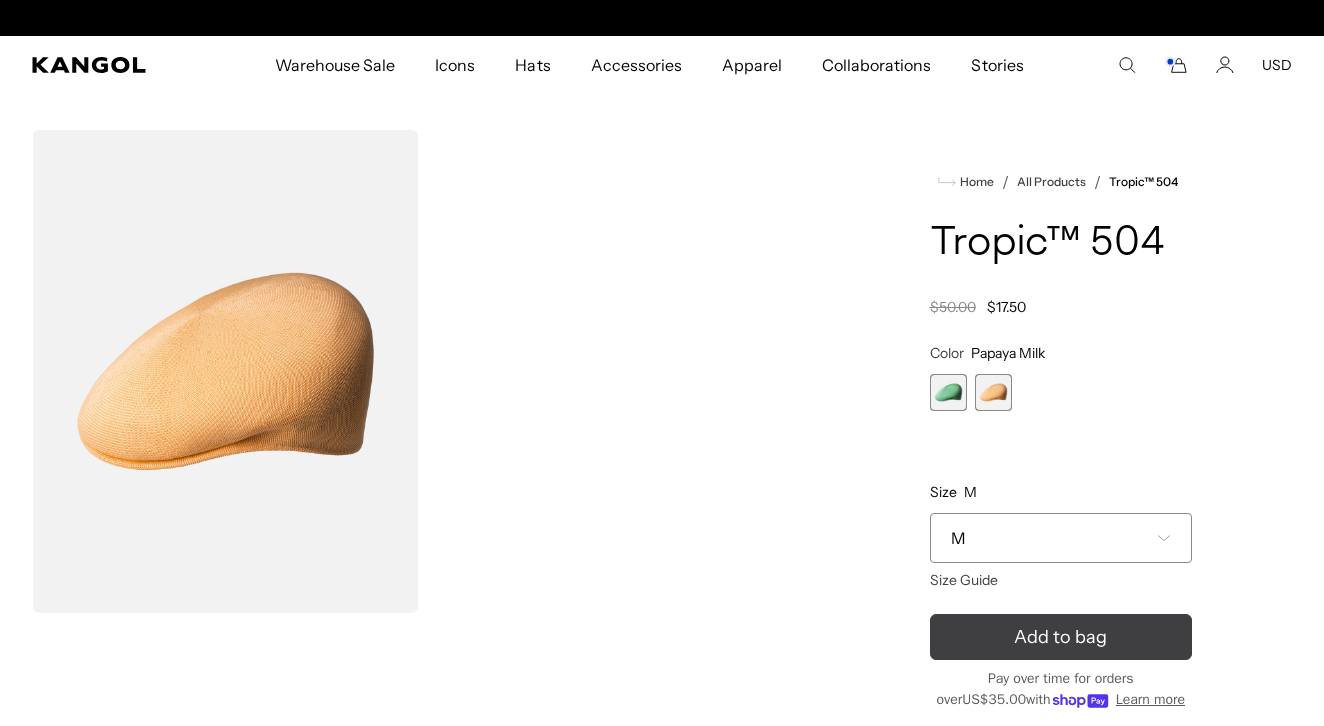 scroll, scrollTop: 0, scrollLeft: 412, axis: horizontal 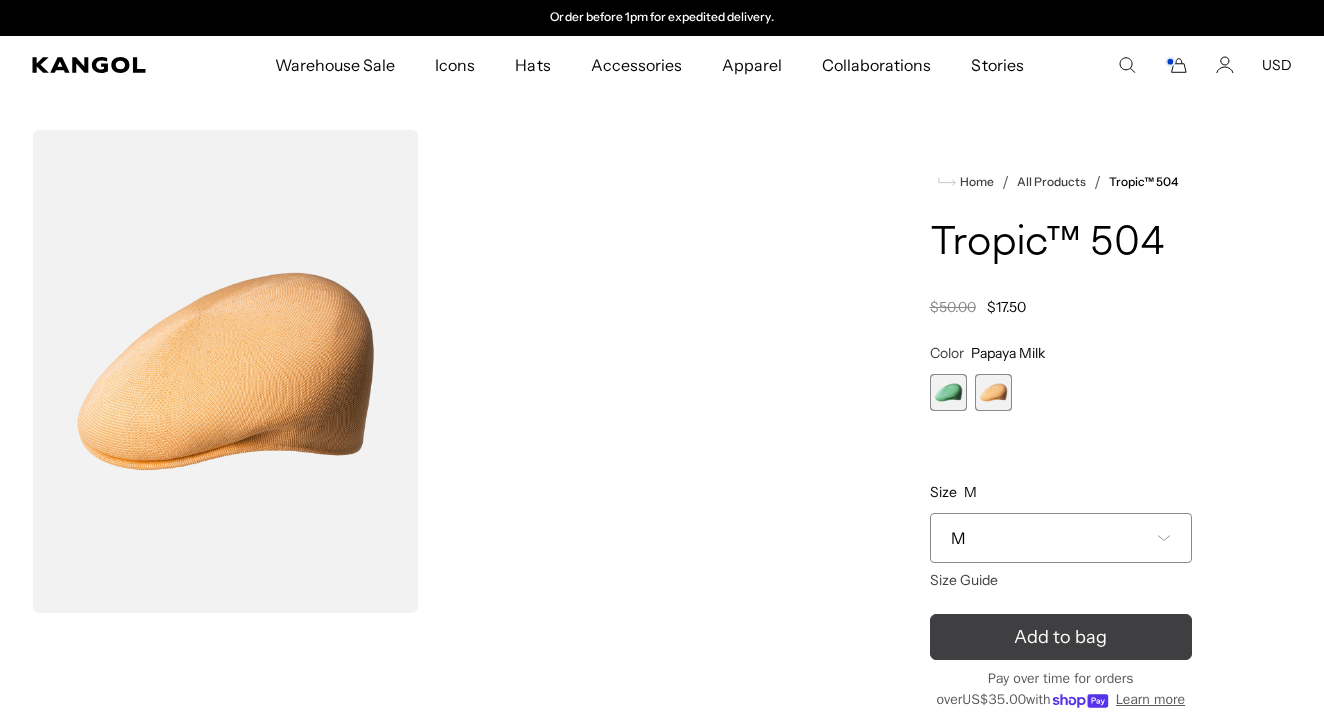 click on "Add to bag" at bounding box center (1061, 637) 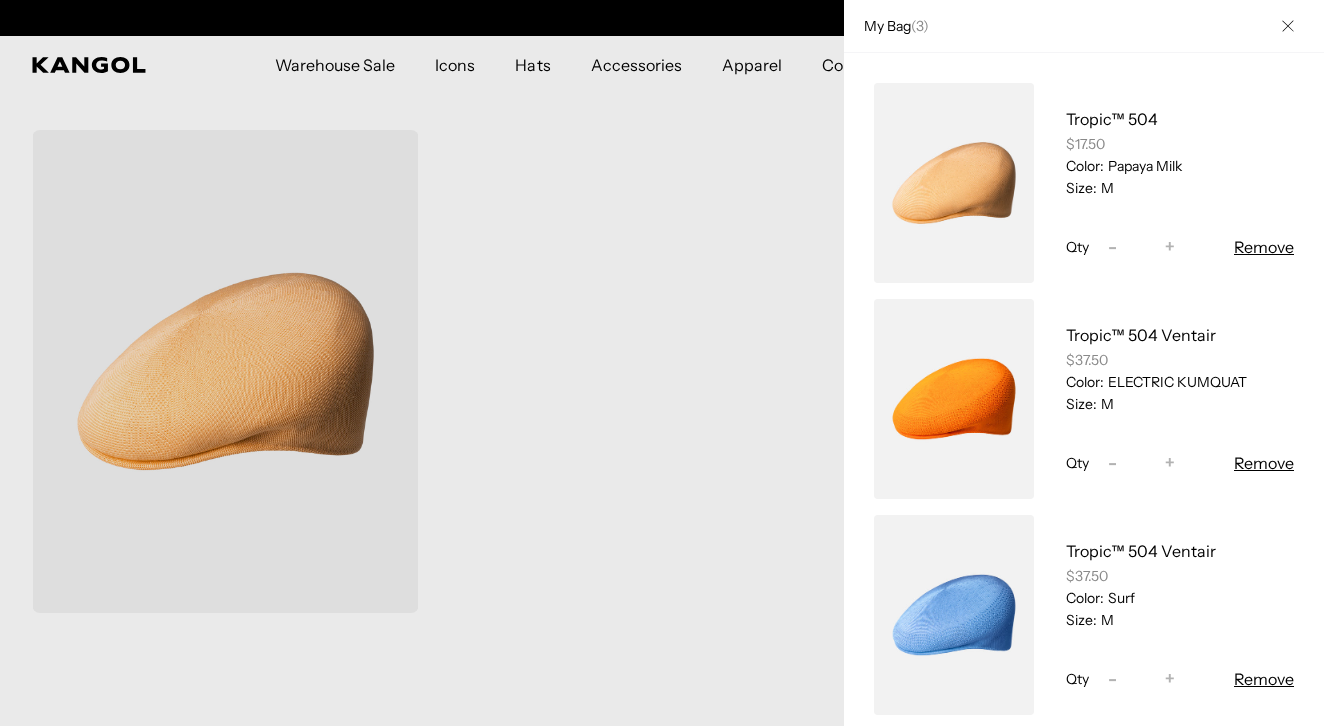 scroll, scrollTop: 0, scrollLeft: 0, axis: both 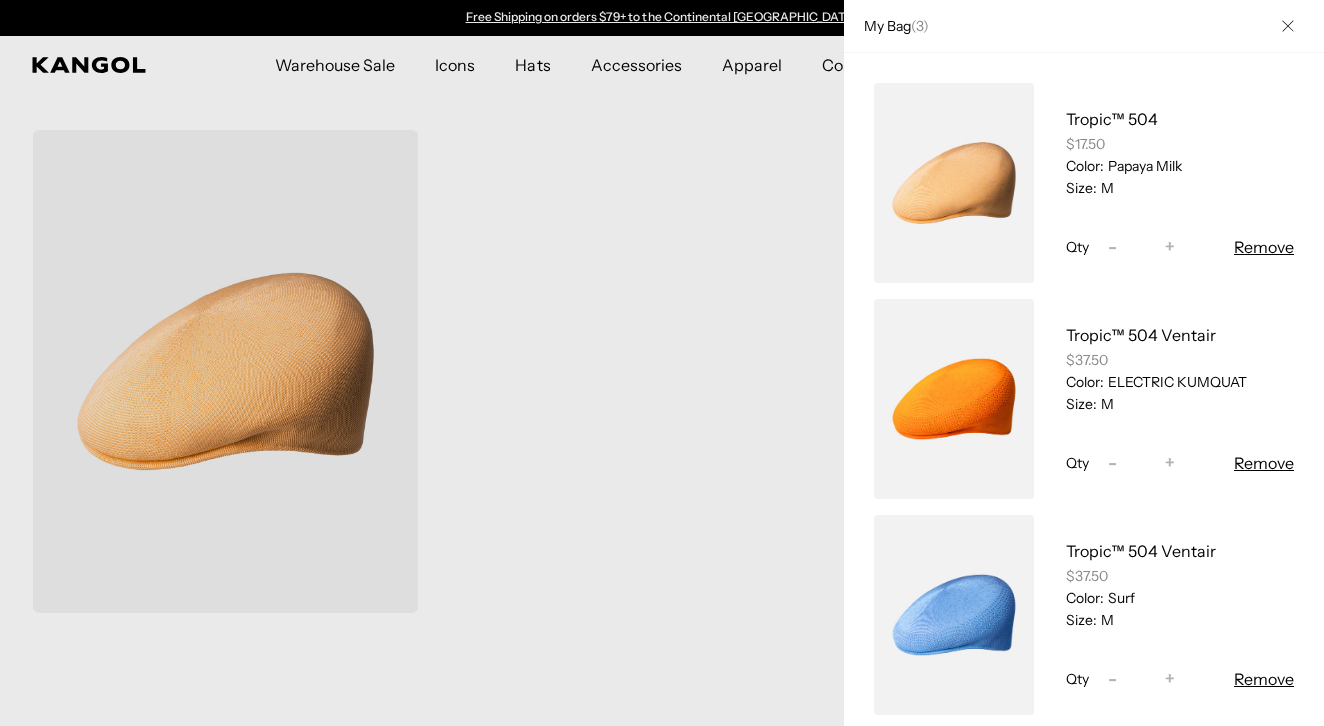 click on "Remove" at bounding box center (1264, 247) 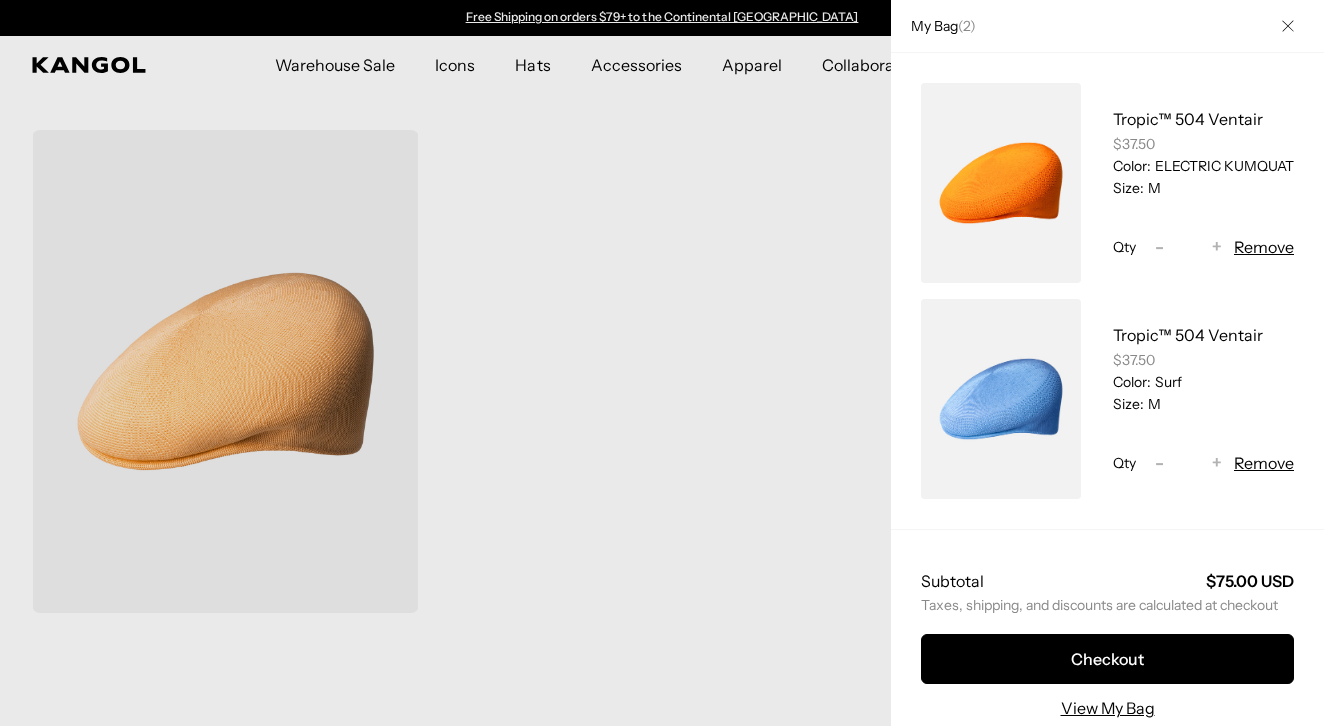 click at bounding box center (1288, 26) 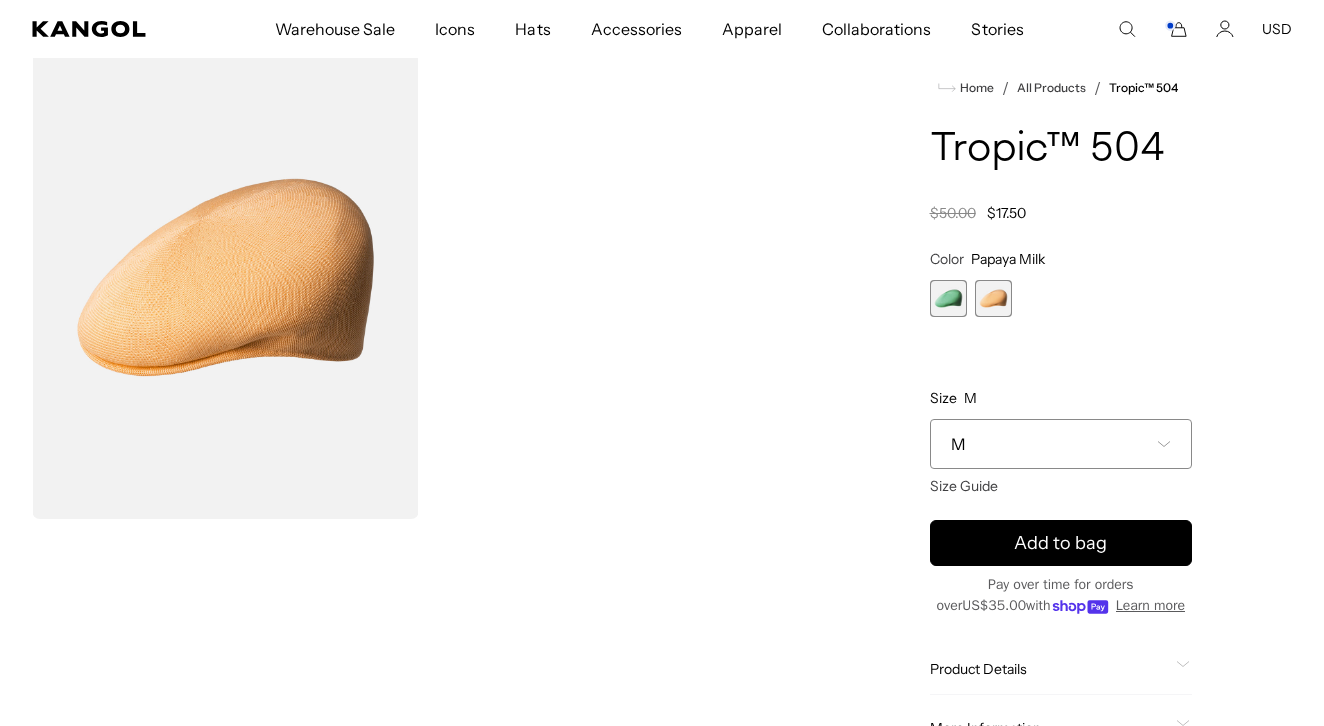 scroll, scrollTop: 0, scrollLeft: 412, axis: horizontal 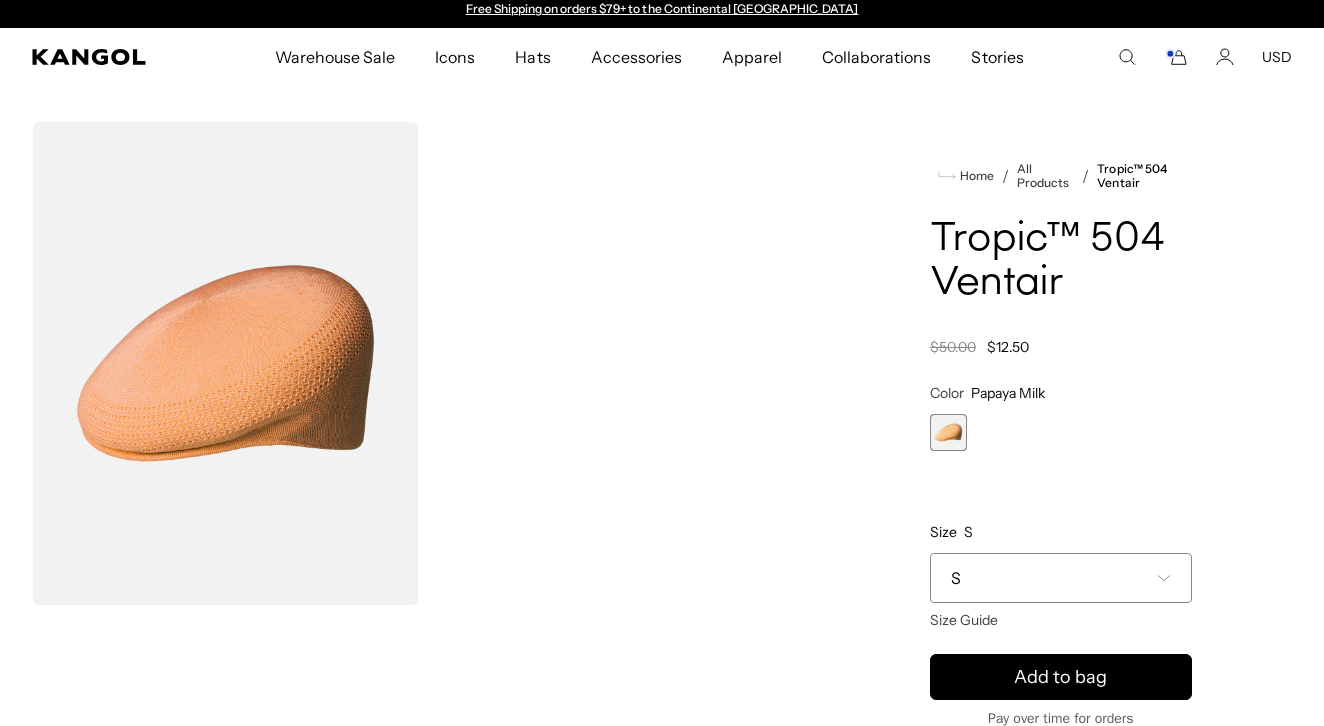 click on "S" at bounding box center (1061, 578) 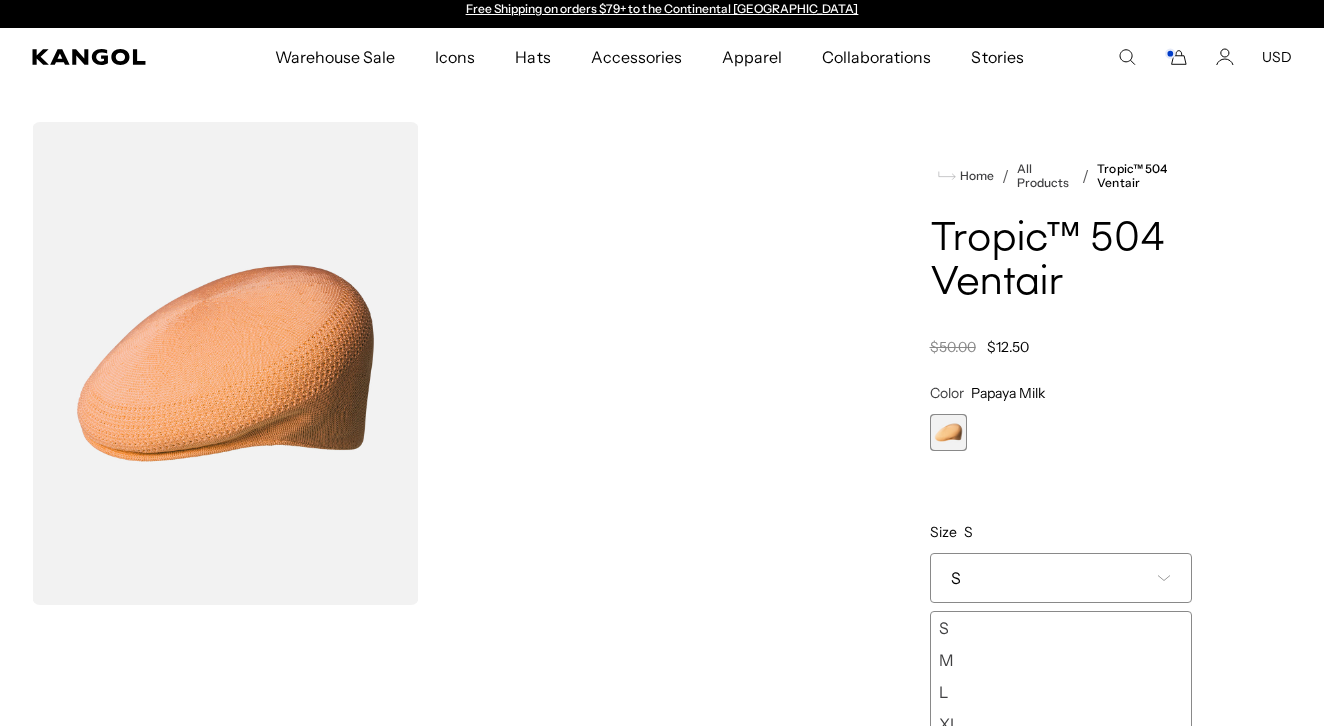 click on "M" at bounding box center [1061, 660] 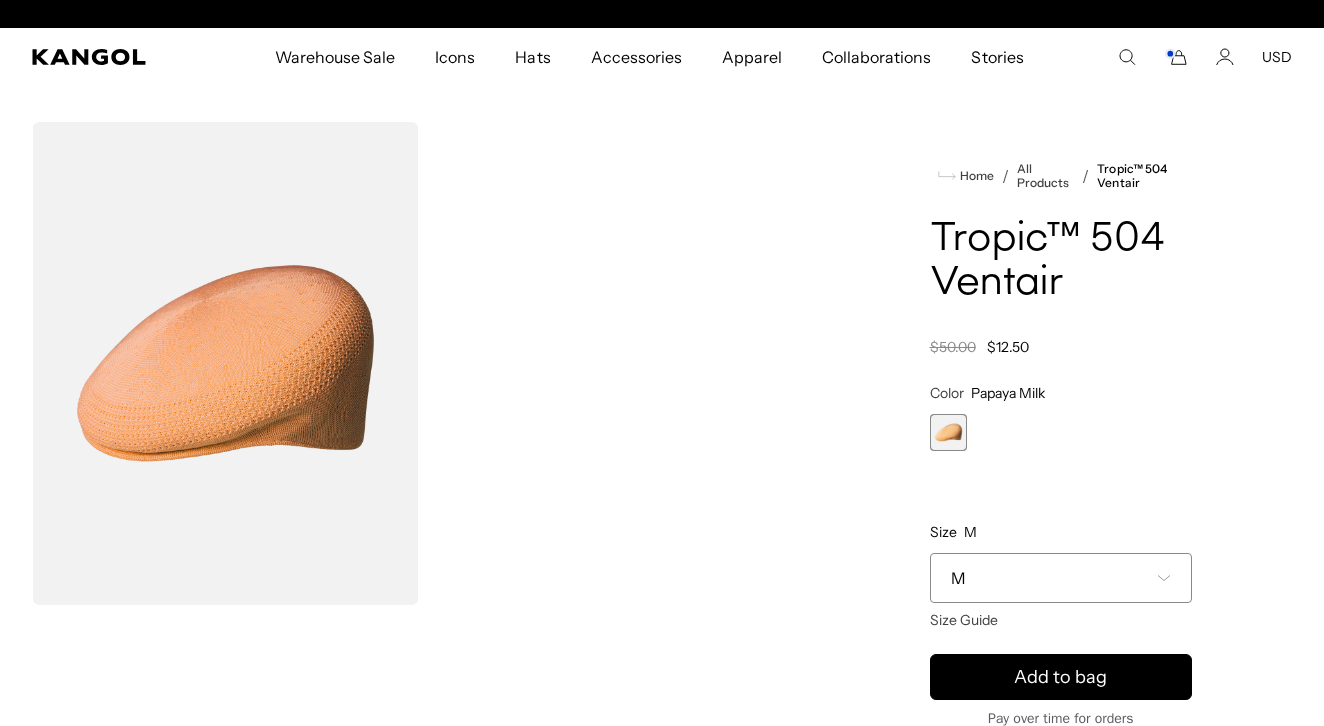 scroll, scrollTop: 0, scrollLeft: 412, axis: horizontal 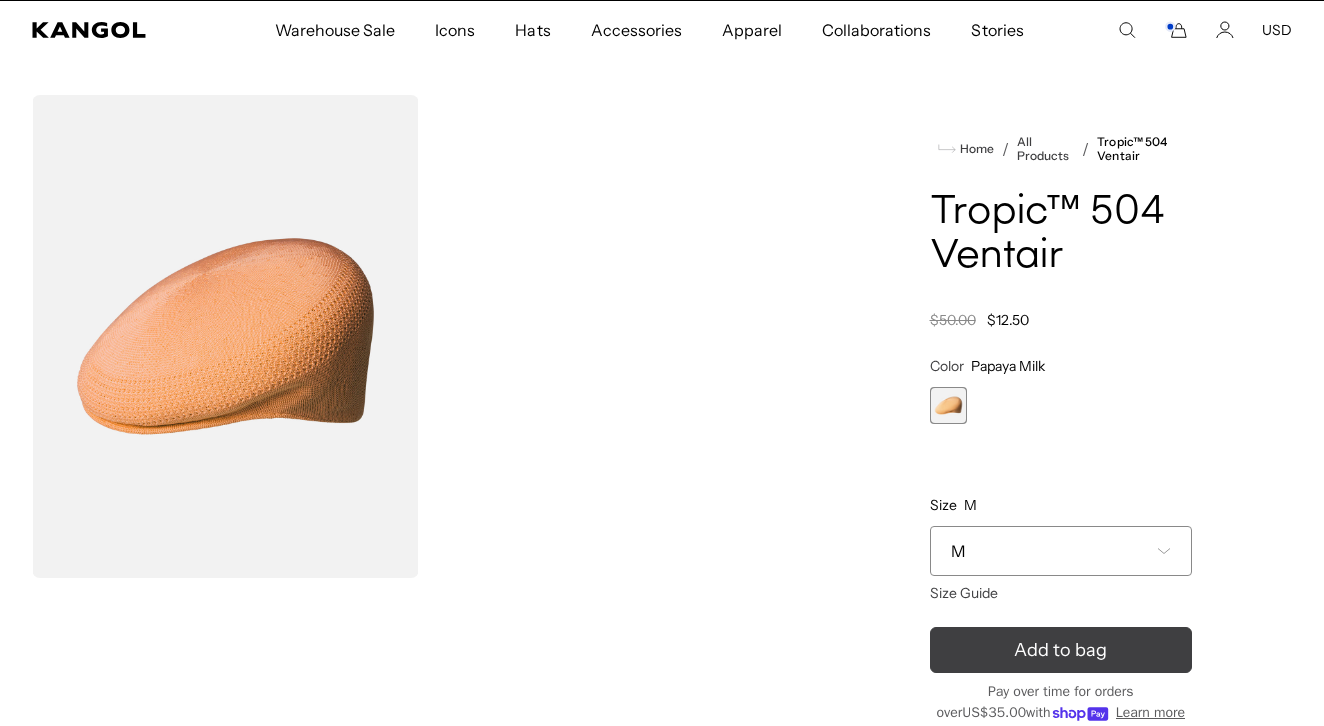 click on "Add to bag" at bounding box center [1061, 650] 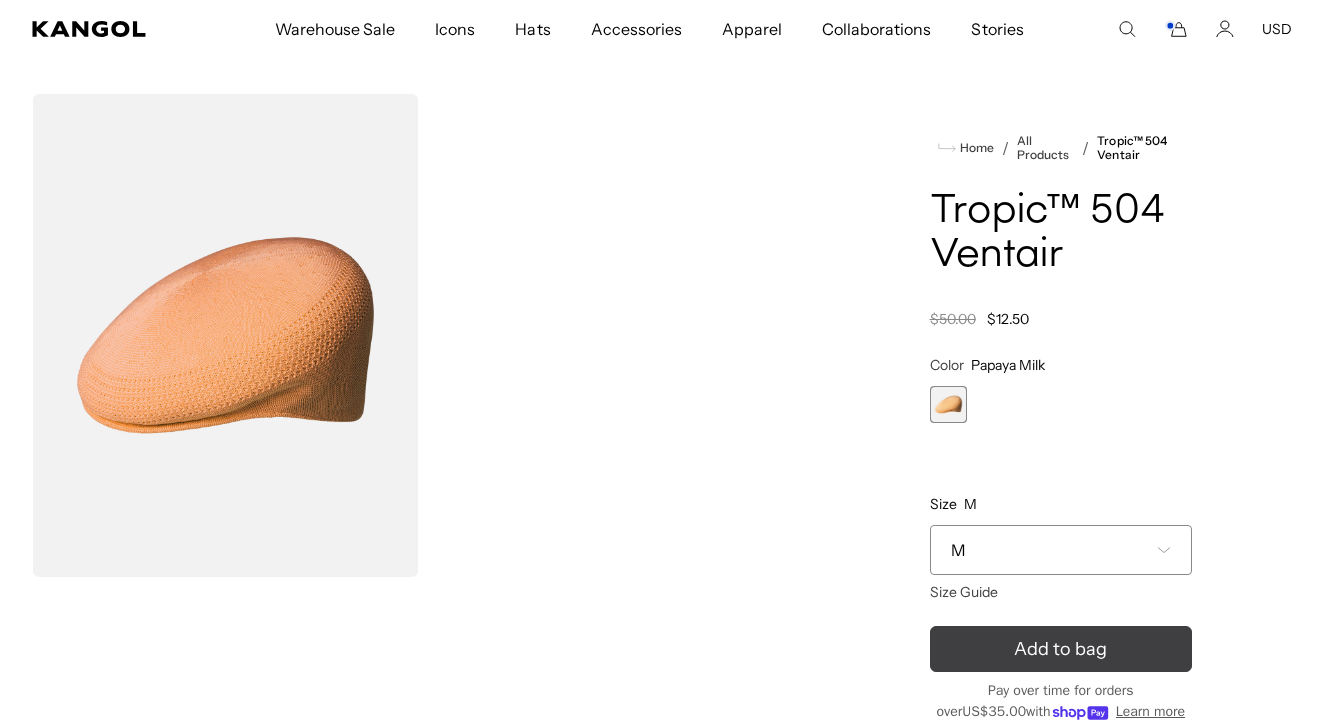 scroll, scrollTop: 0, scrollLeft: 0, axis: both 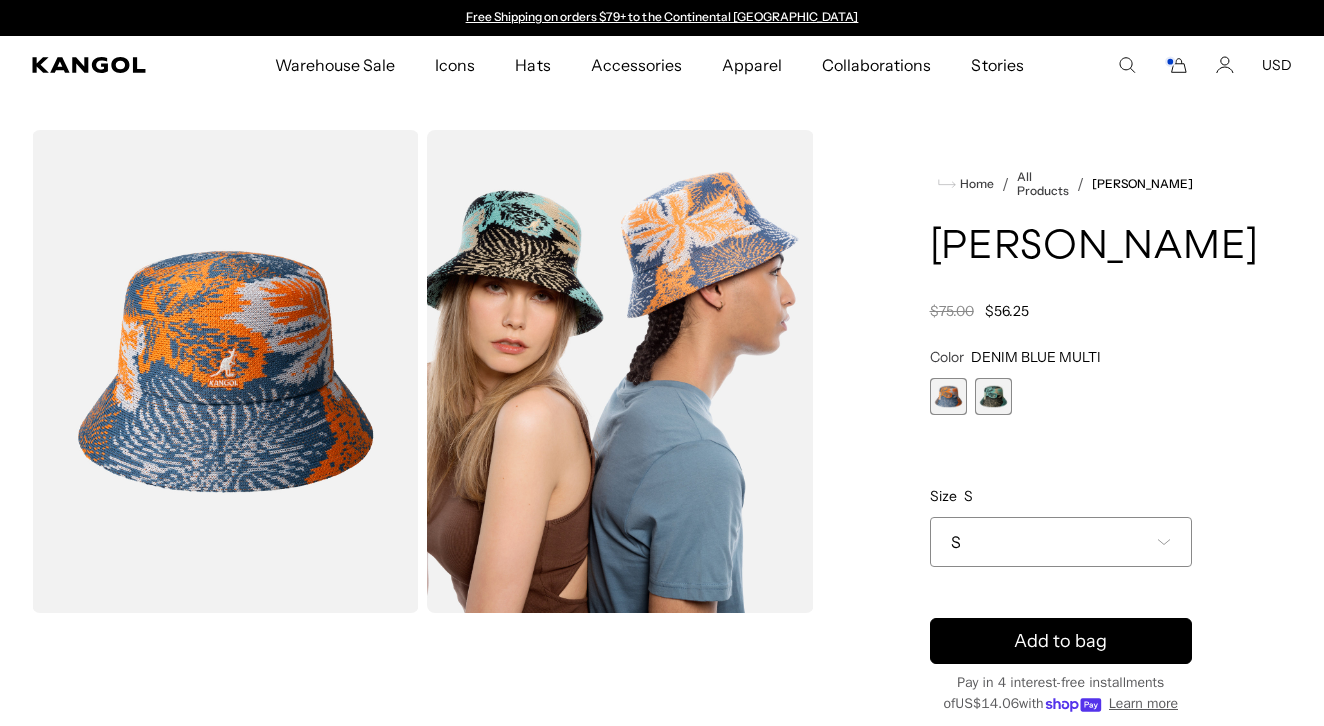 click at bounding box center (993, 396) 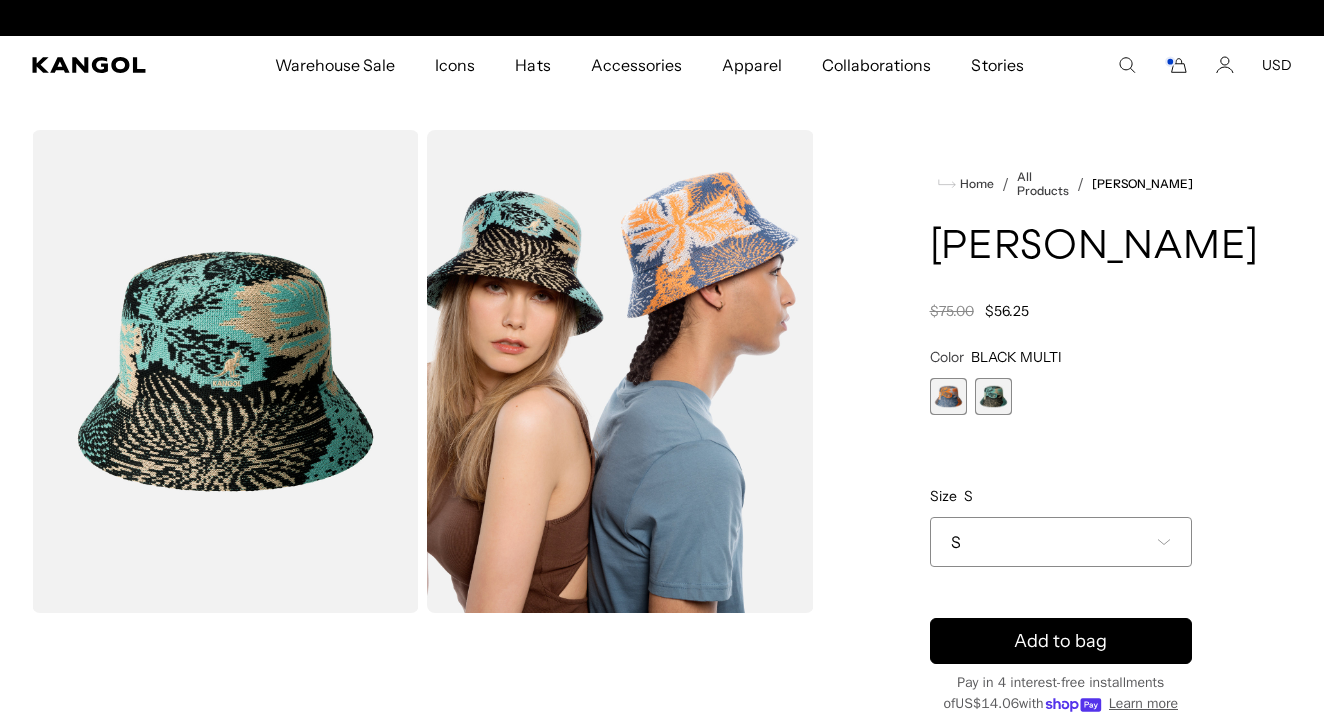 scroll, scrollTop: 0, scrollLeft: 0, axis: both 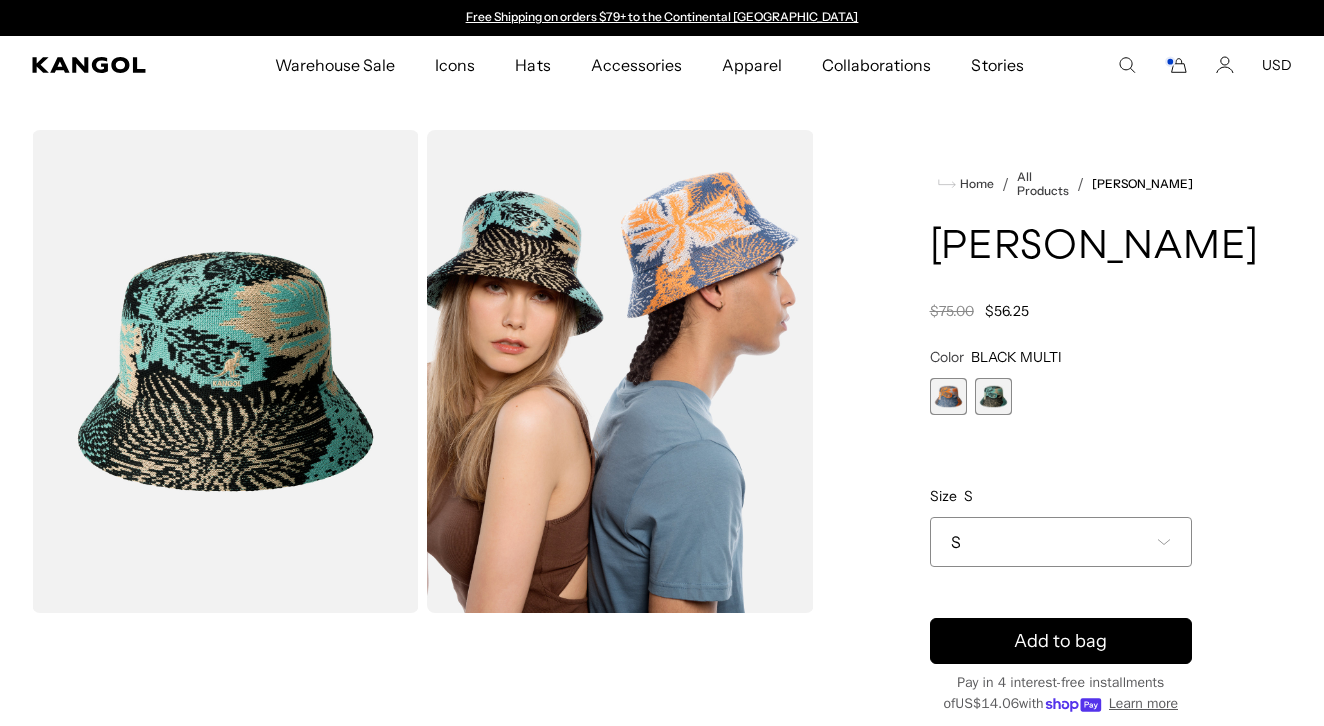 click at bounding box center [948, 396] 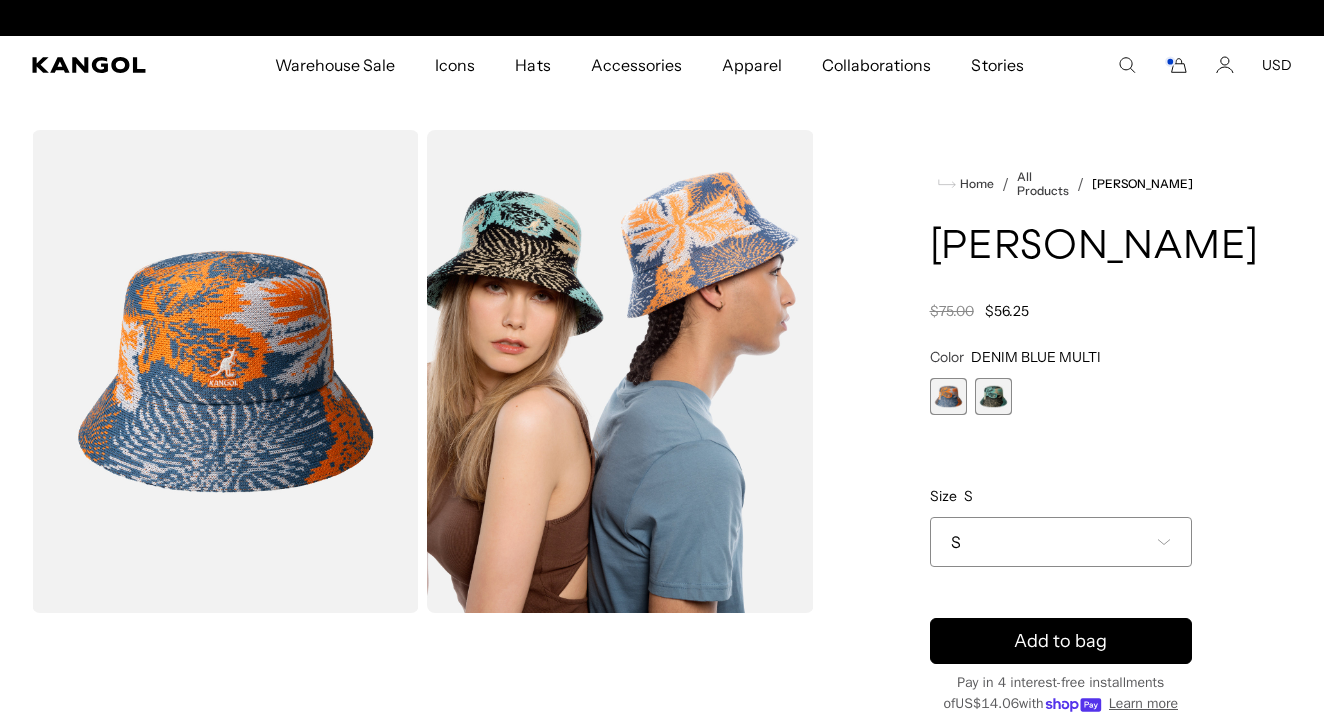 scroll, scrollTop: 0, scrollLeft: 0, axis: both 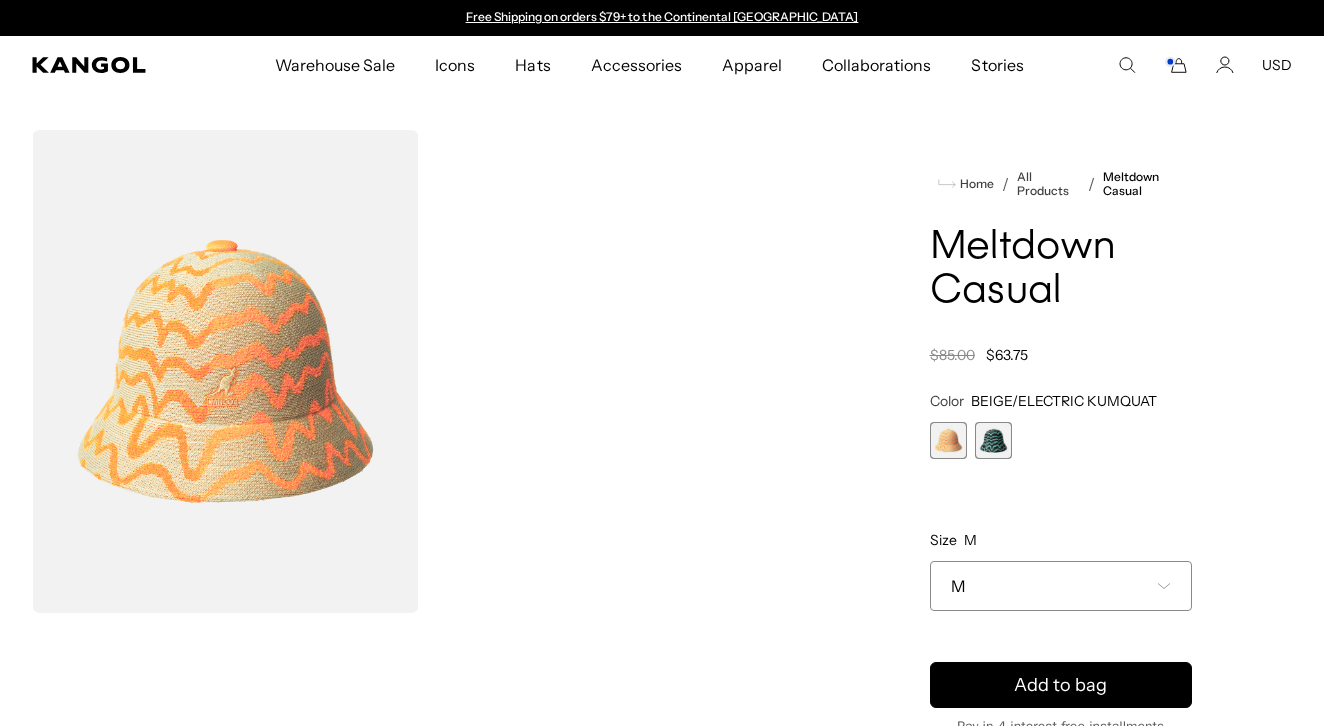 click at bounding box center [993, 440] 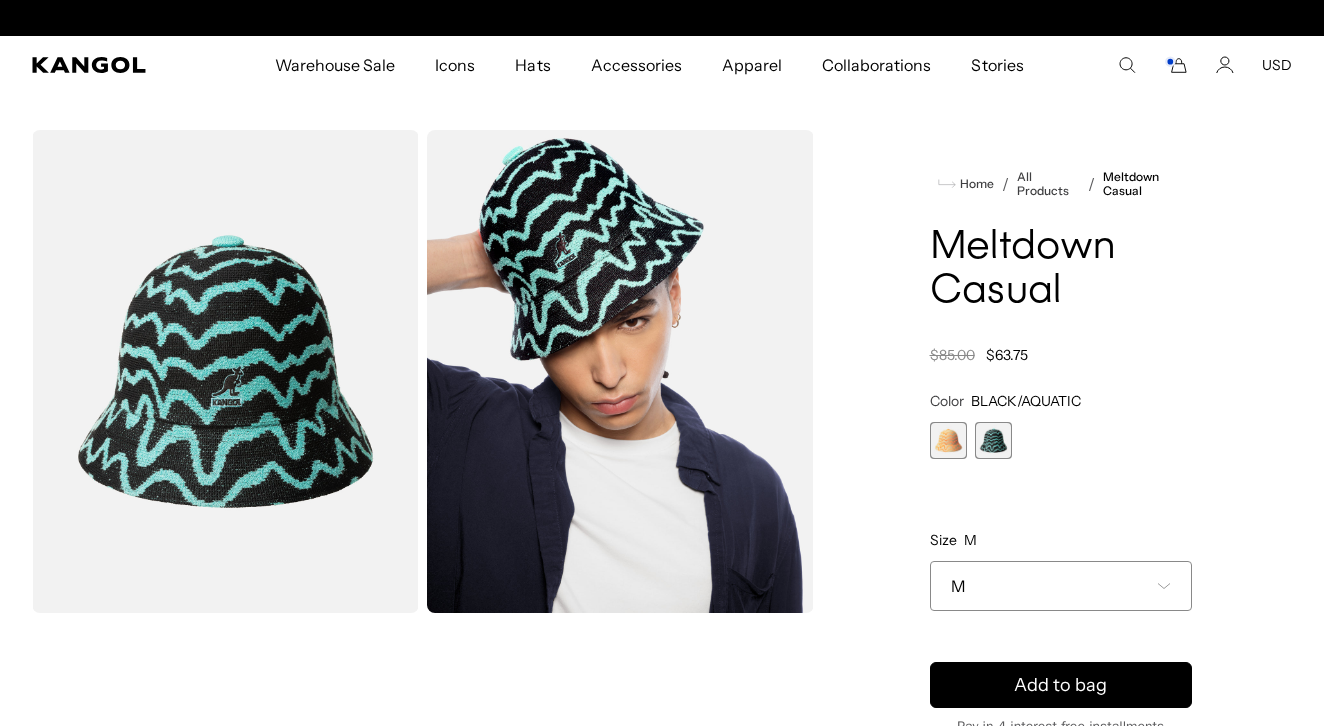 scroll, scrollTop: 0, scrollLeft: 0, axis: both 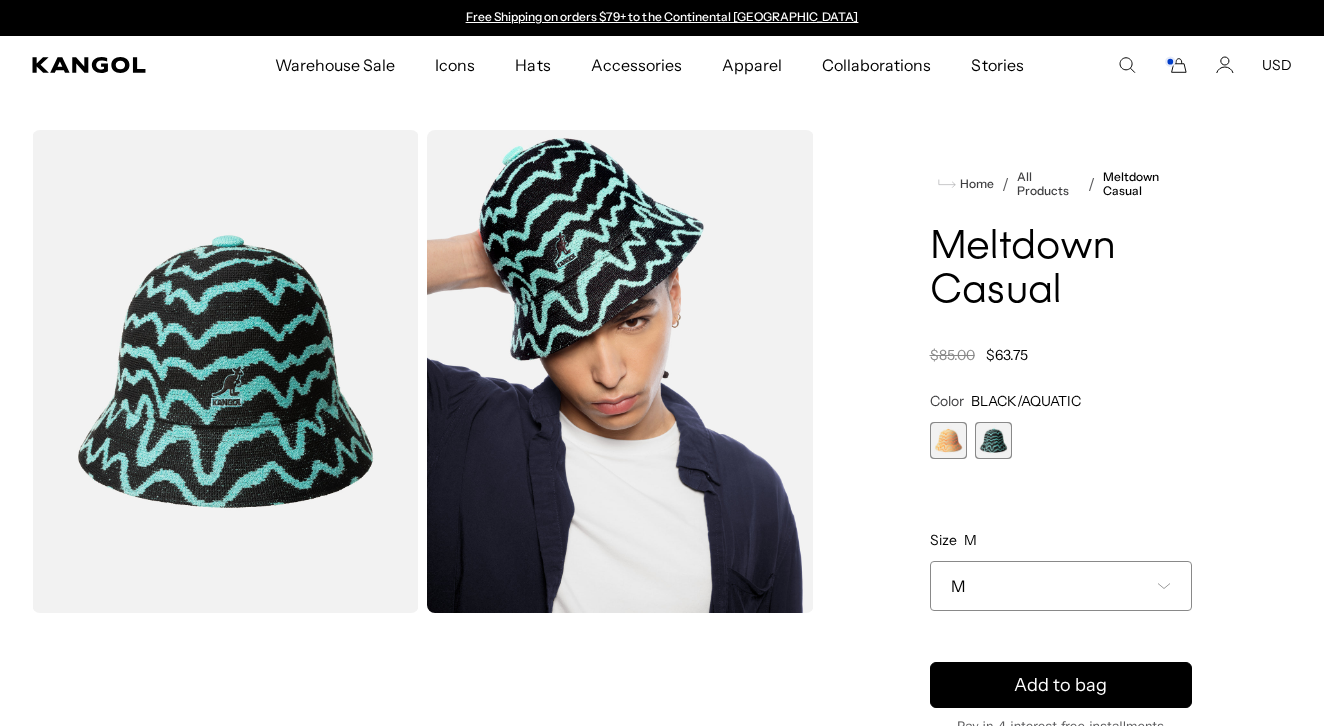 click at bounding box center [948, 440] 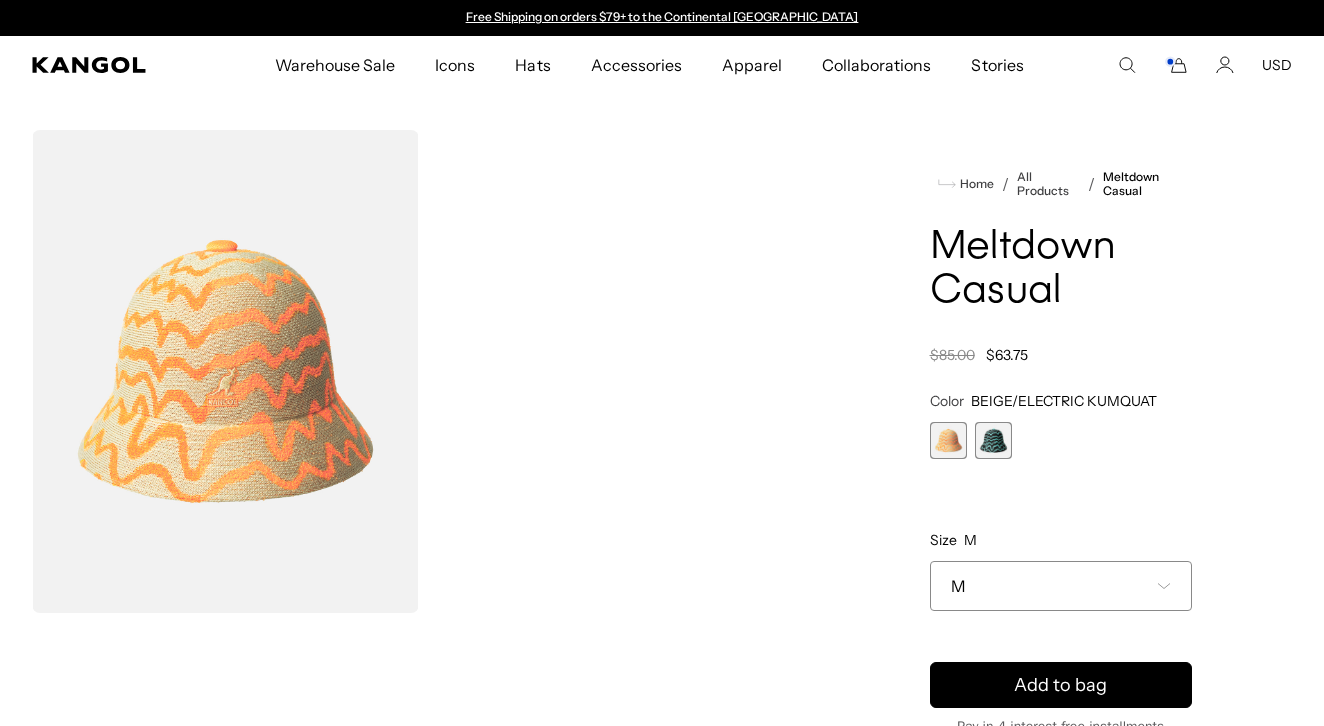 click at bounding box center (993, 440) 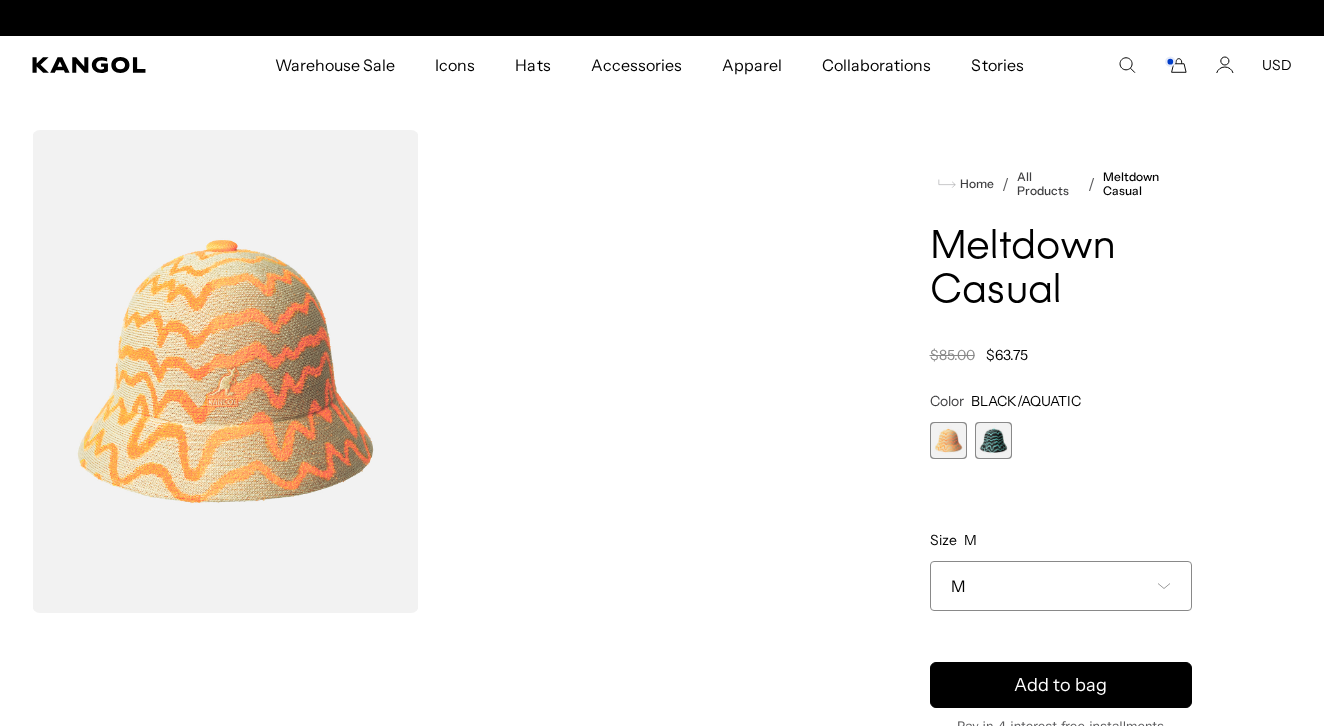 scroll, scrollTop: 0, scrollLeft: 412, axis: horizontal 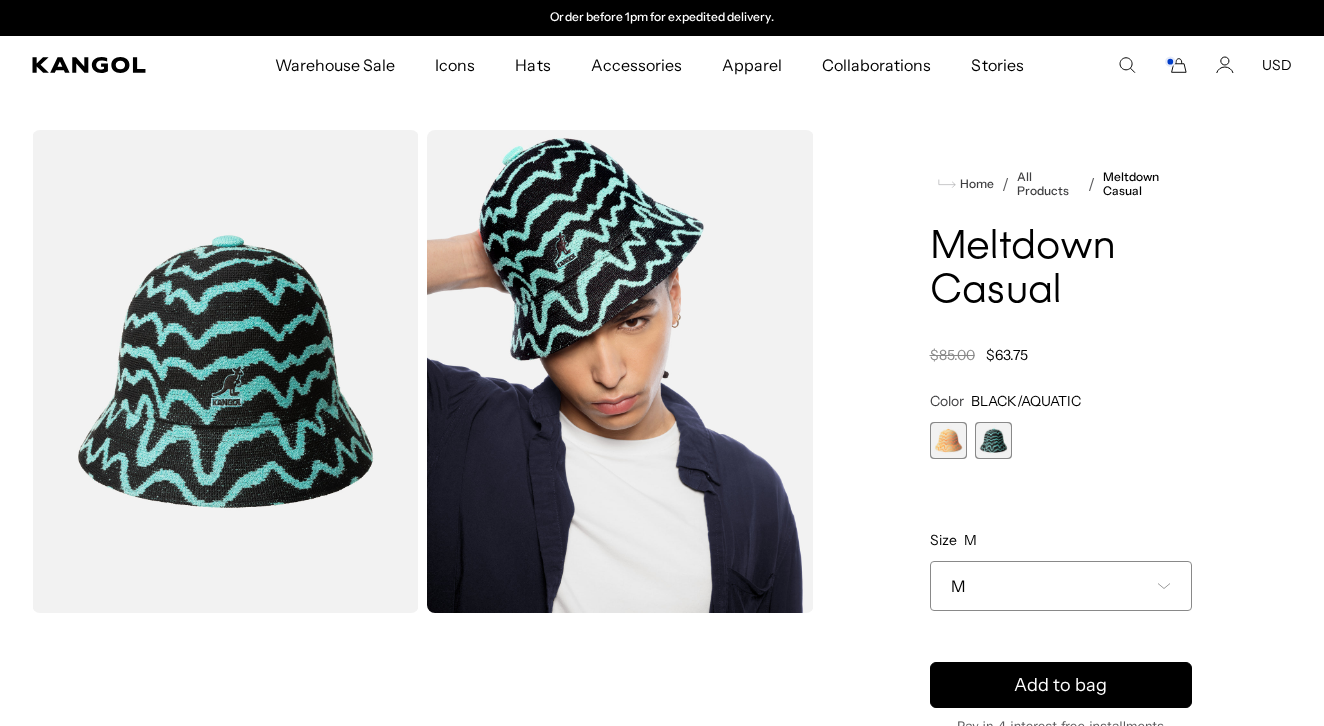 click on "M" at bounding box center (1061, 586) 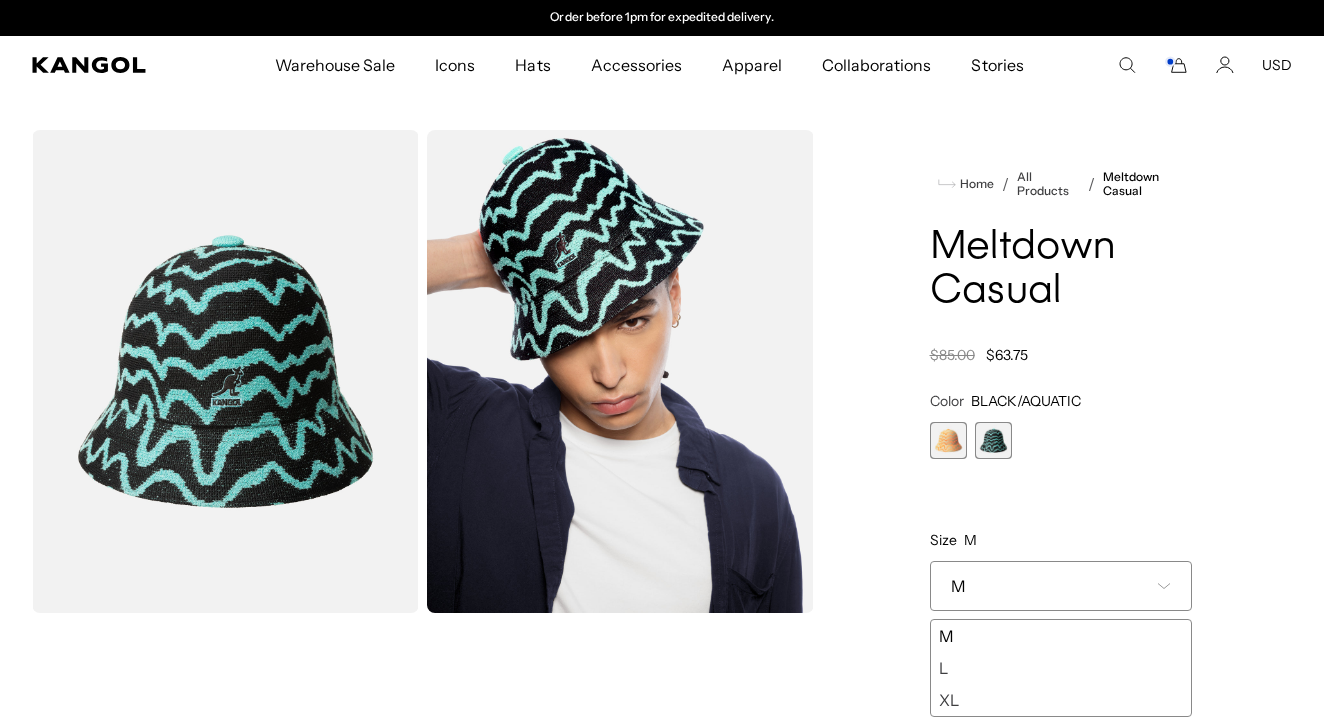 click on "M" at bounding box center (1061, 636) 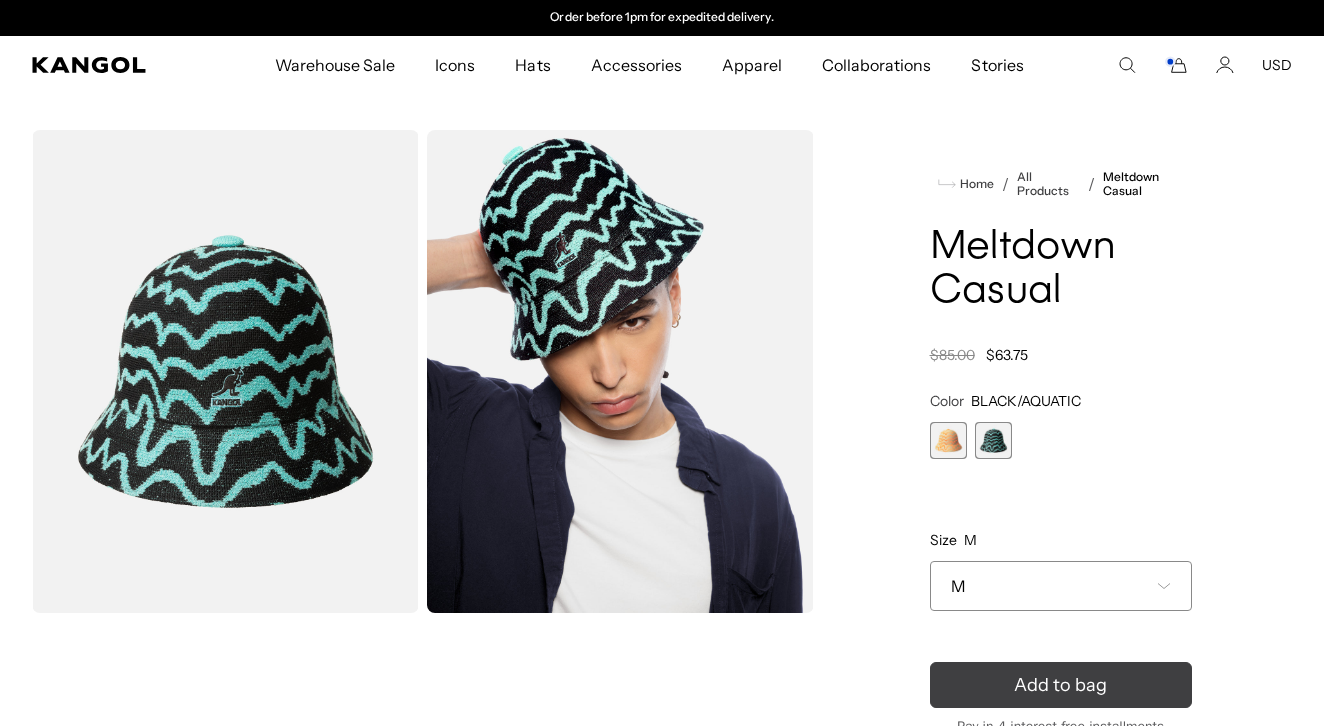 click on "Add to bag" at bounding box center [1061, 685] 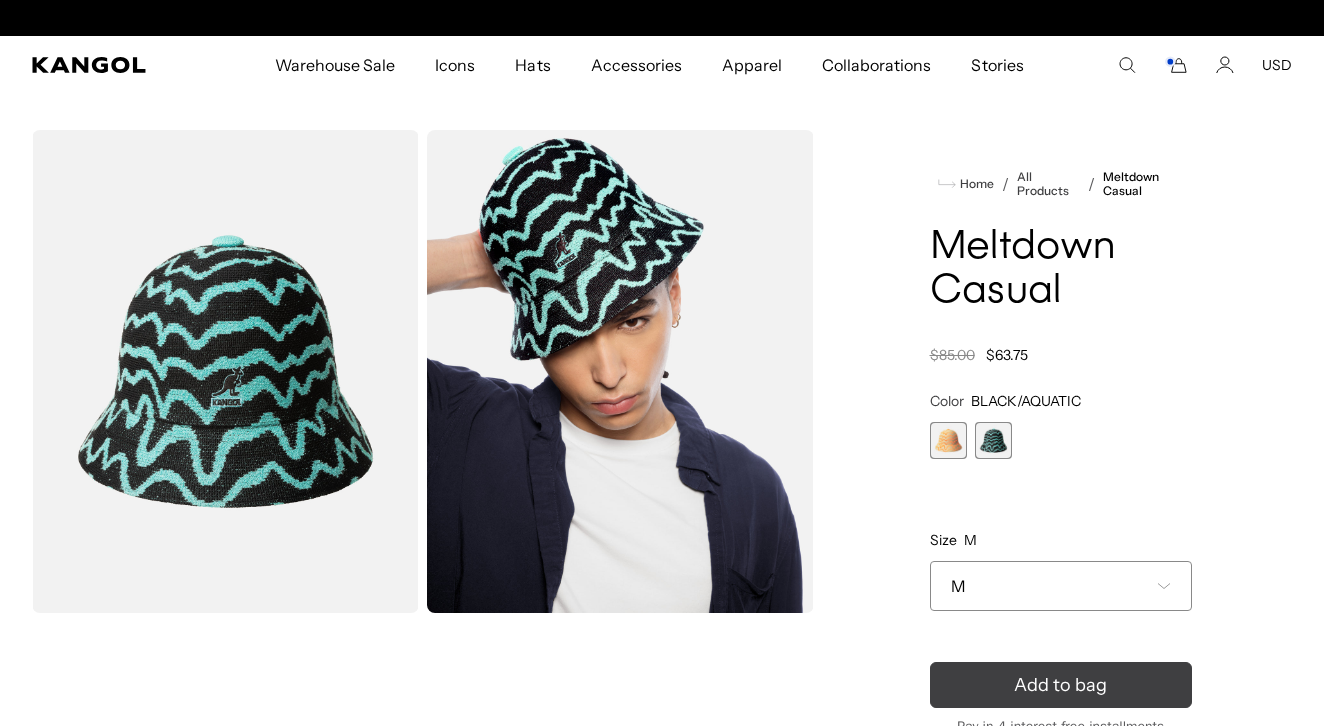 scroll, scrollTop: 0, scrollLeft: 0, axis: both 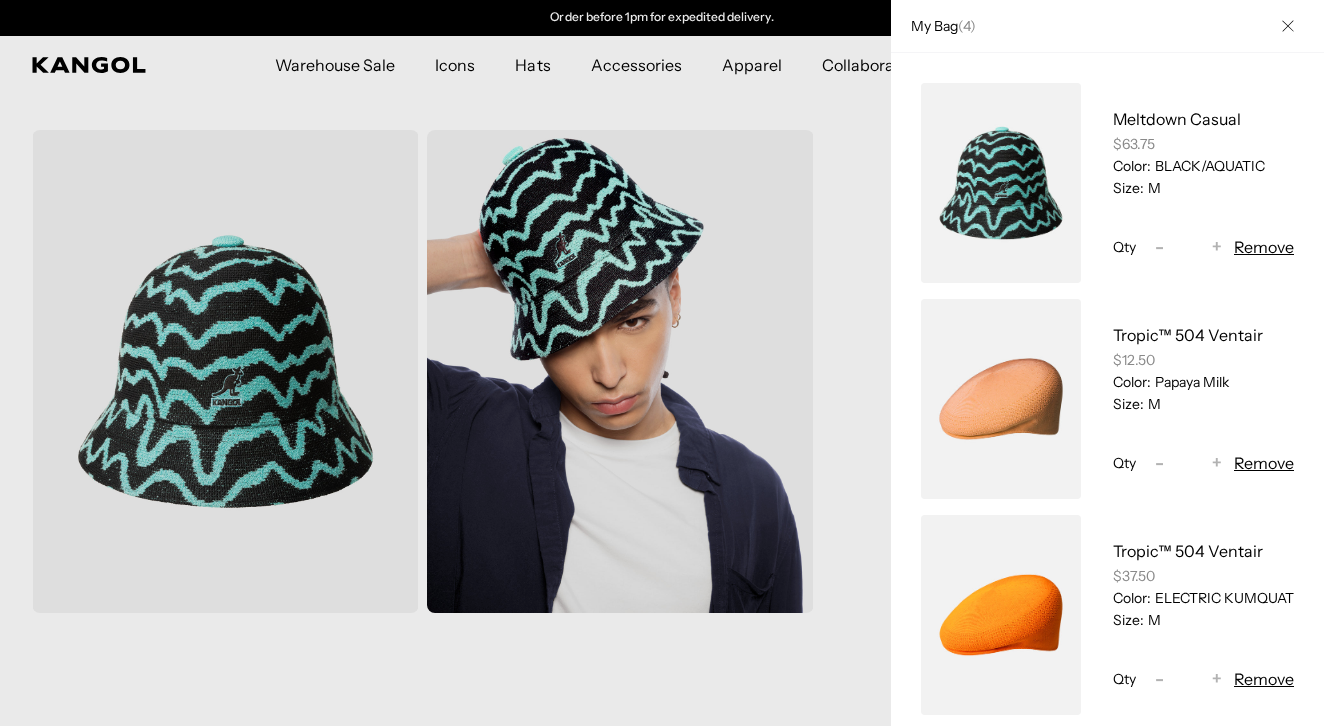 click 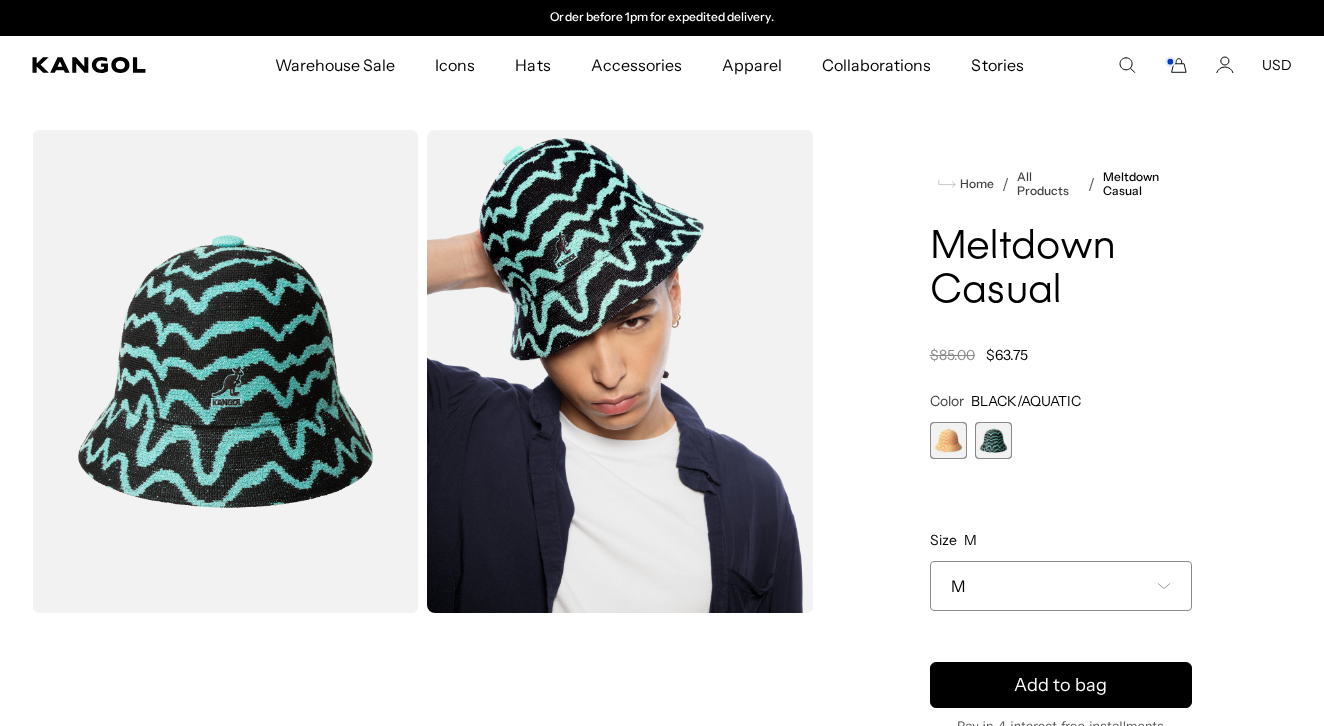 scroll, scrollTop: 94, scrollLeft: 0, axis: vertical 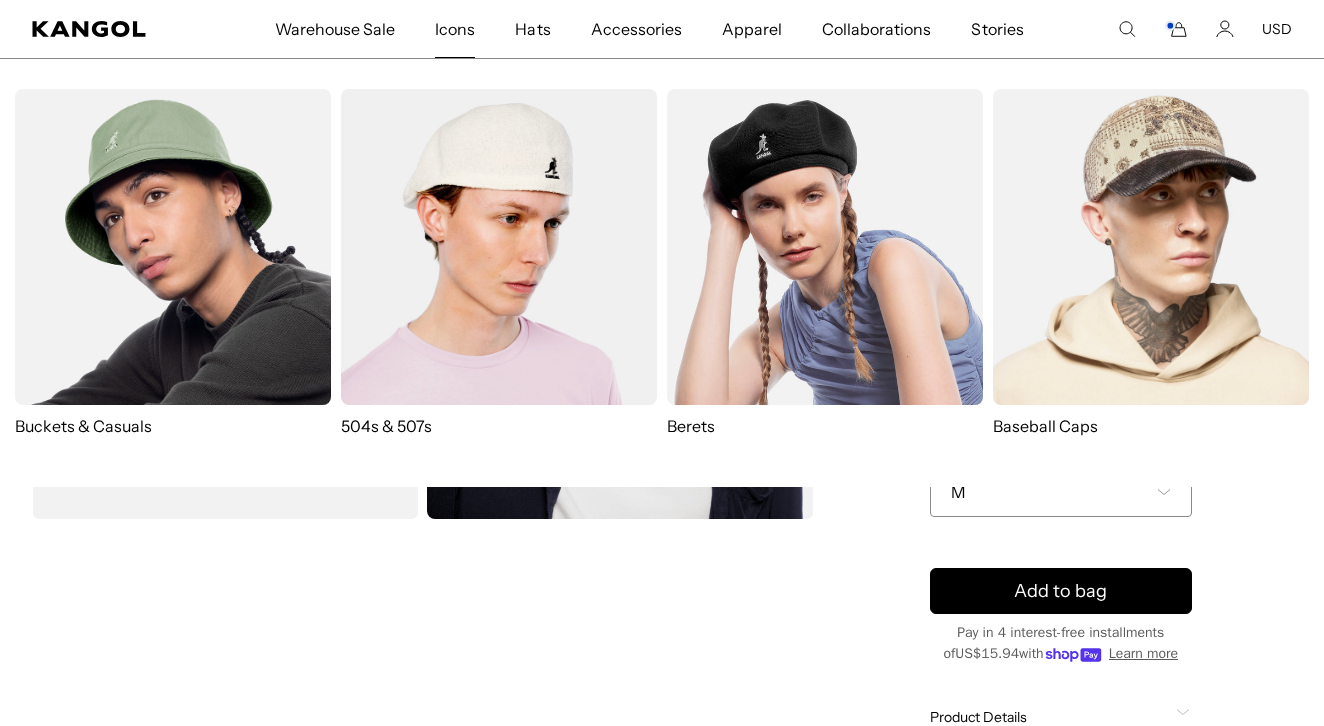 click at bounding box center [499, 247] 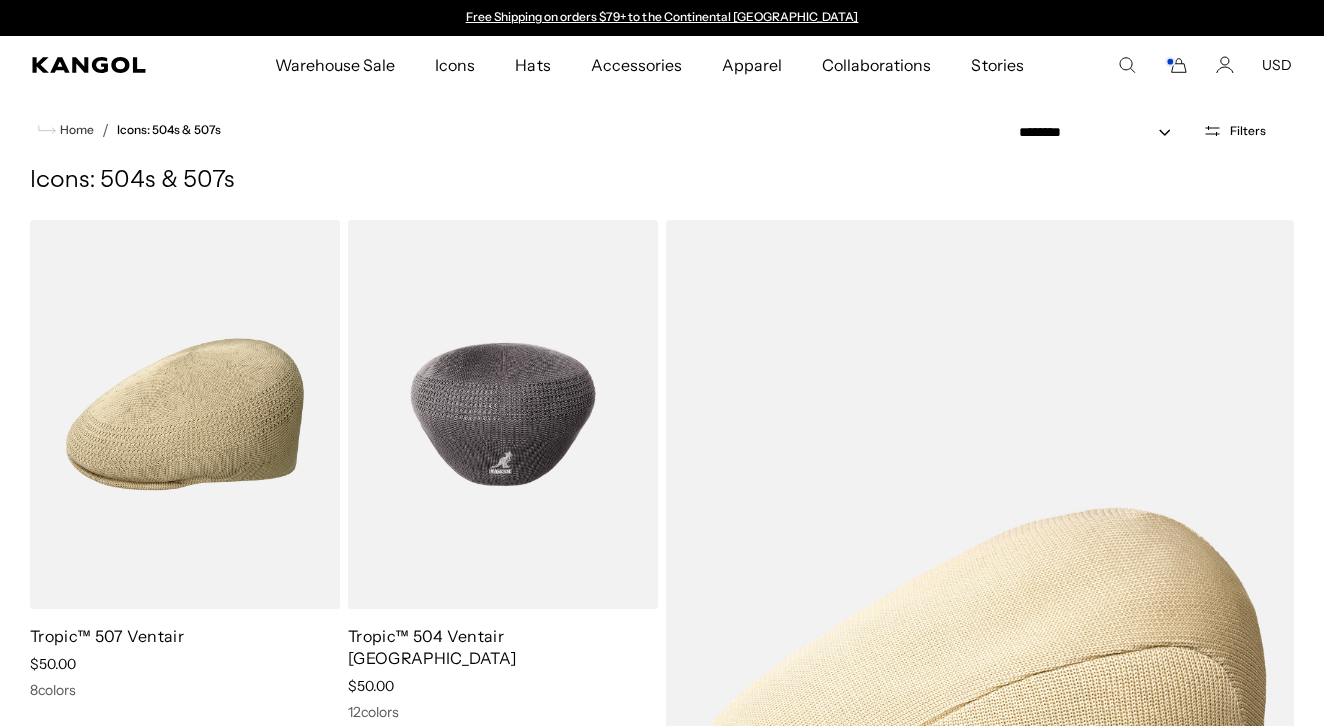 scroll, scrollTop: 0, scrollLeft: 0, axis: both 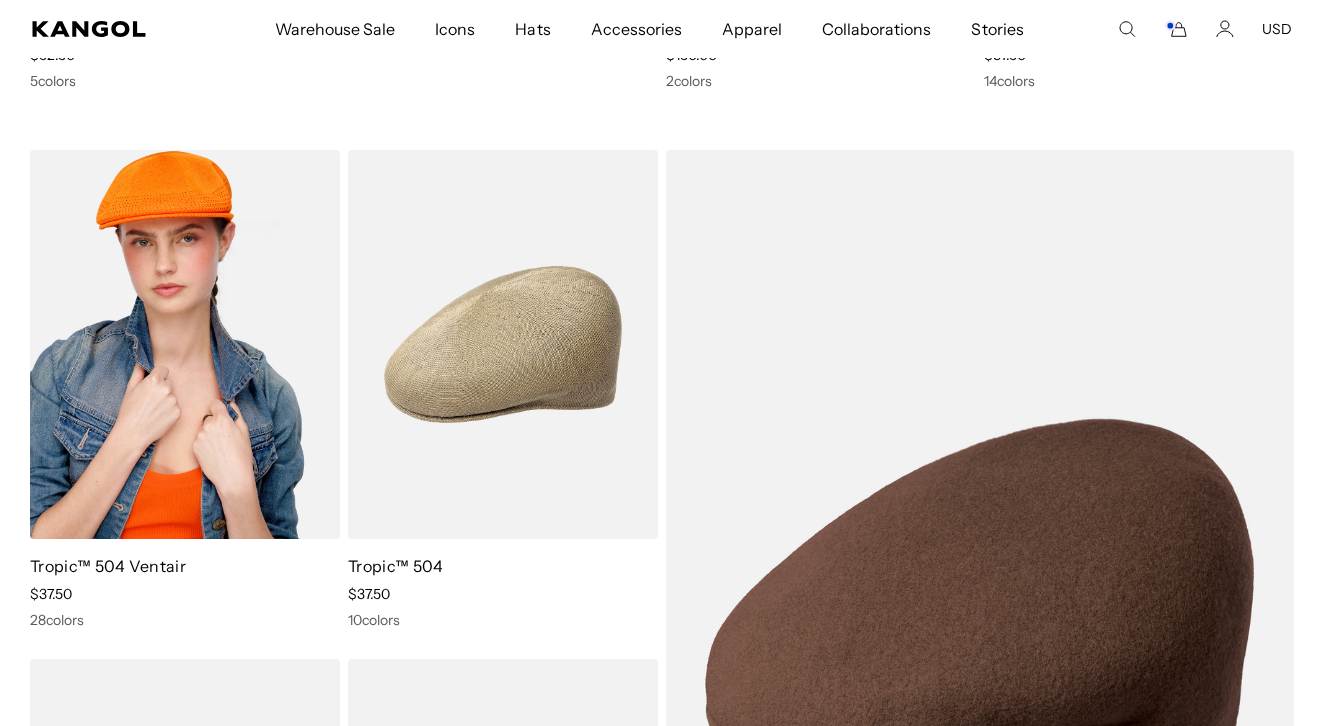 click at bounding box center [185, 344] 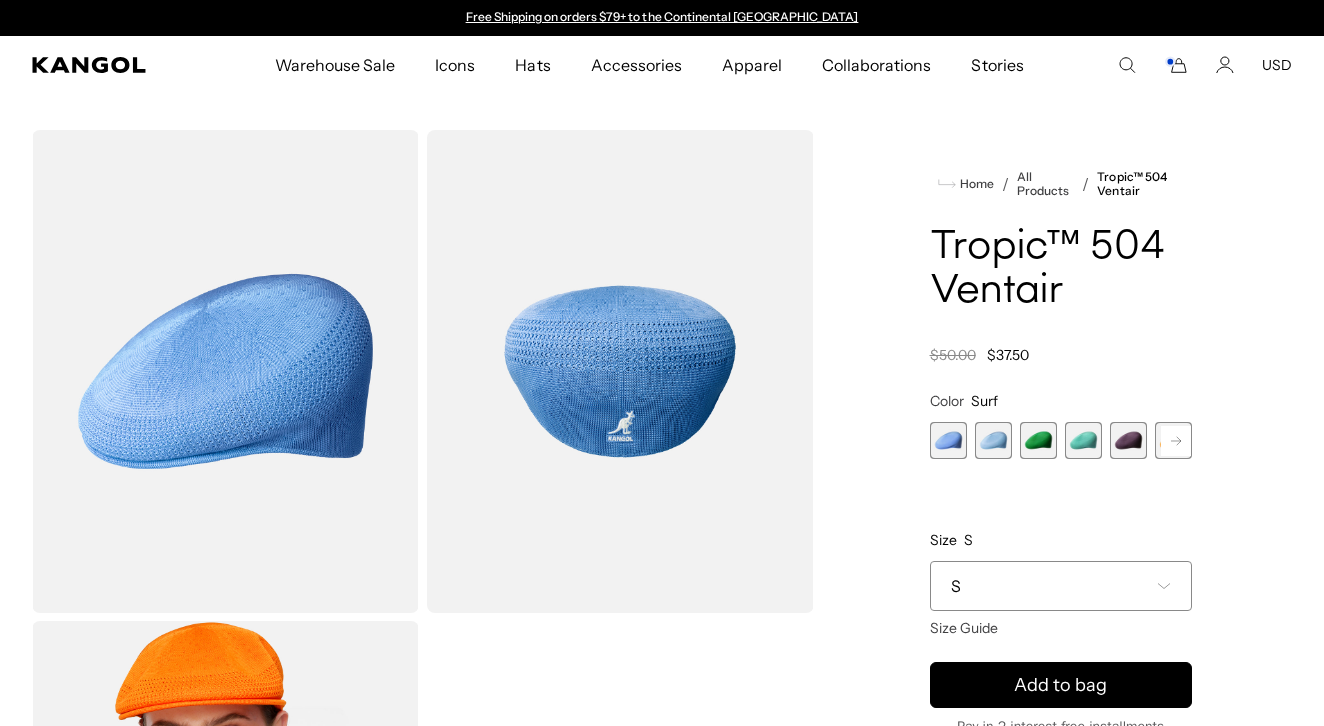 scroll, scrollTop: 0, scrollLeft: 0, axis: both 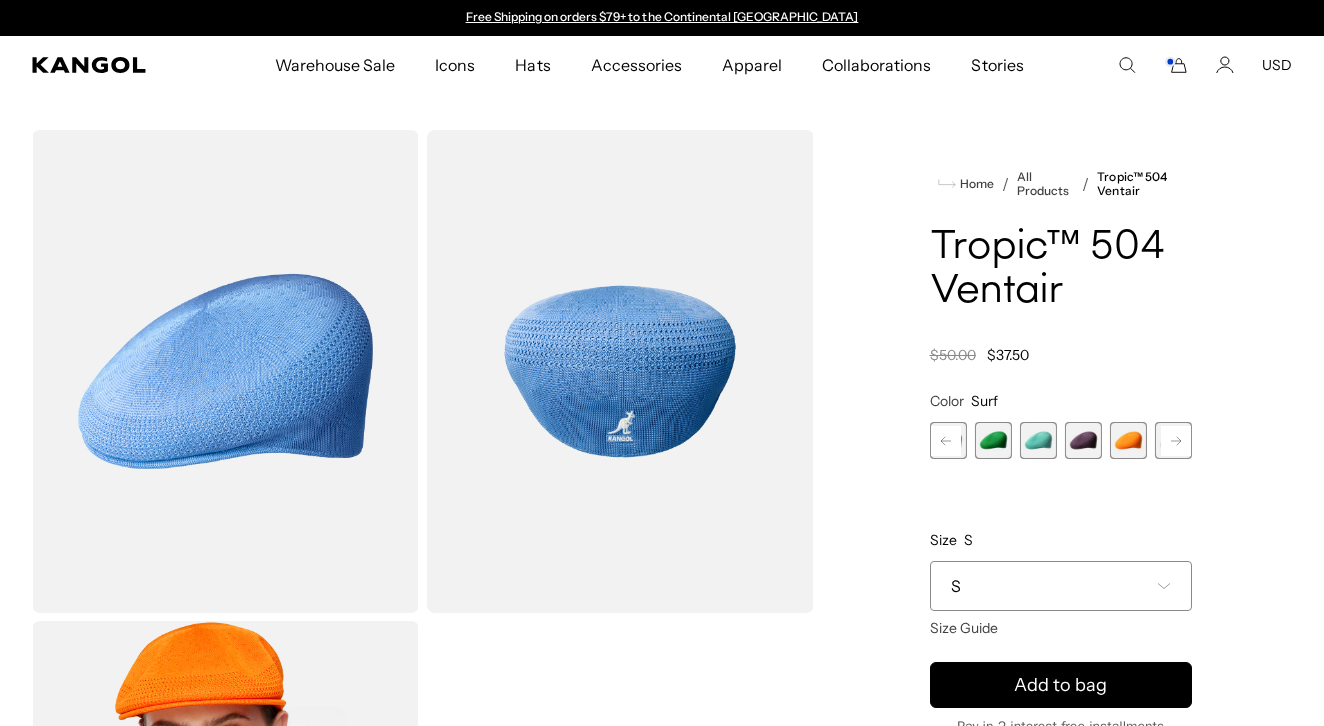 click 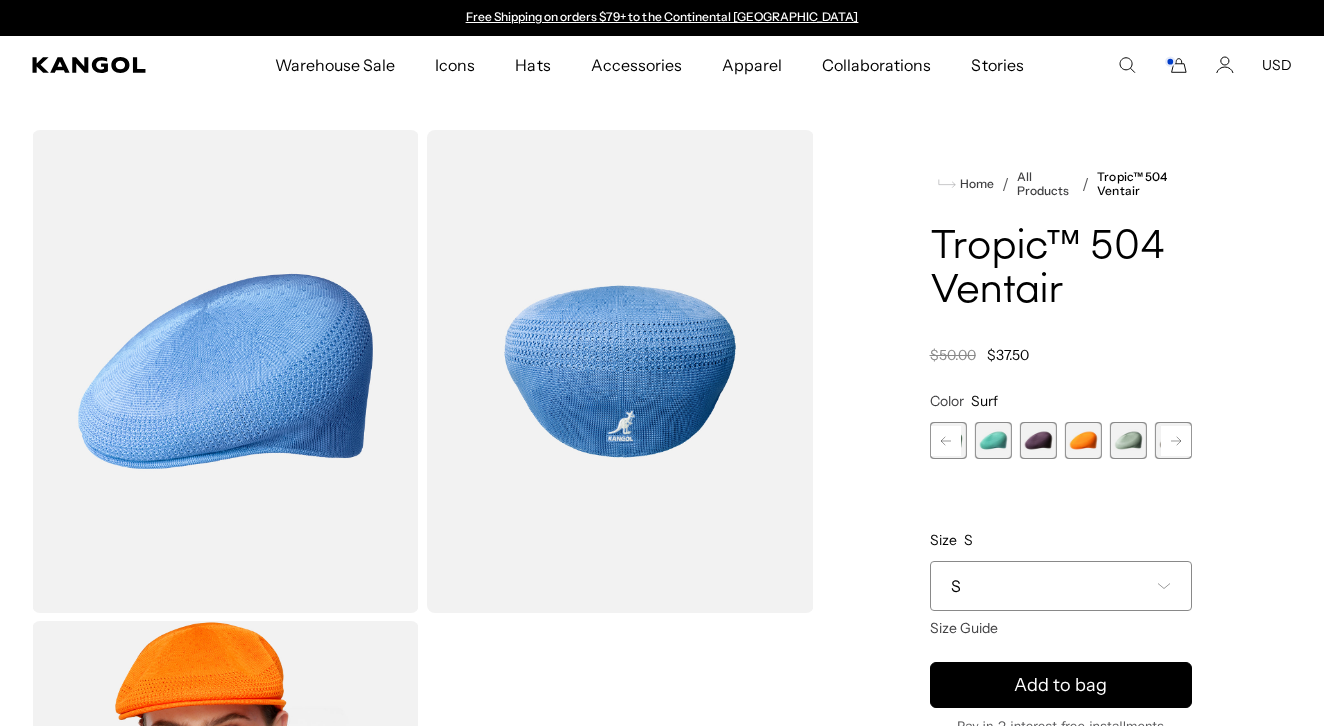 click 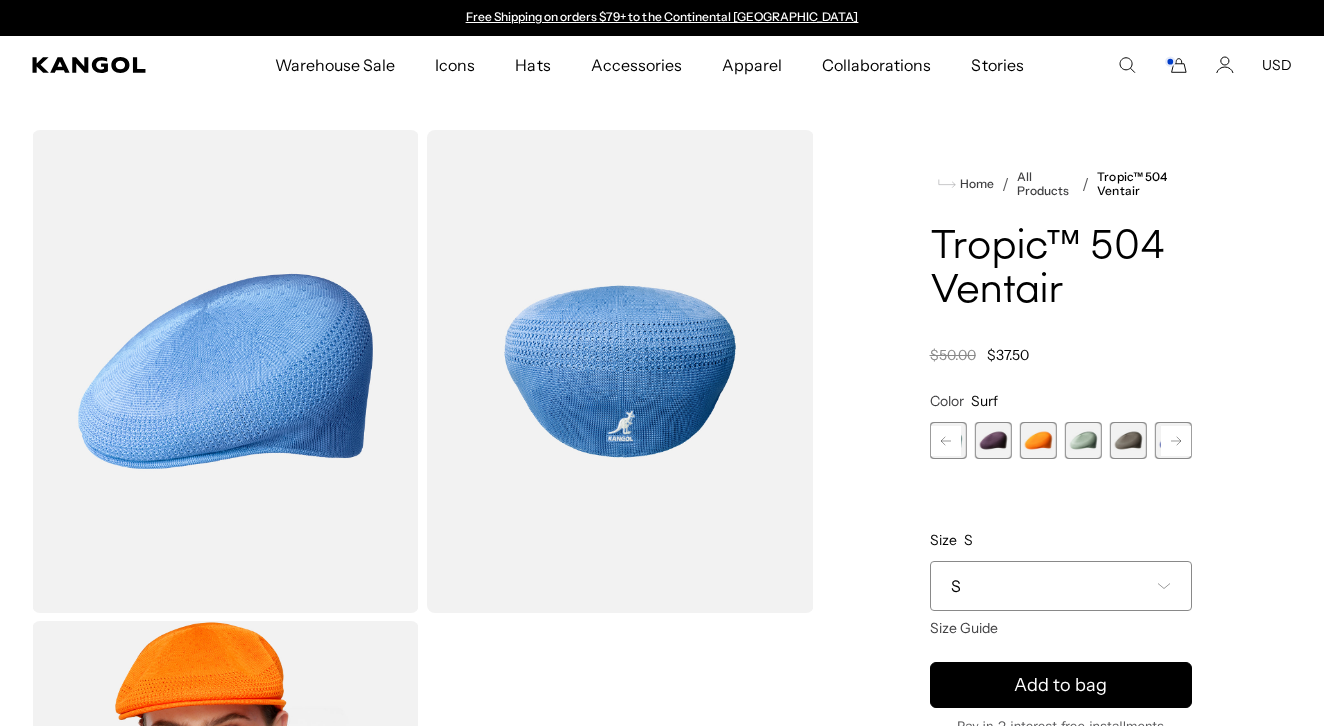 click 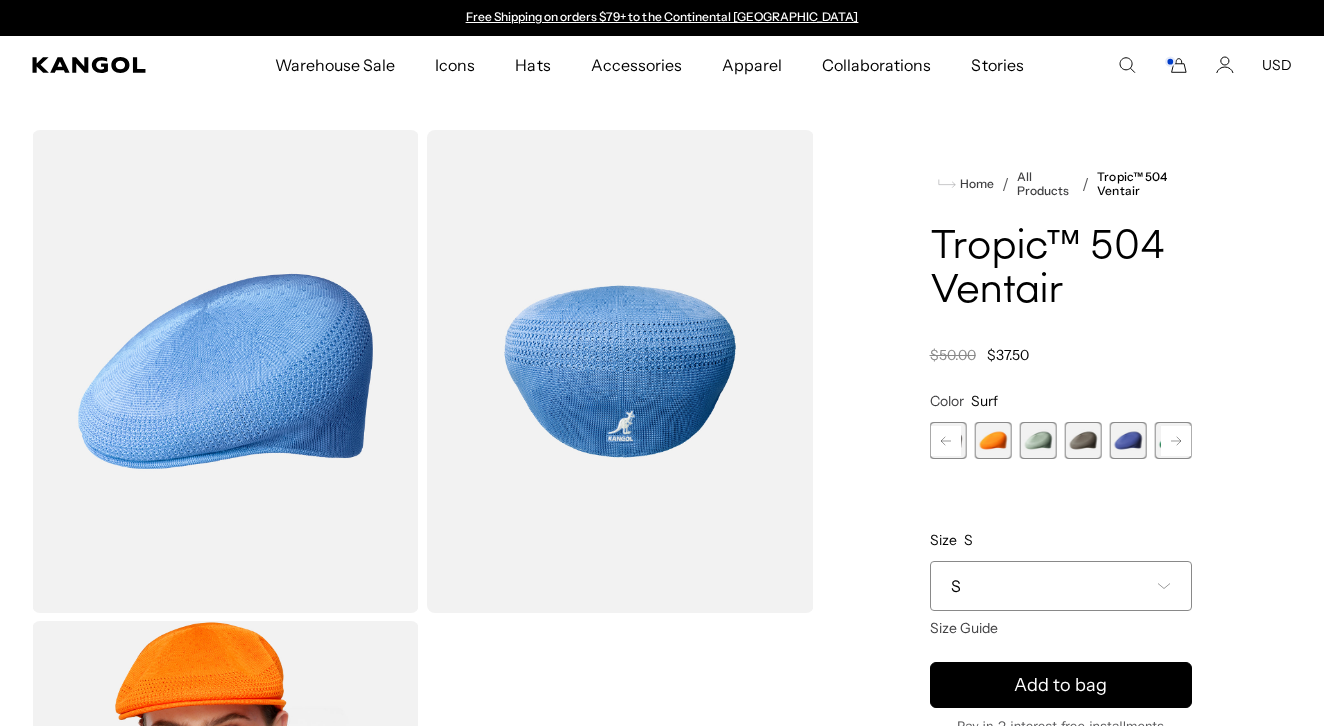 click 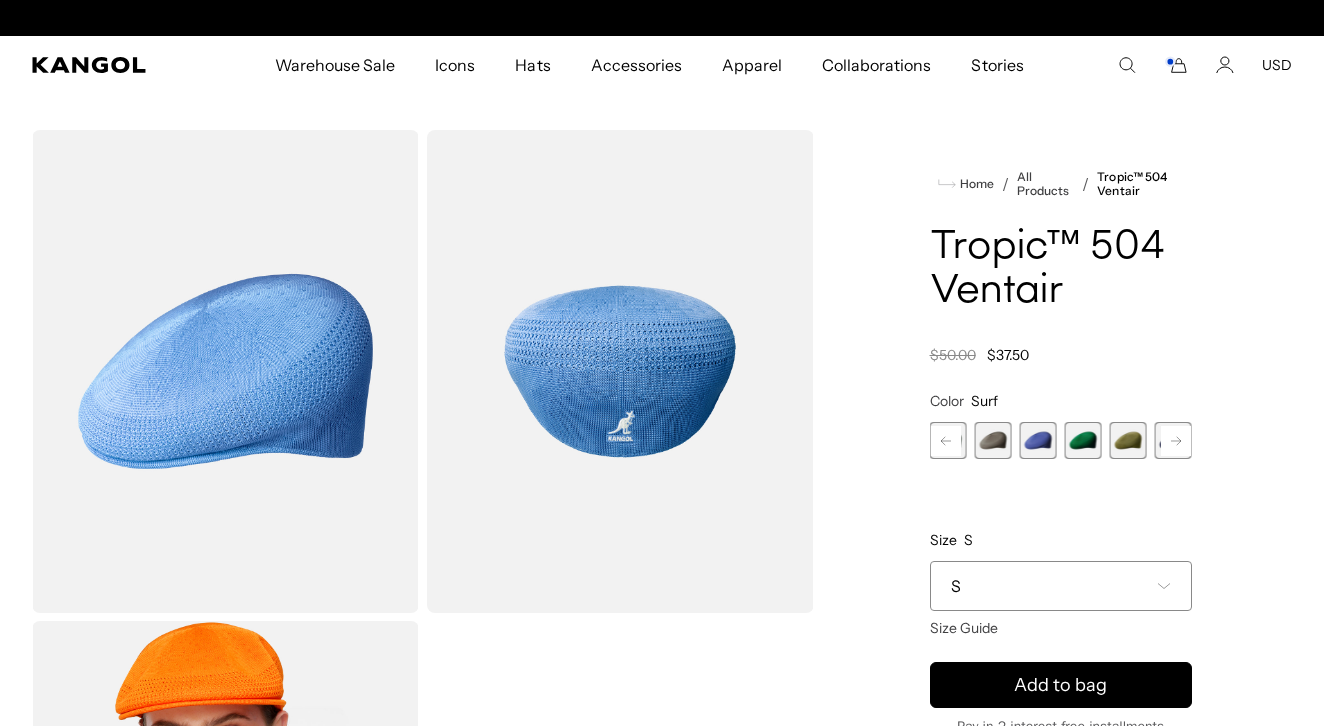 drag, startPoint x: 0, startPoint y: 0, endPoint x: 1177, endPoint y: 444, distance: 1257.9607 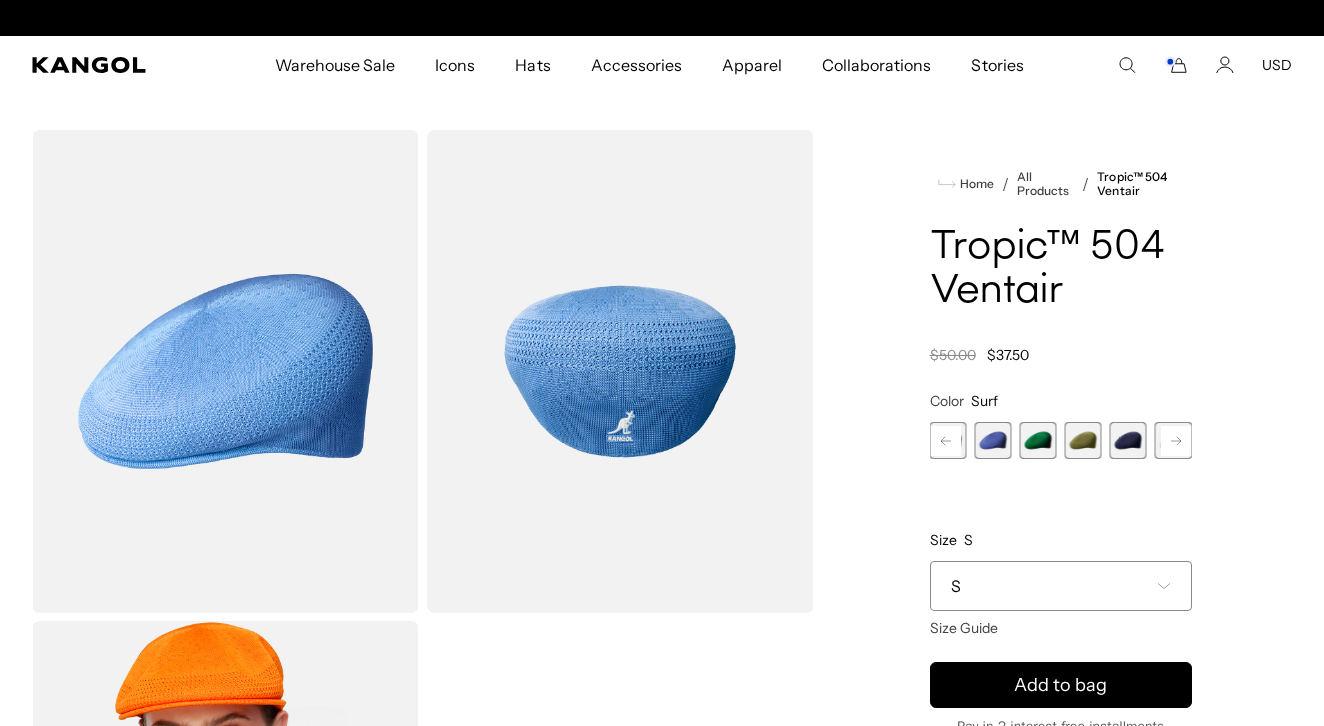 scroll, scrollTop: 0, scrollLeft: 412, axis: horizontal 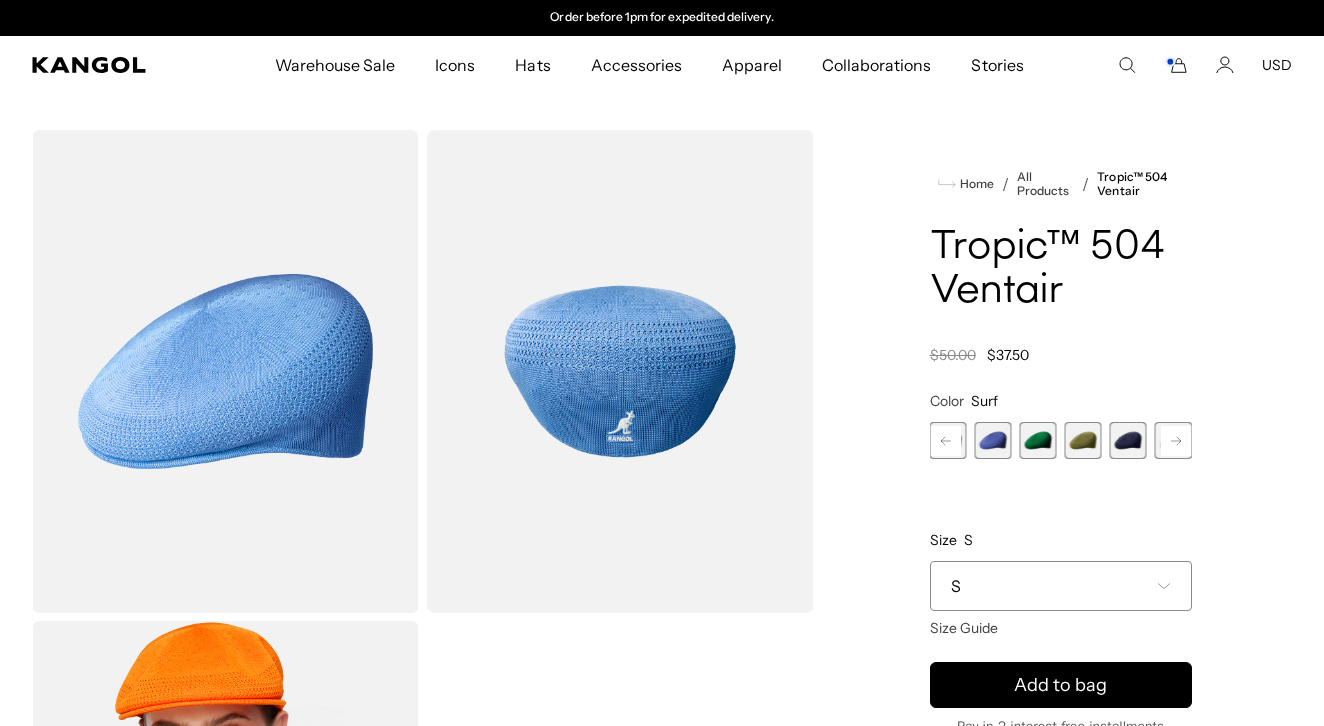 click 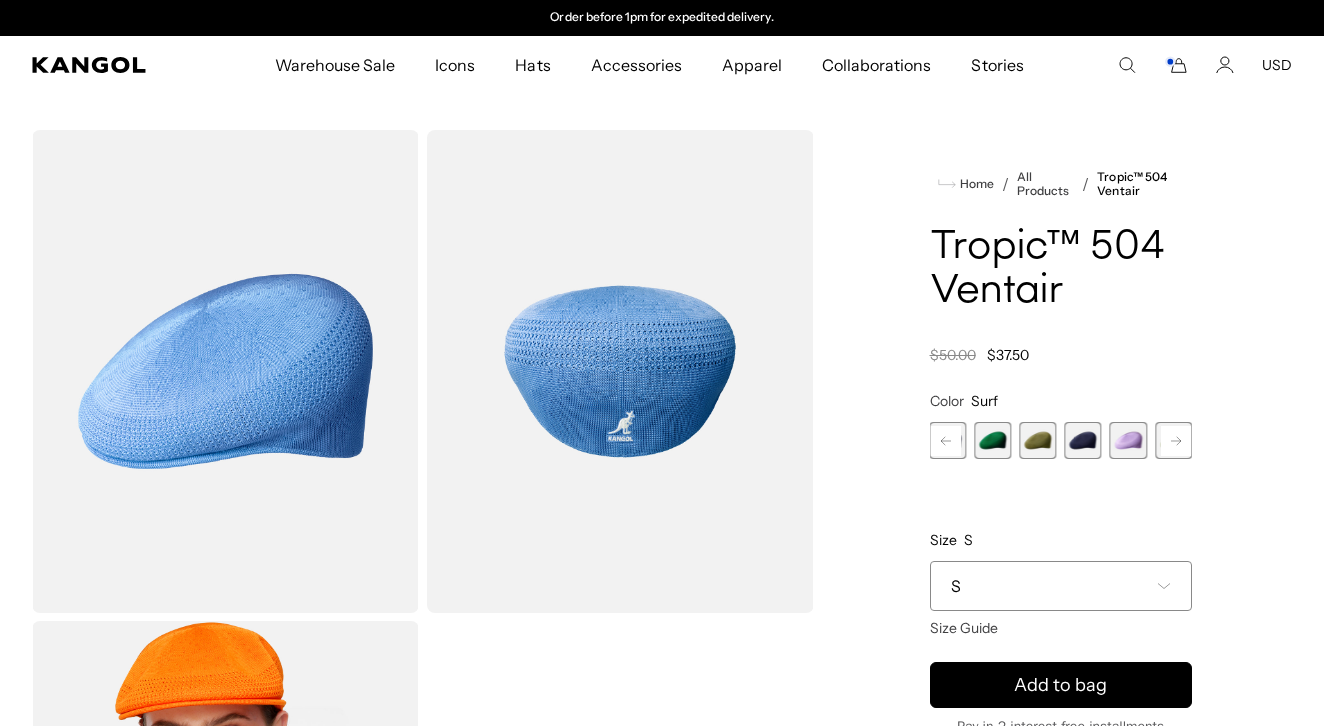 click 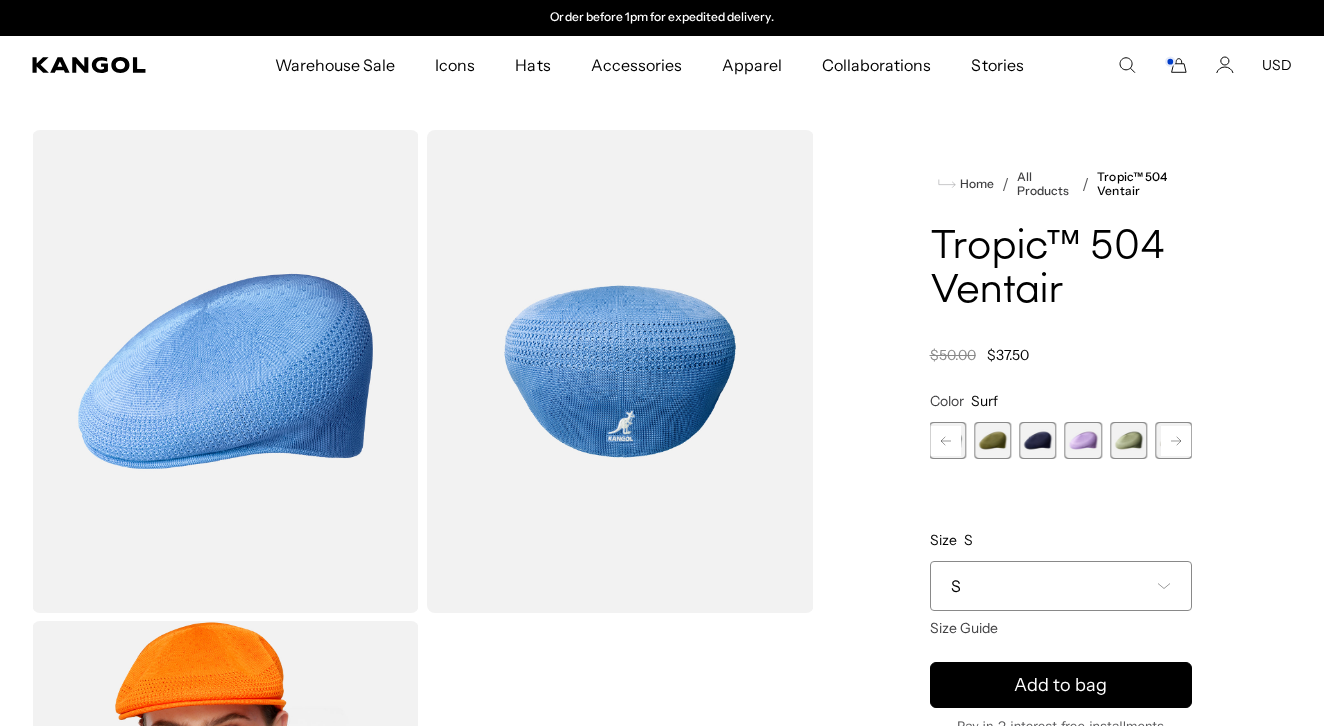 click at bounding box center [1083, 440] 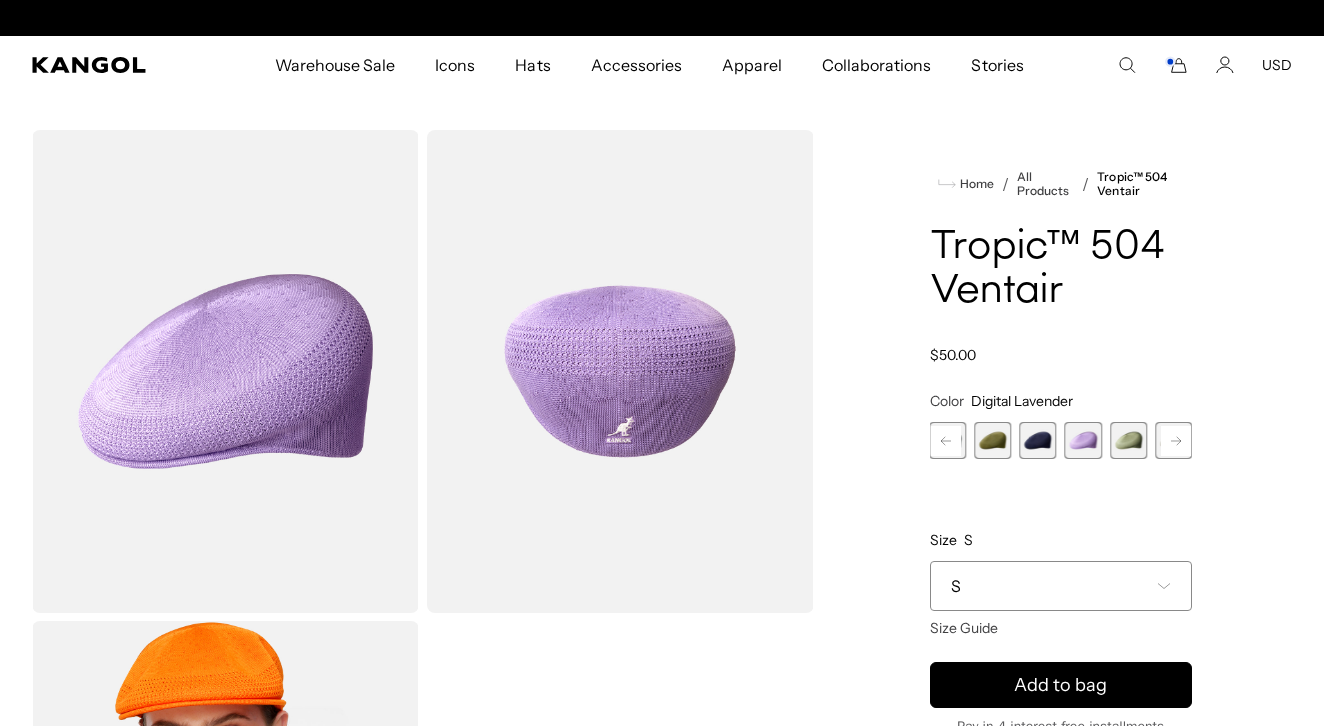 scroll, scrollTop: 0, scrollLeft: 0, axis: both 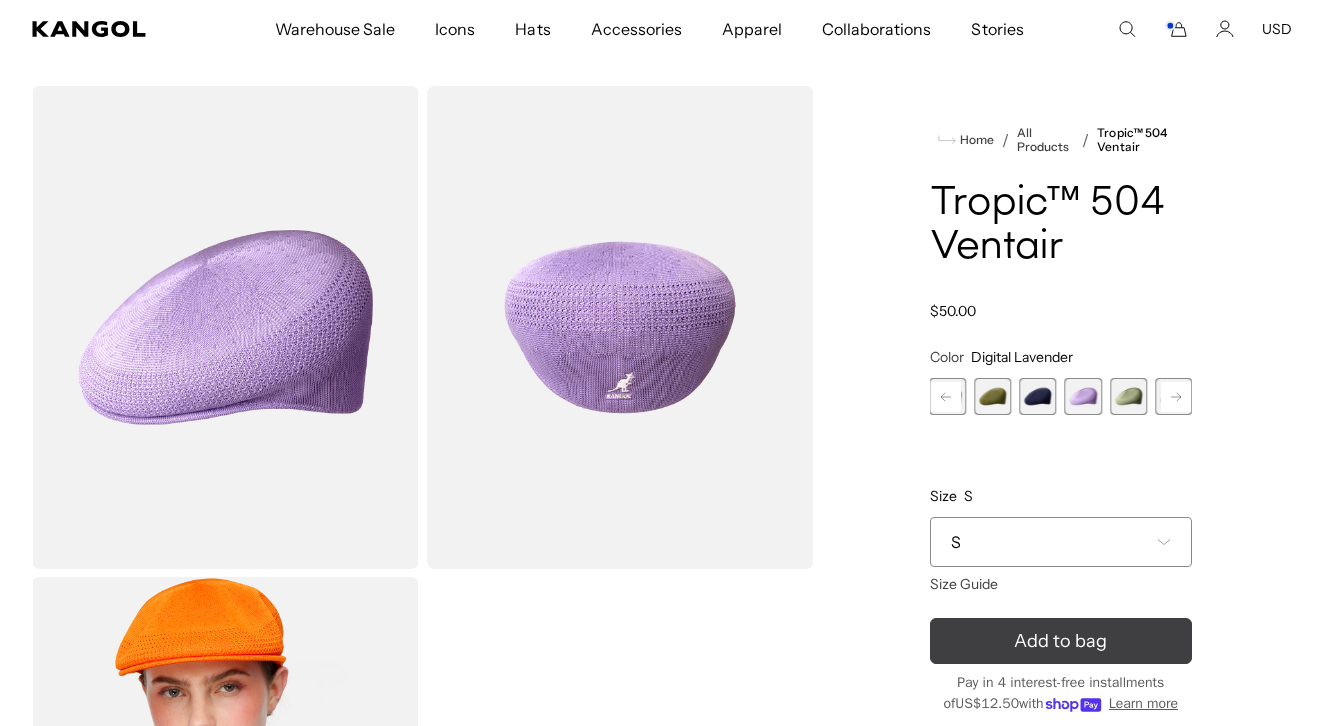 click 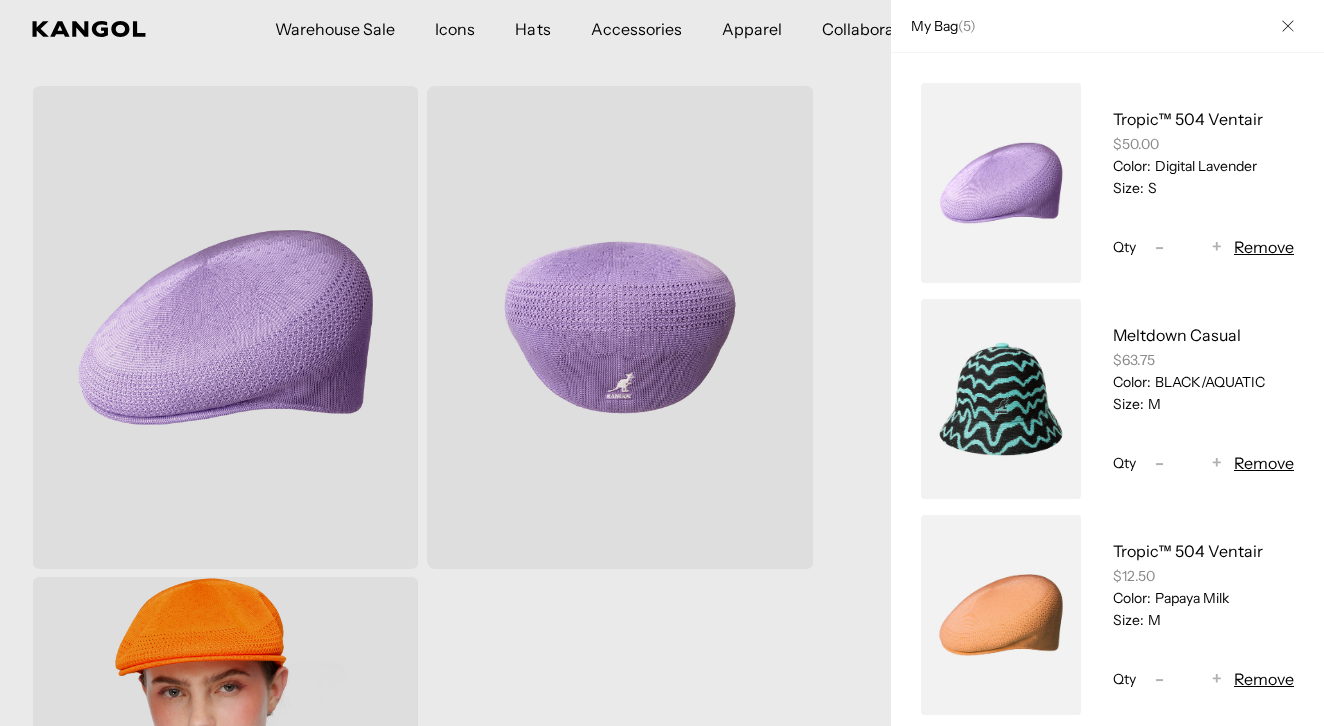 scroll, scrollTop: 0, scrollLeft: 412, axis: horizontal 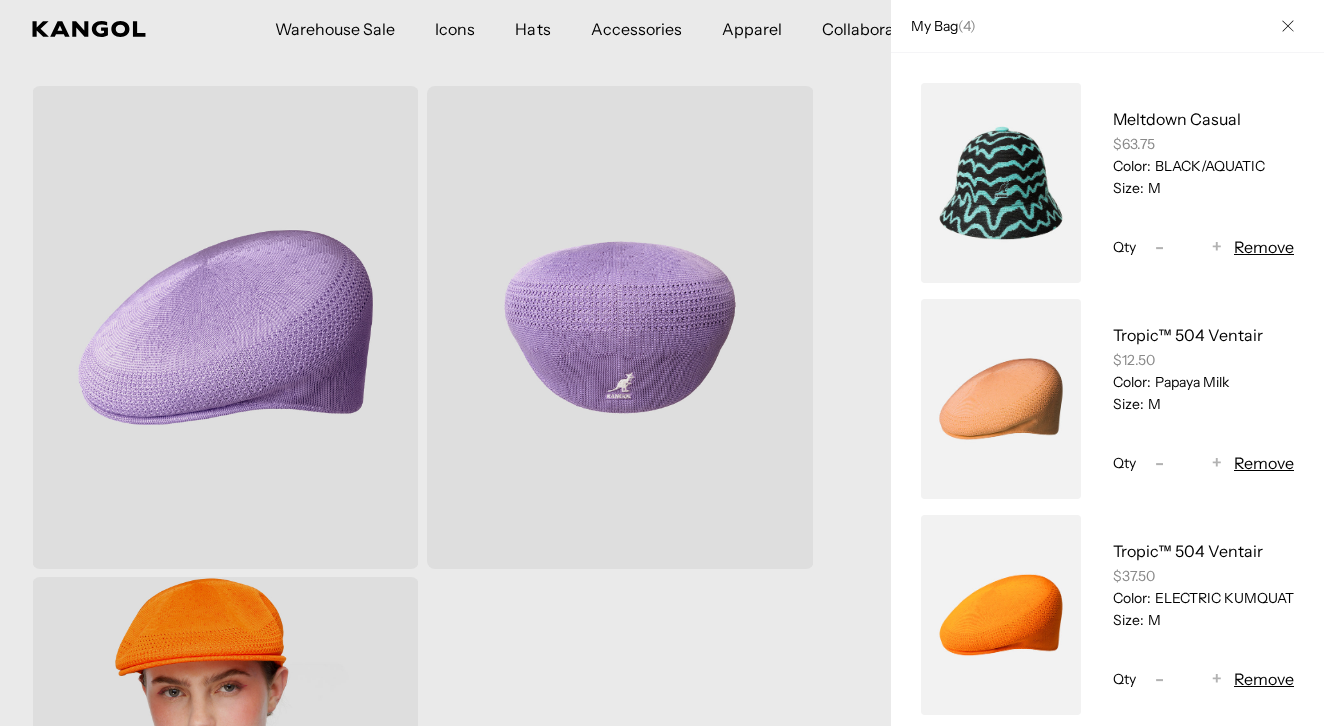 click 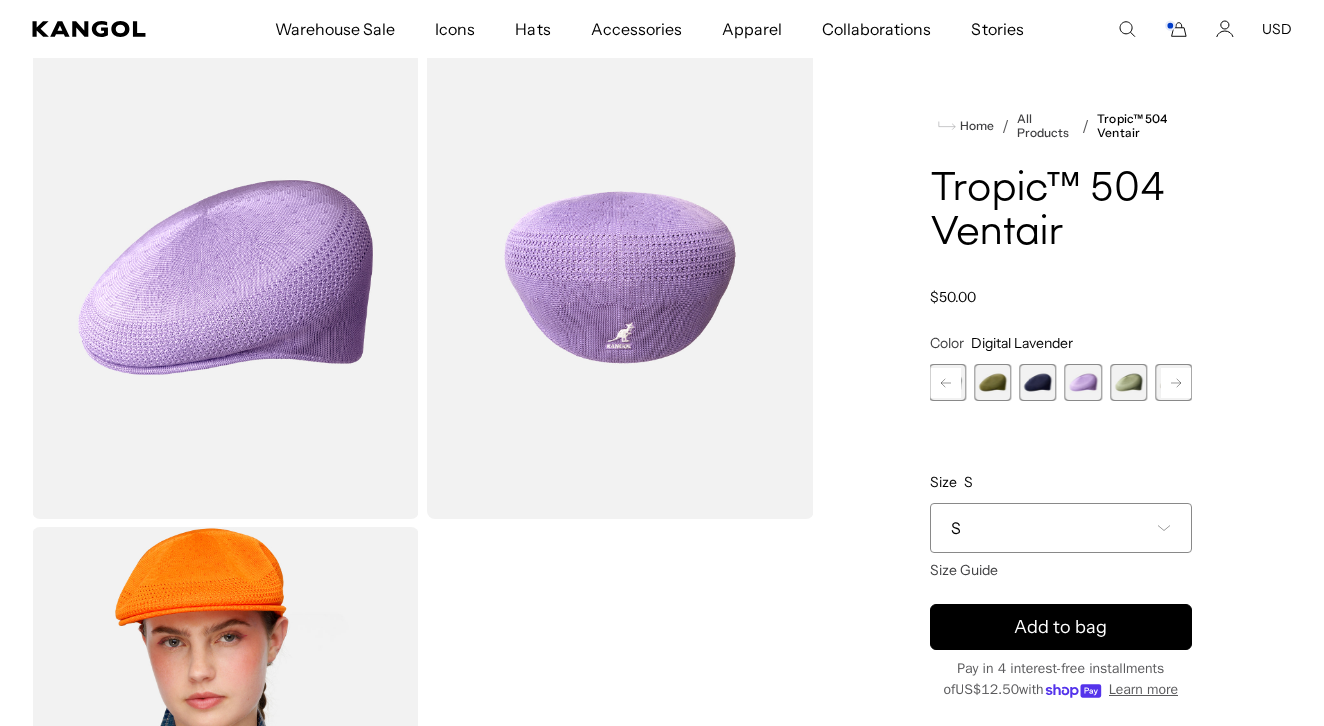 click on "S" at bounding box center [1061, 528] 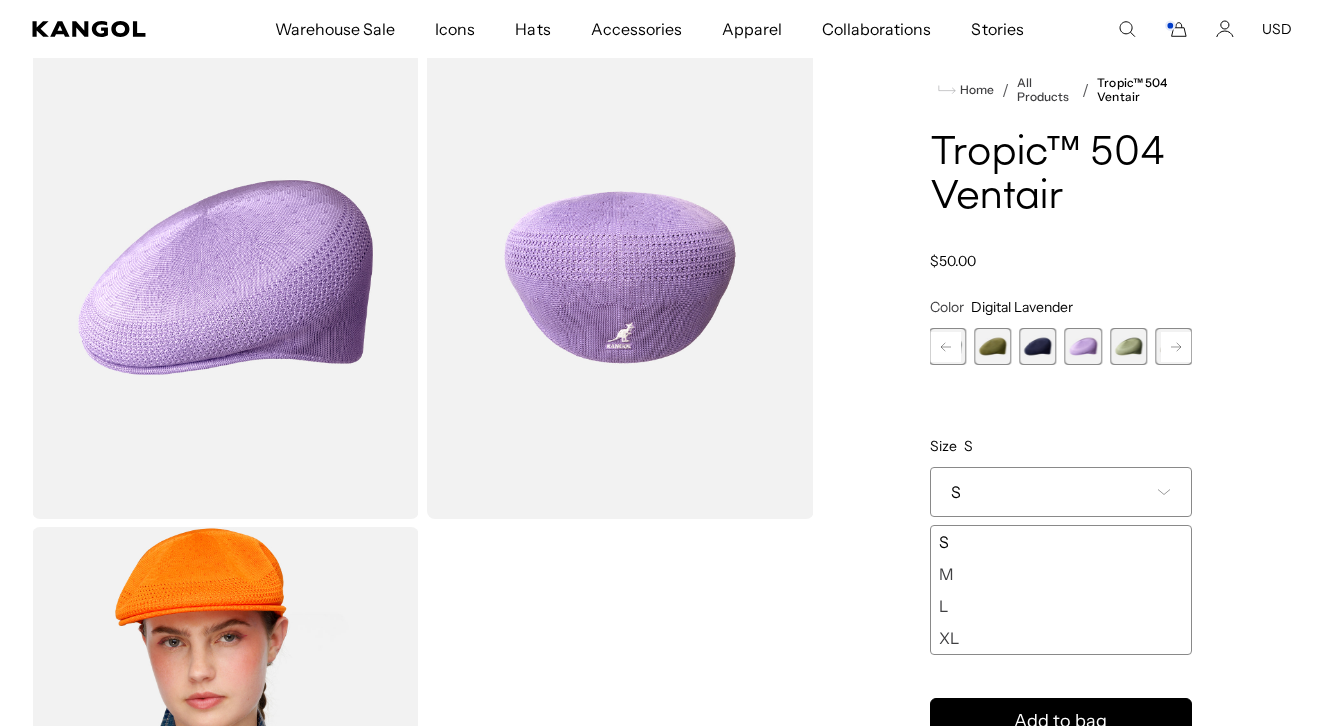 click on "M" at bounding box center (1061, 574) 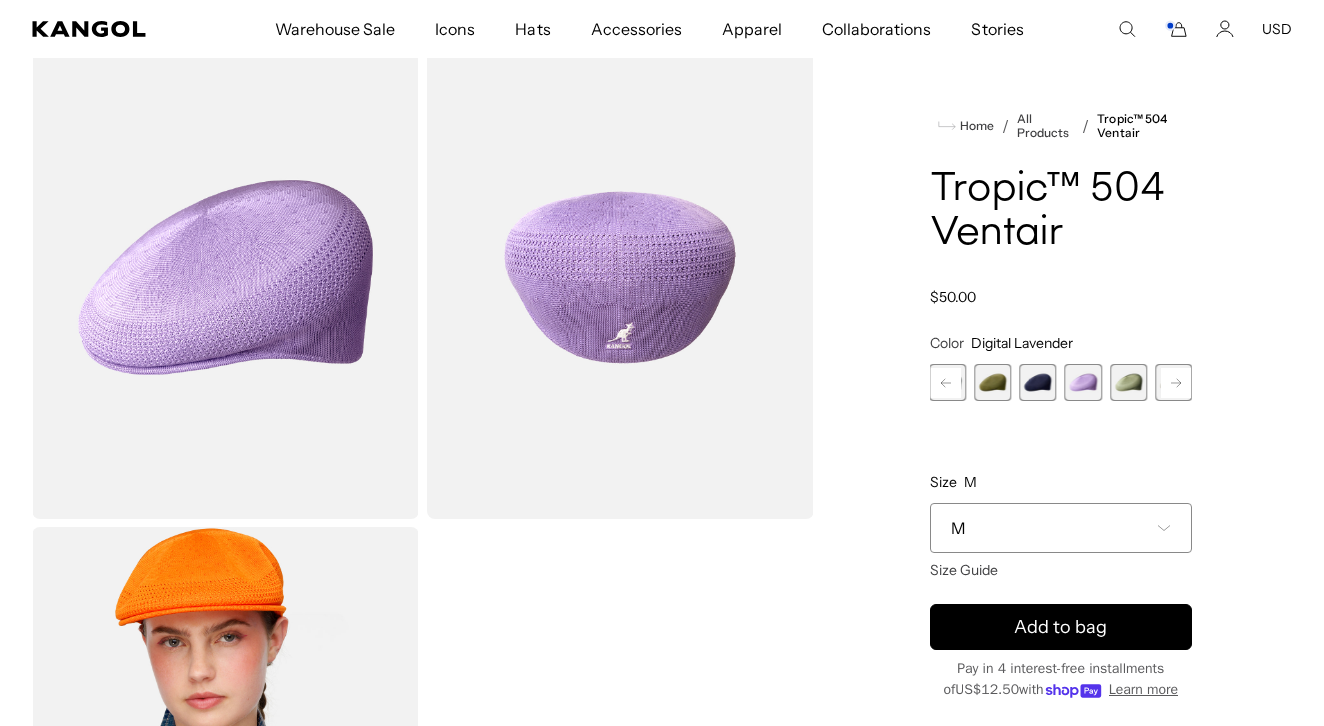 scroll, scrollTop: 0, scrollLeft: 412, axis: horizontal 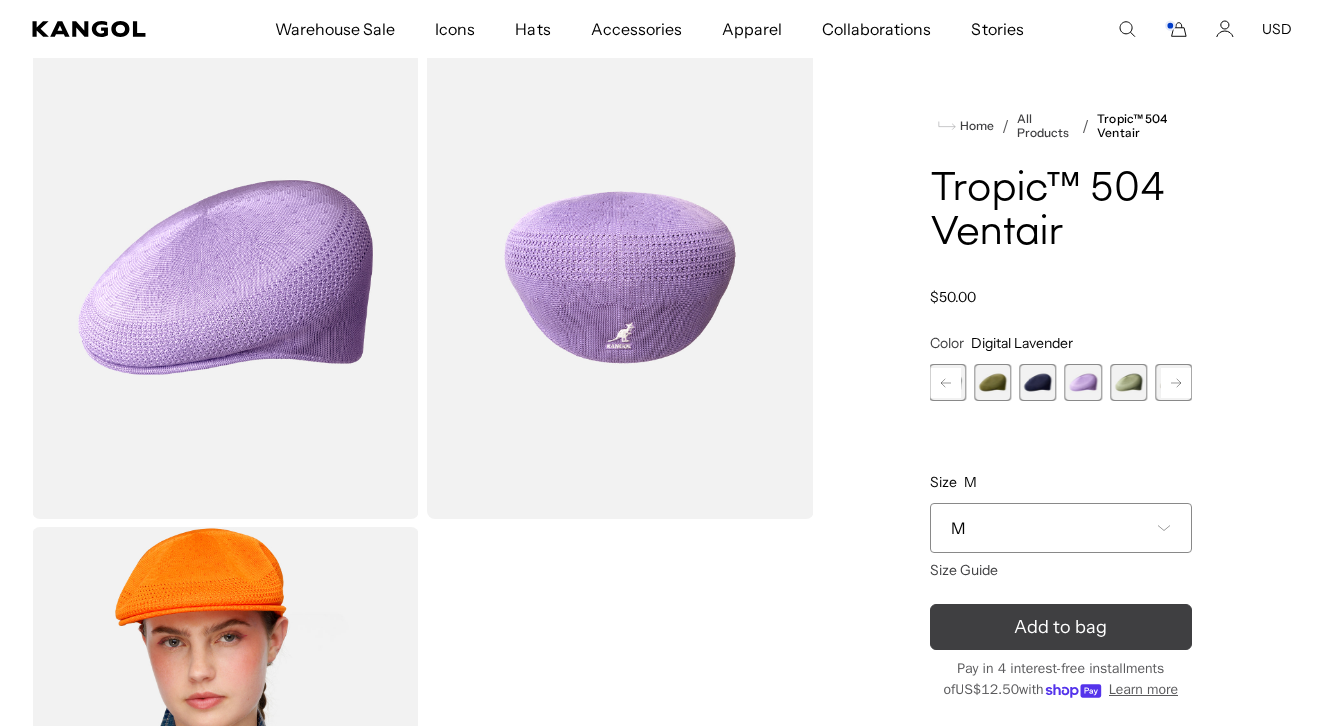 click on "Add to bag" at bounding box center (1060, 627) 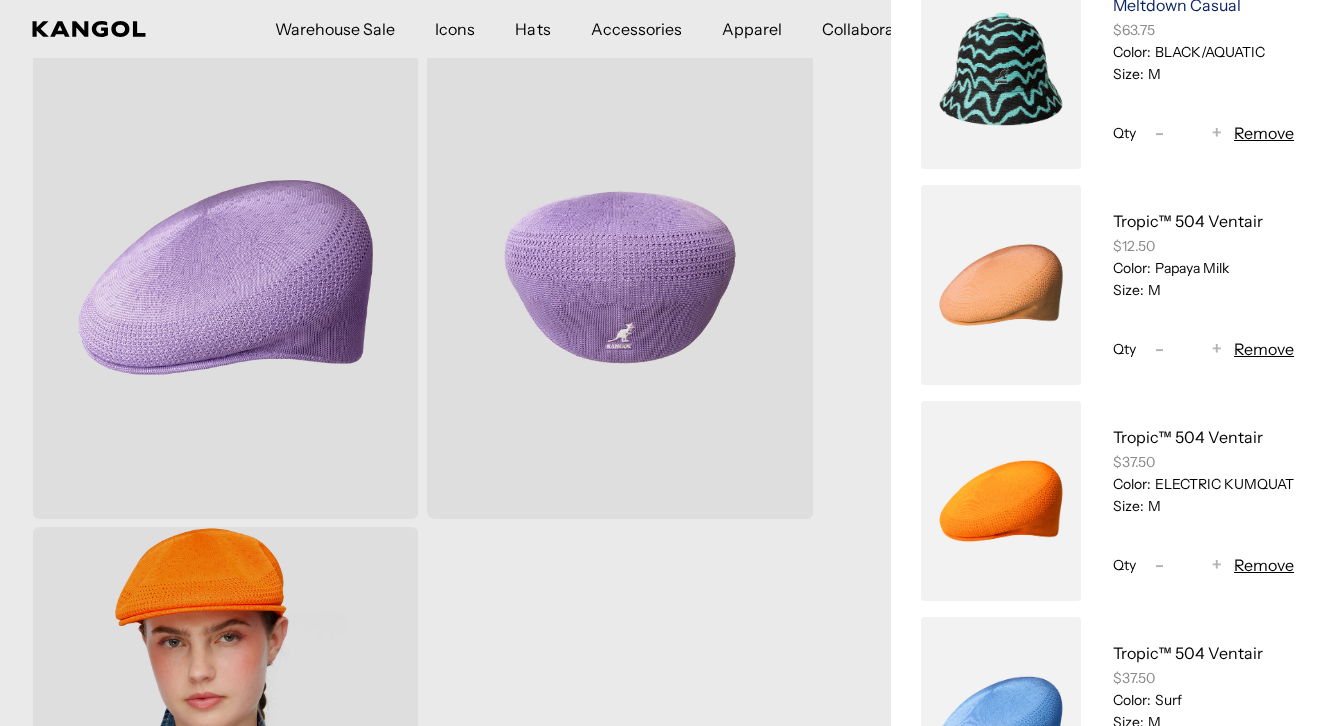 scroll, scrollTop: 370, scrollLeft: 0, axis: vertical 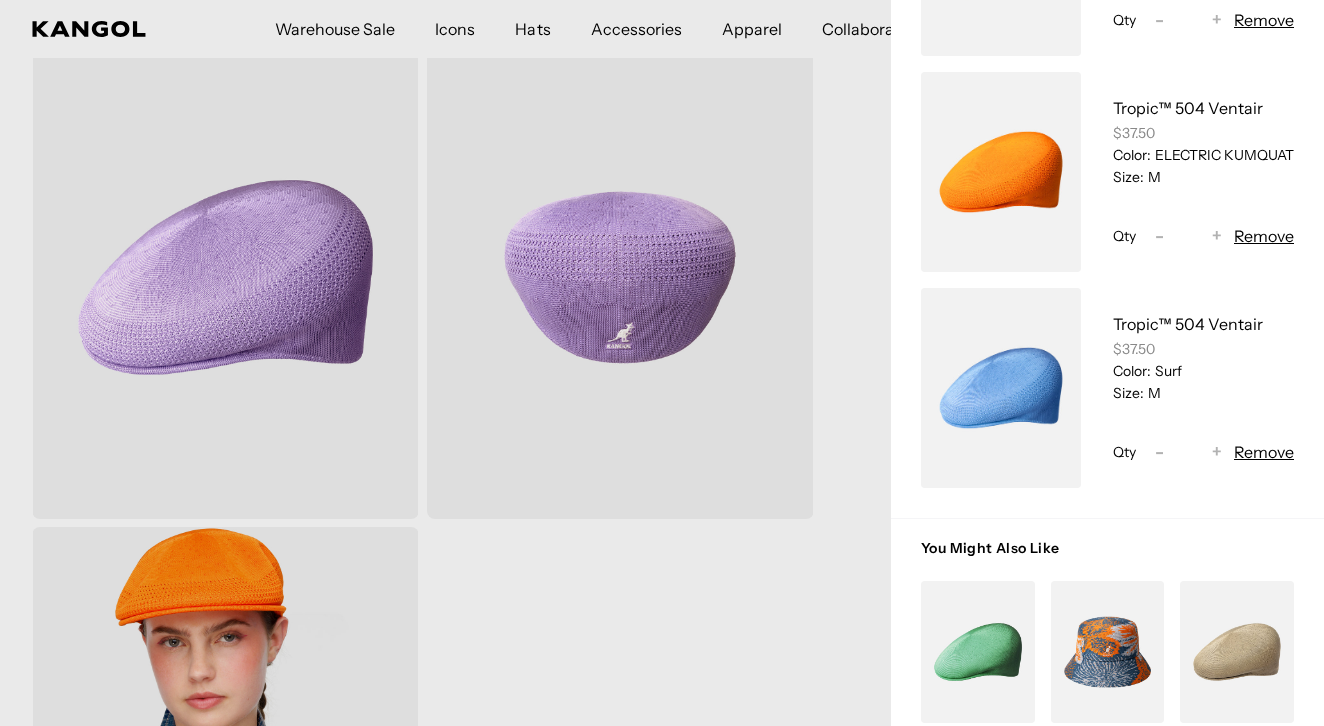 click at bounding box center [662, 363] 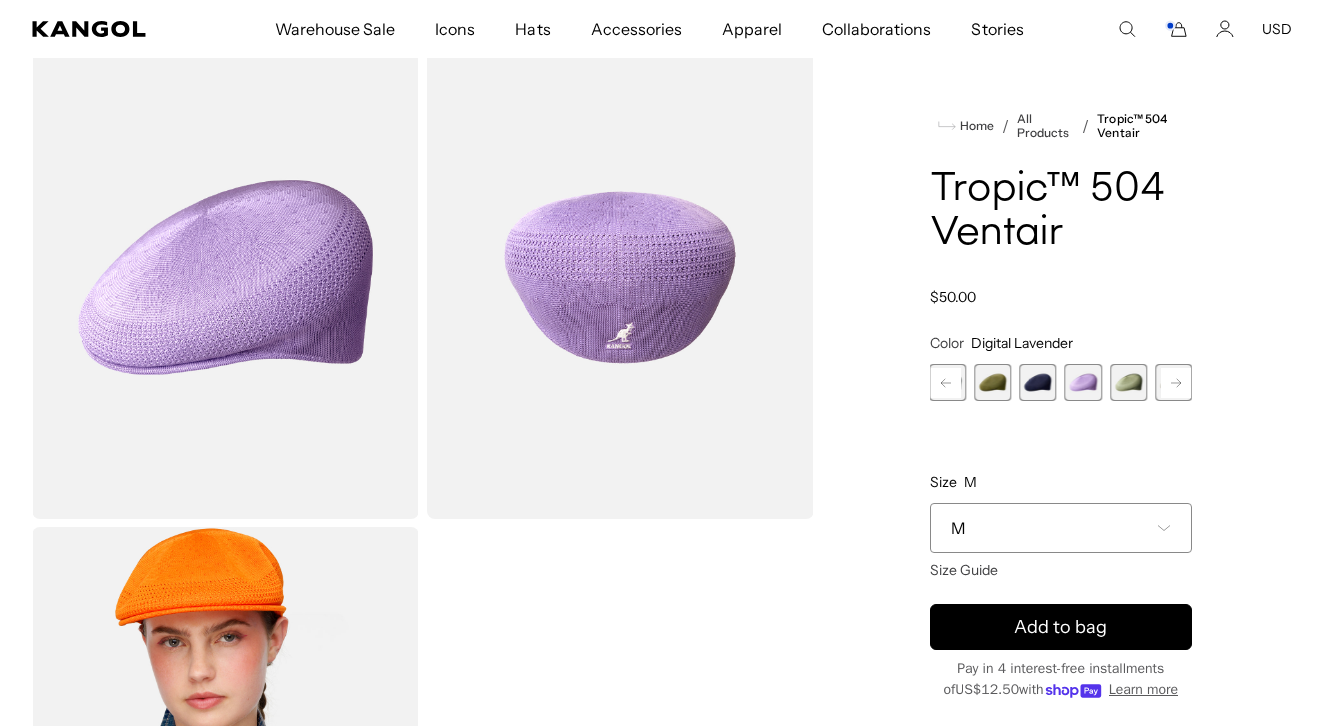 scroll, scrollTop: 0, scrollLeft: 412, axis: horizontal 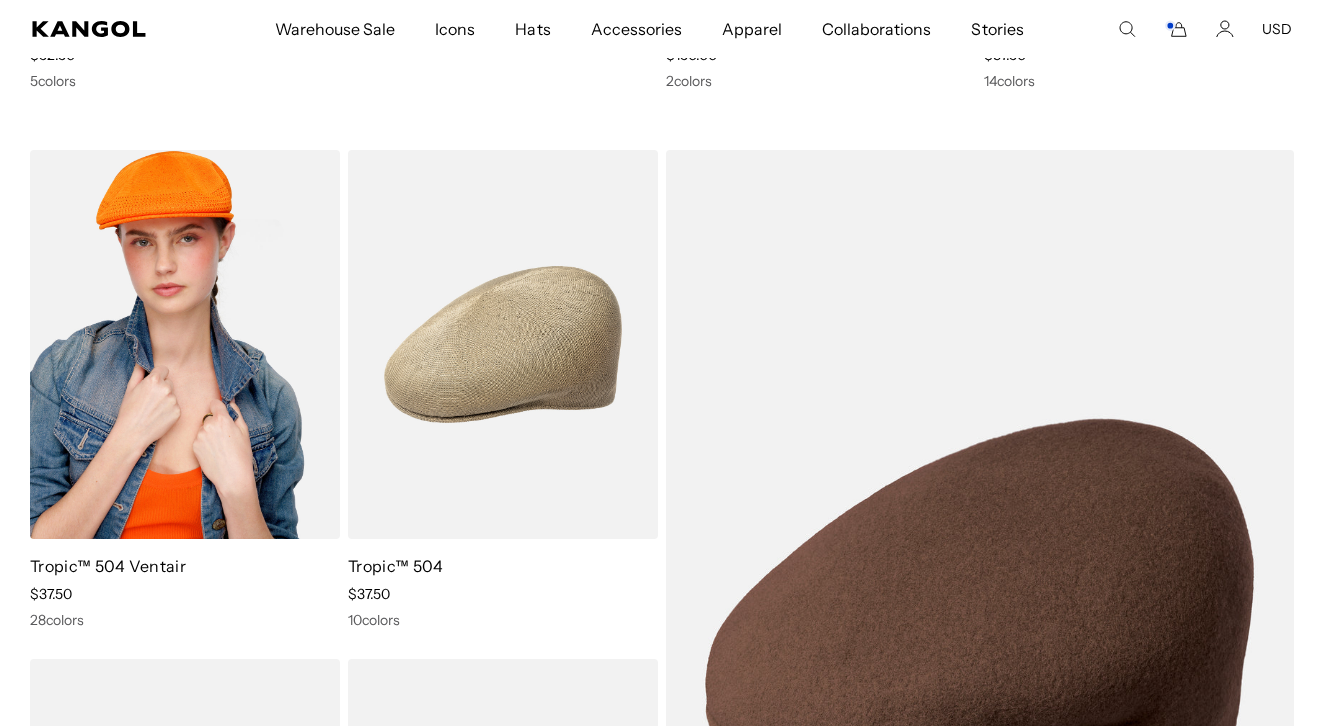 click at bounding box center [185, 344] 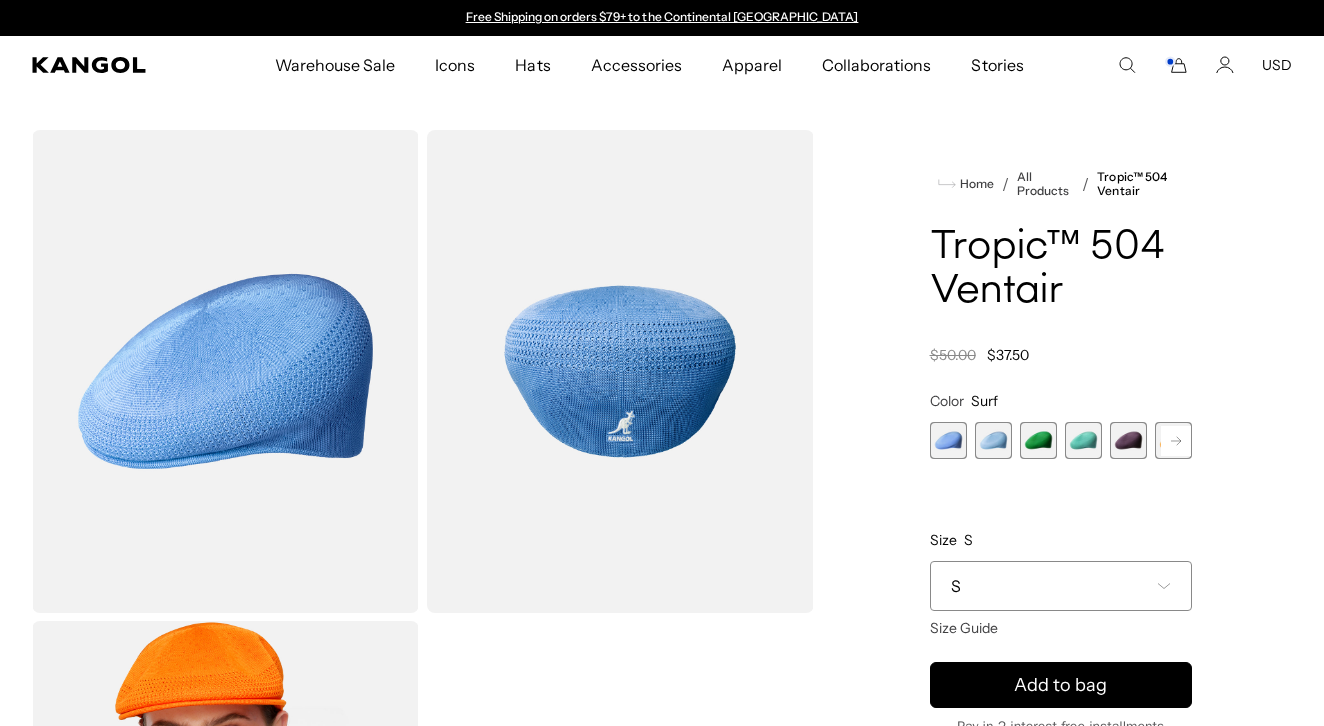 scroll, scrollTop: 0, scrollLeft: 0, axis: both 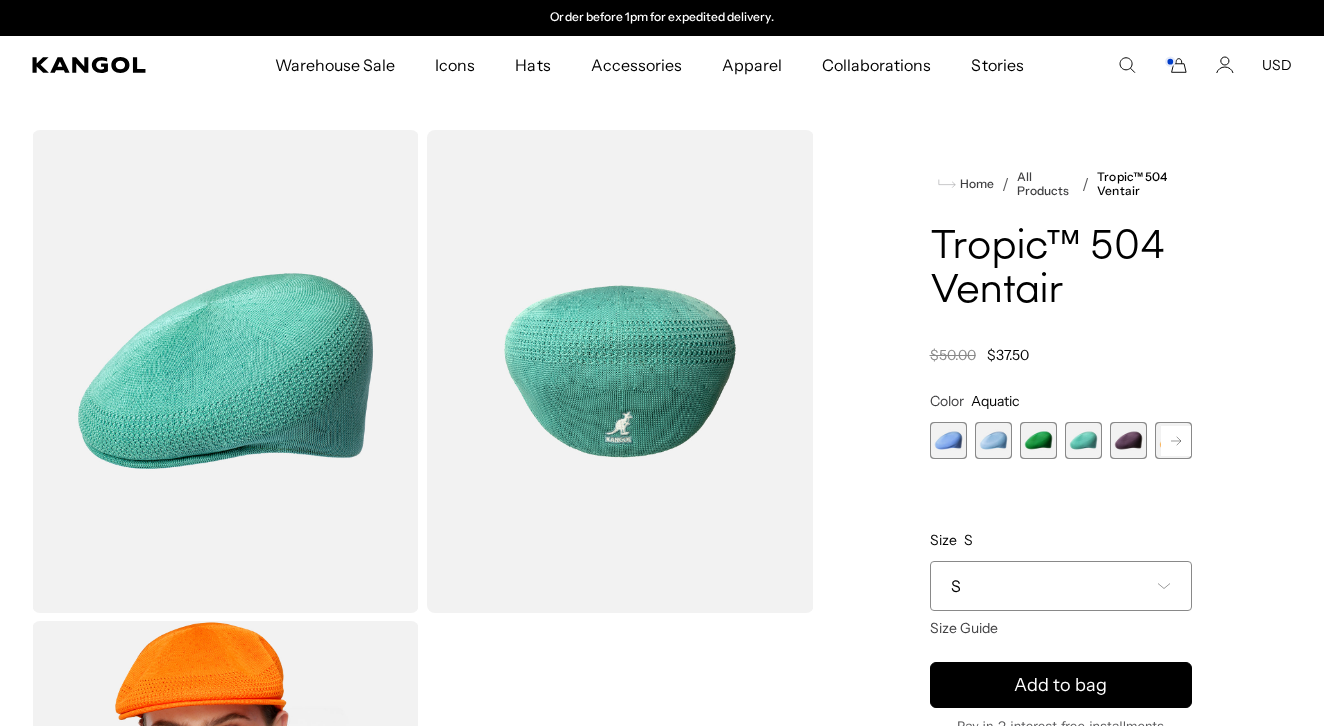 click on "S" at bounding box center [1061, 586] 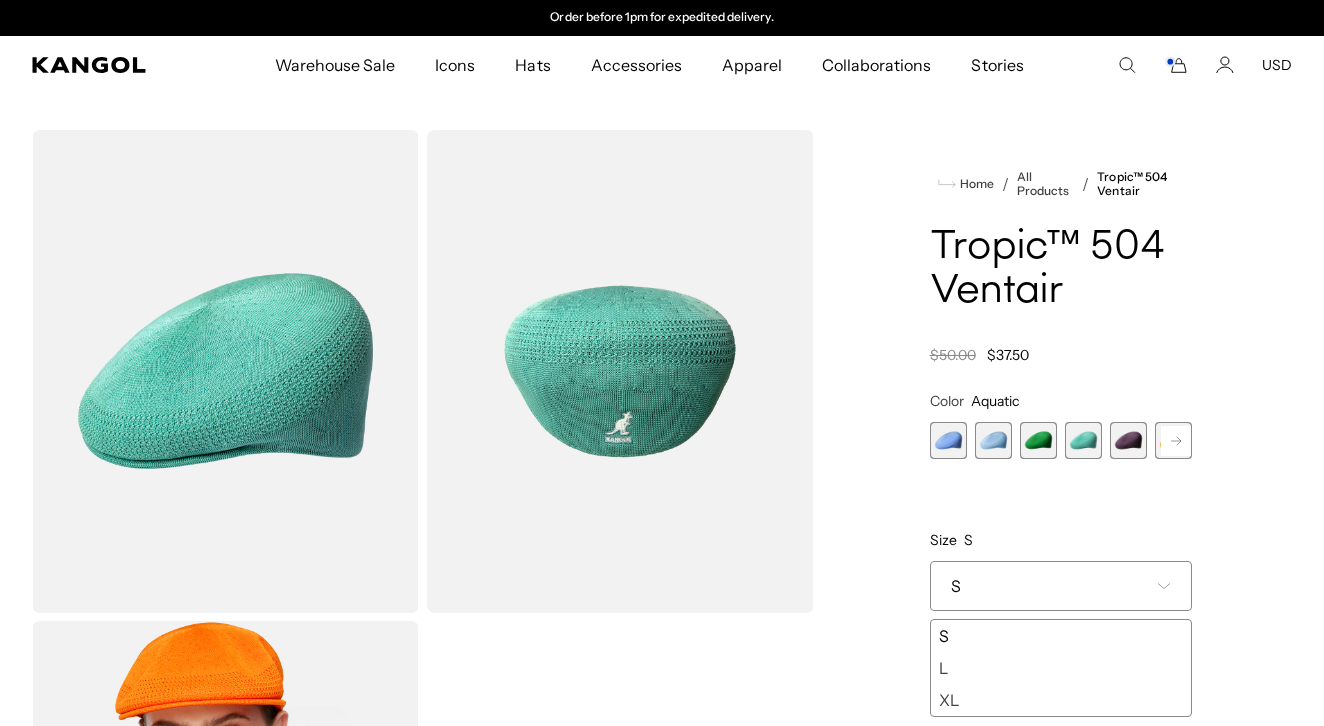 click on "Color
Aquatic
Previous
Next
Surf
Variant sold out or unavailable
Glacier
Variant sold out or unavailable
Turf Green
Variant sold out or unavailable
Aquatic
Variant sold out or unavailable
DEEP PLUM
Variant sold out or unavailable
ELECTRIC KUMQUAT" at bounding box center (1061, 554) 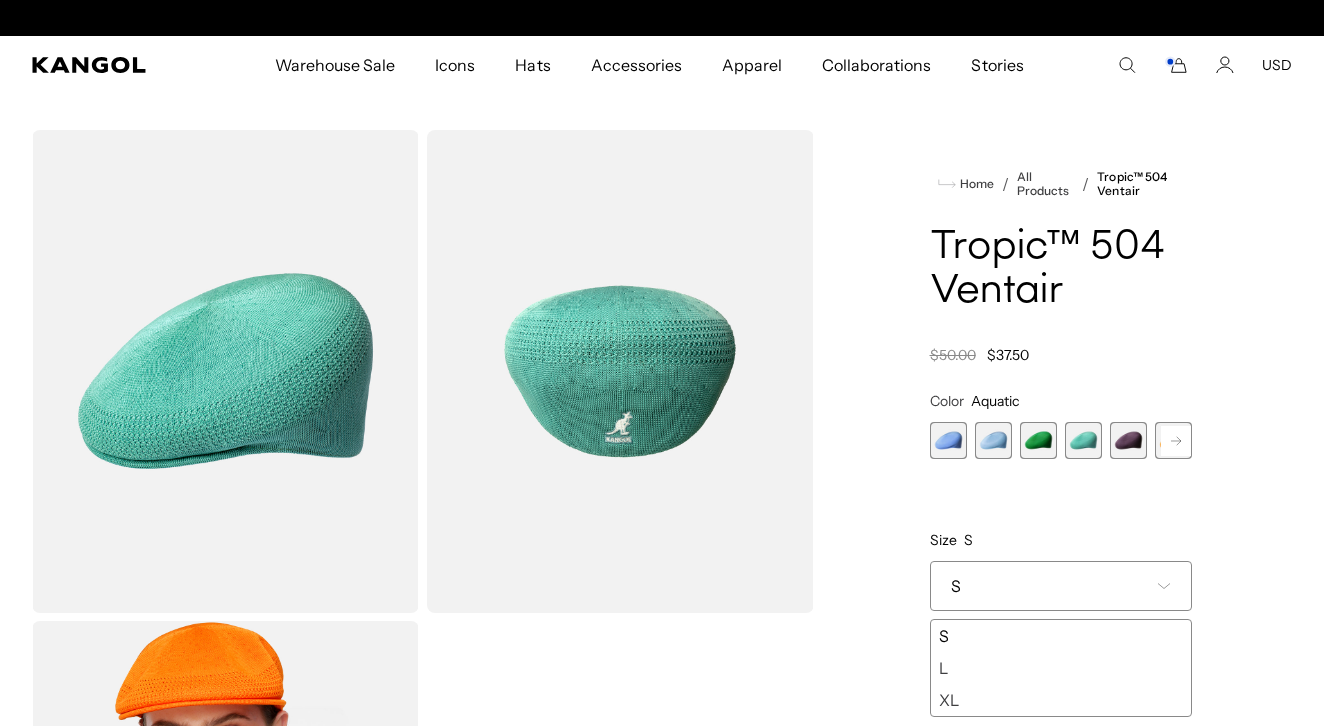 scroll, scrollTop: 0, scrollLeft: 0, axis: both 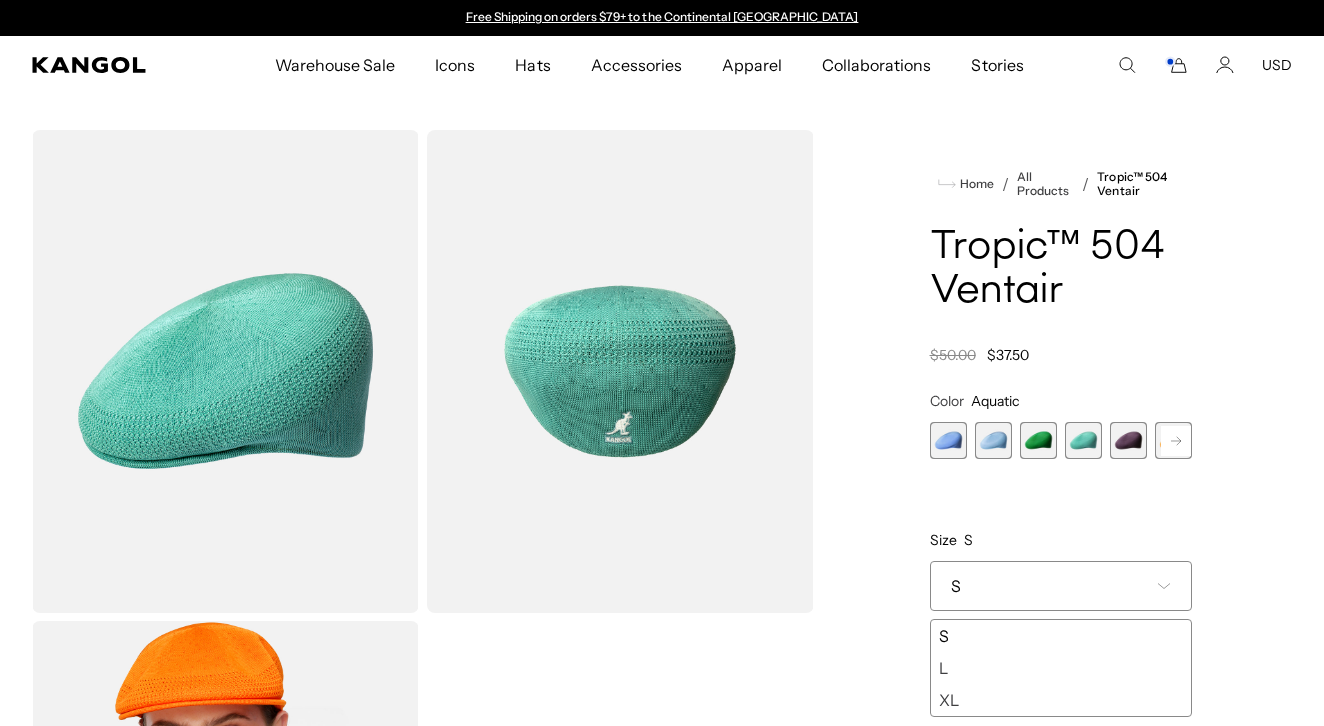 click 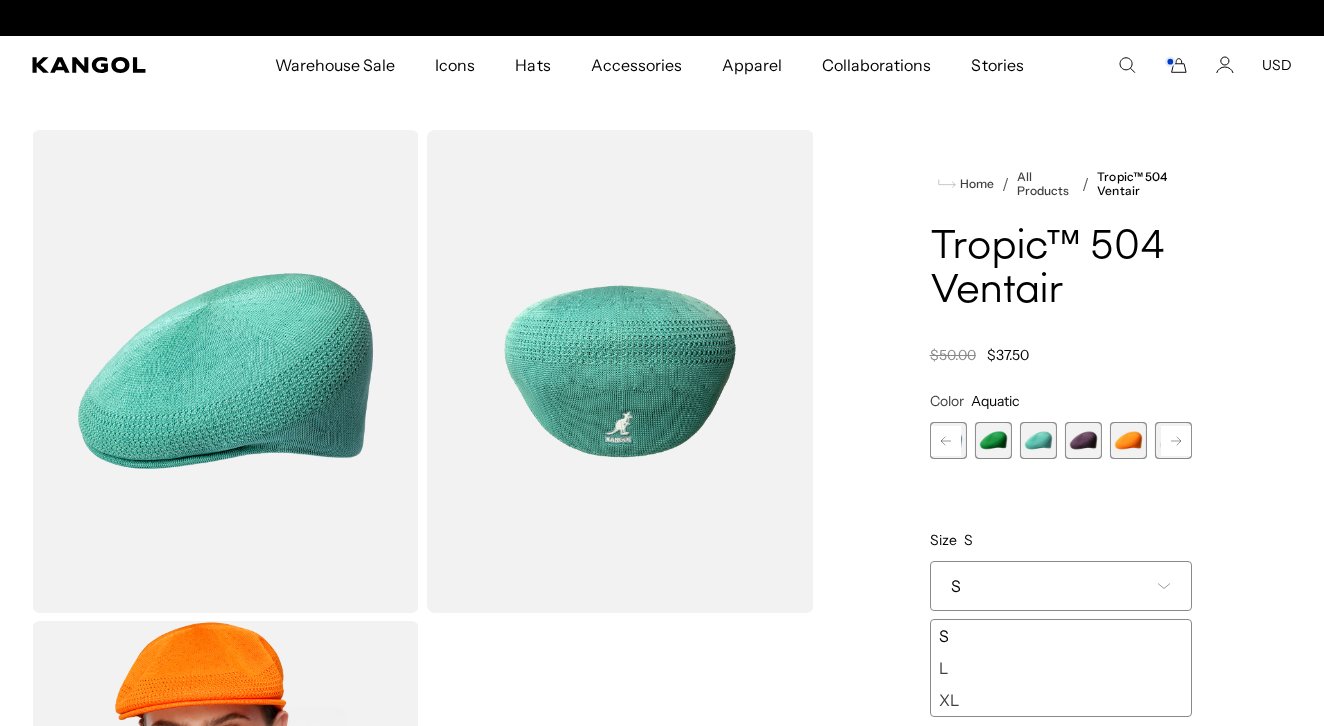 scroll, scrollTop: 0, scrollLeft: 412, axis: horizontal 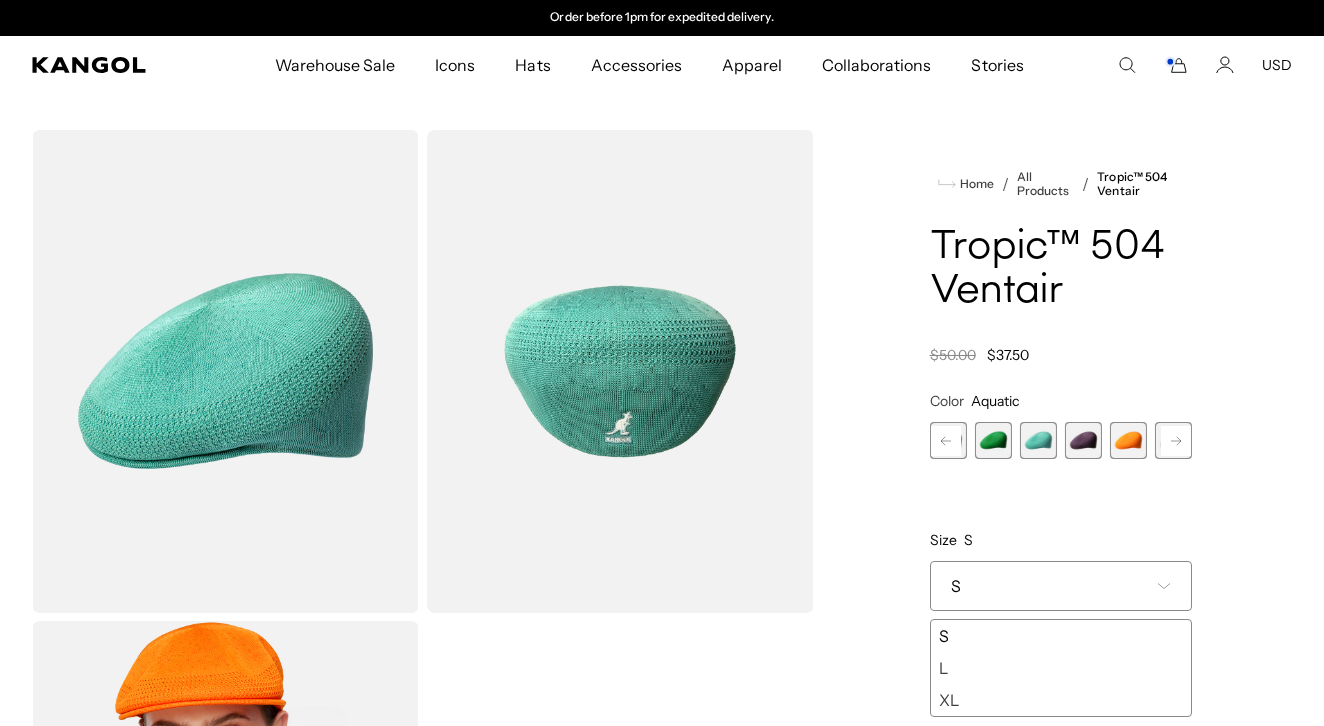 click at bounding box center (1128, 440) 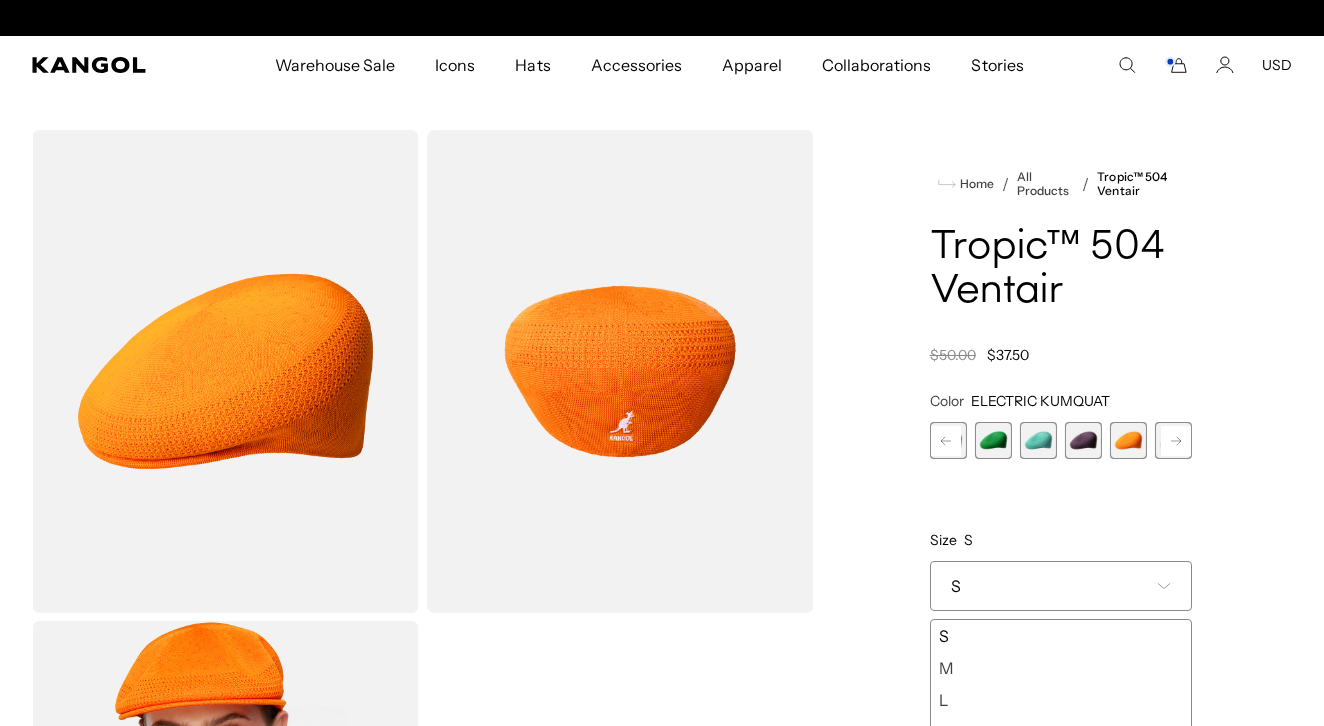scroll, scrollTop: 0, scrollLeft: 0, axis: both 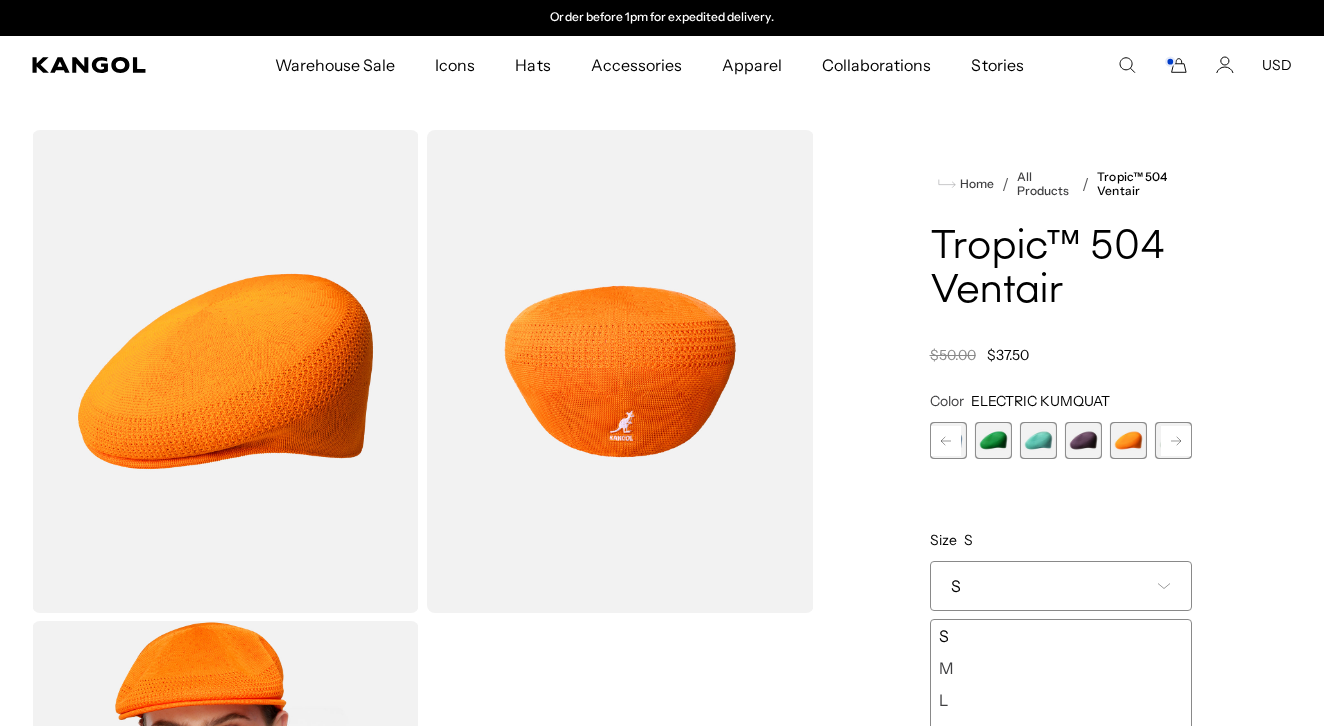 click on "M" at bounding box center (1061, 668) 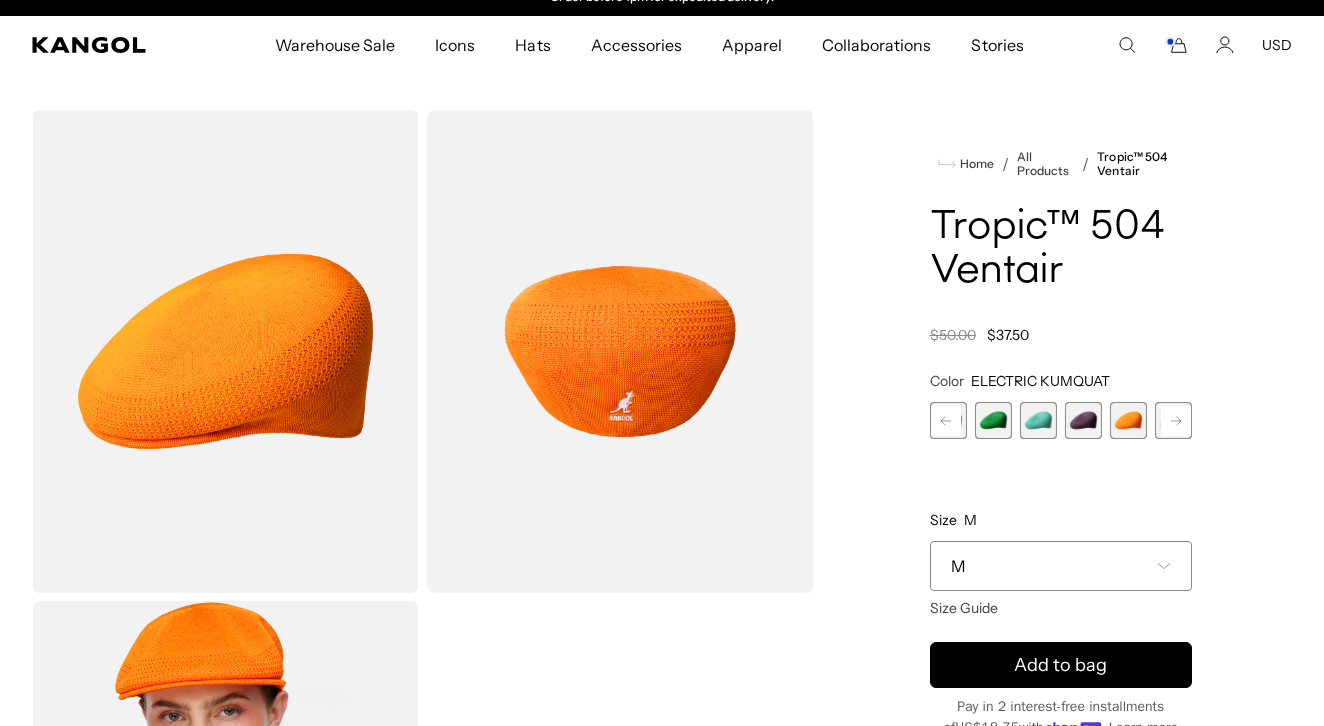 scroll, scrollTop: 28, scrollLeft: 0, axis: vertical 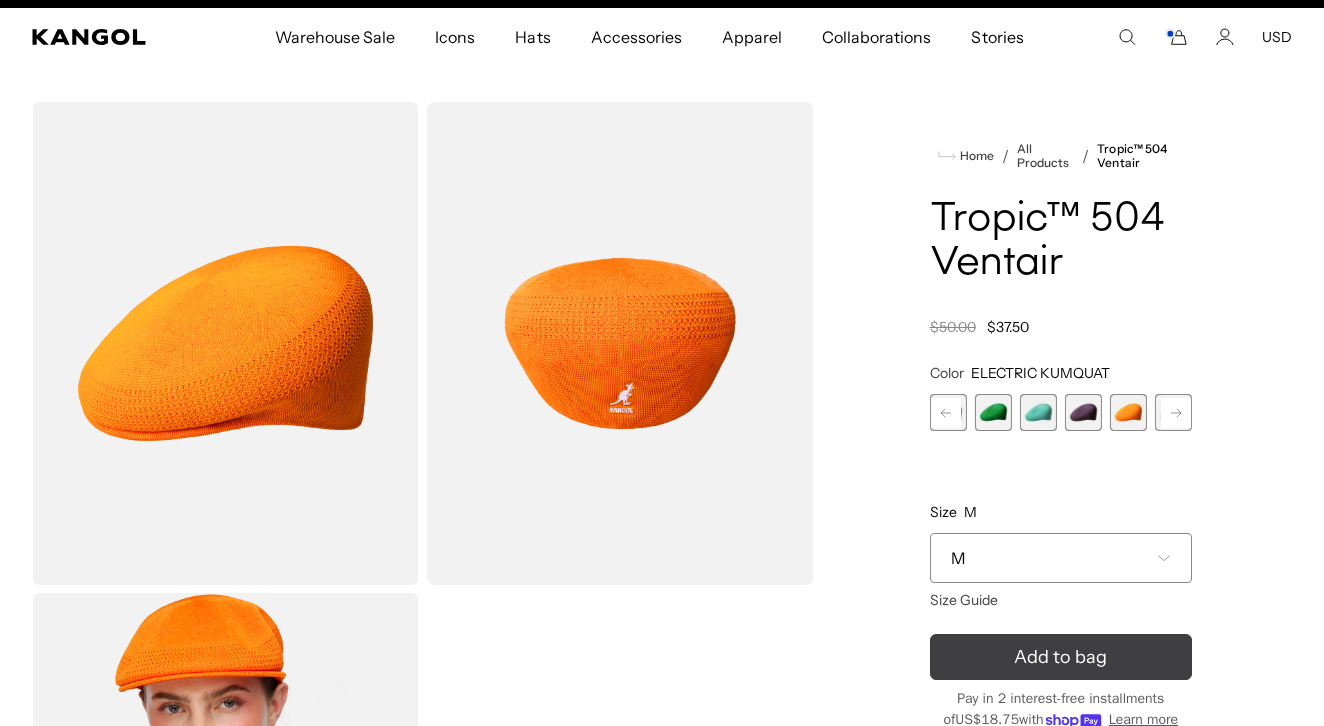 click on "Add to bag" at bounding box center (1061, 657) 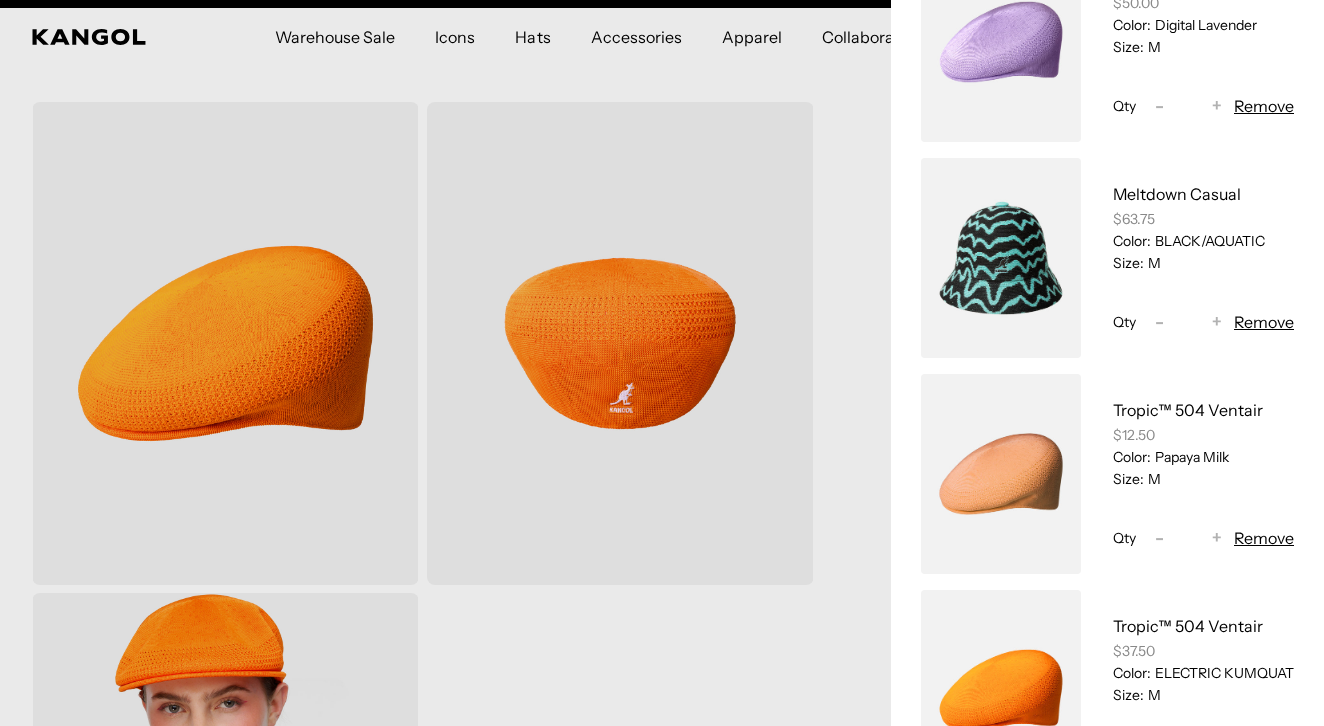 scroll, scrollTop: 262, scrollLeft: 0, axis: vertical 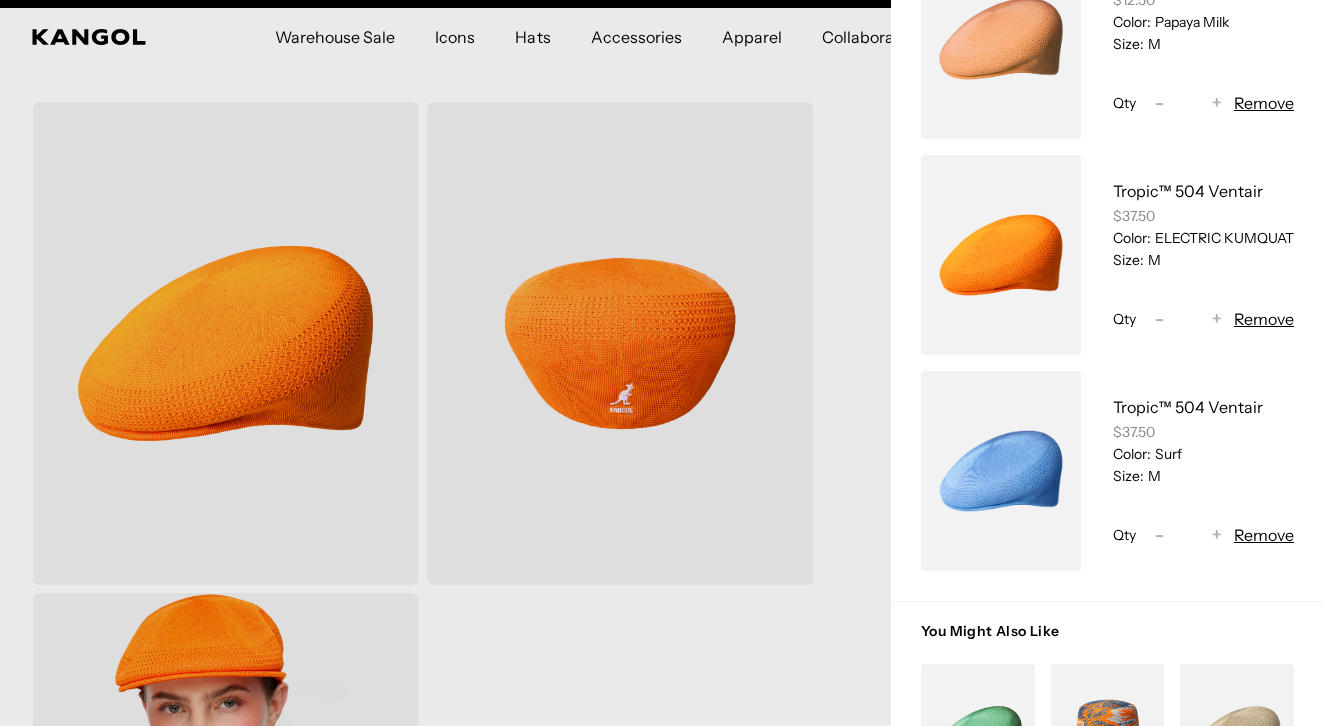 click on "-" at bounding box center (1159, 319) 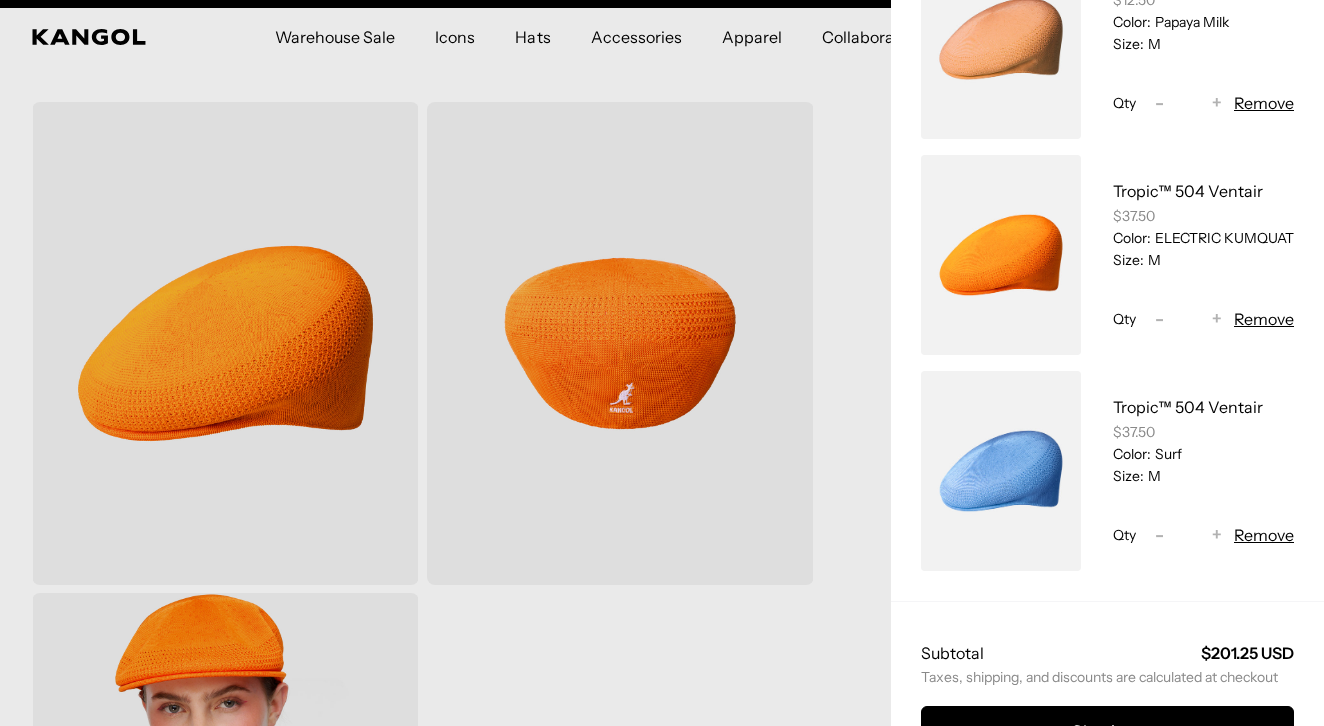 scroll, scrollTop: 0, scrollLeft: 0, axis: both 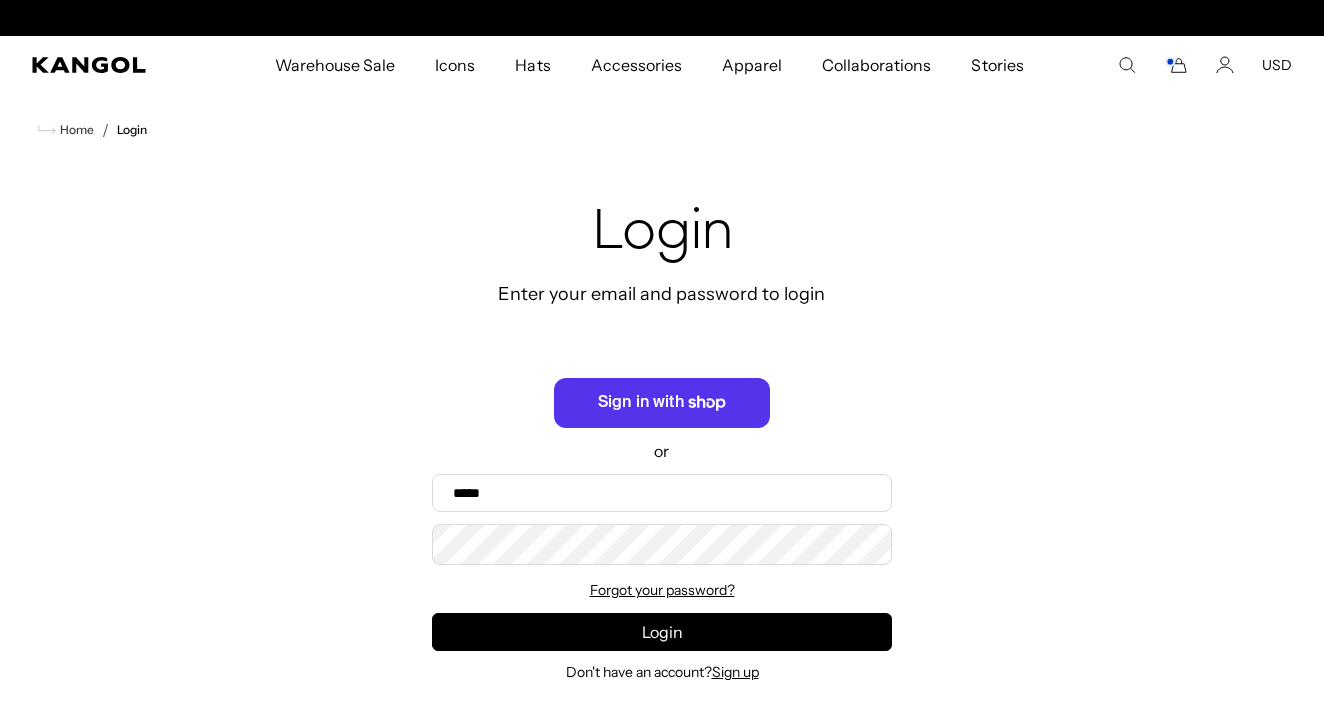 click 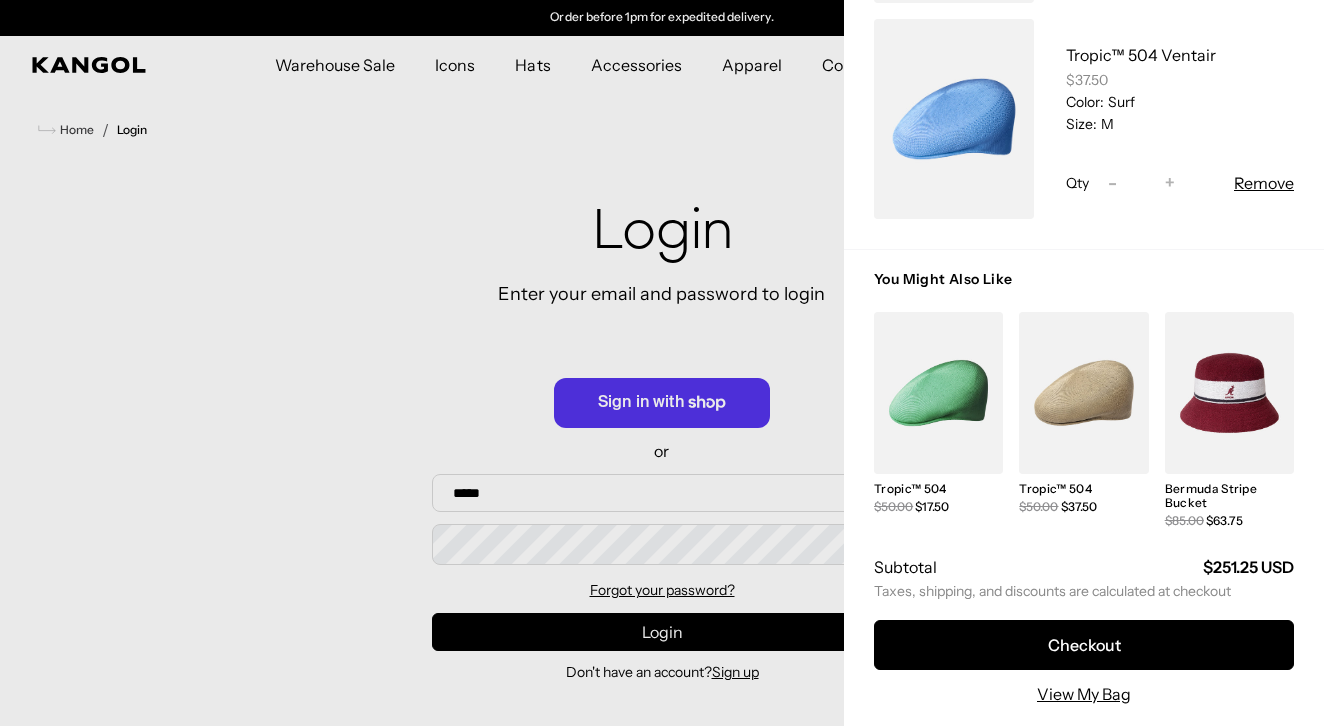scroll, scrollTop: 1145, scrollLeft: 0, axis: vertical 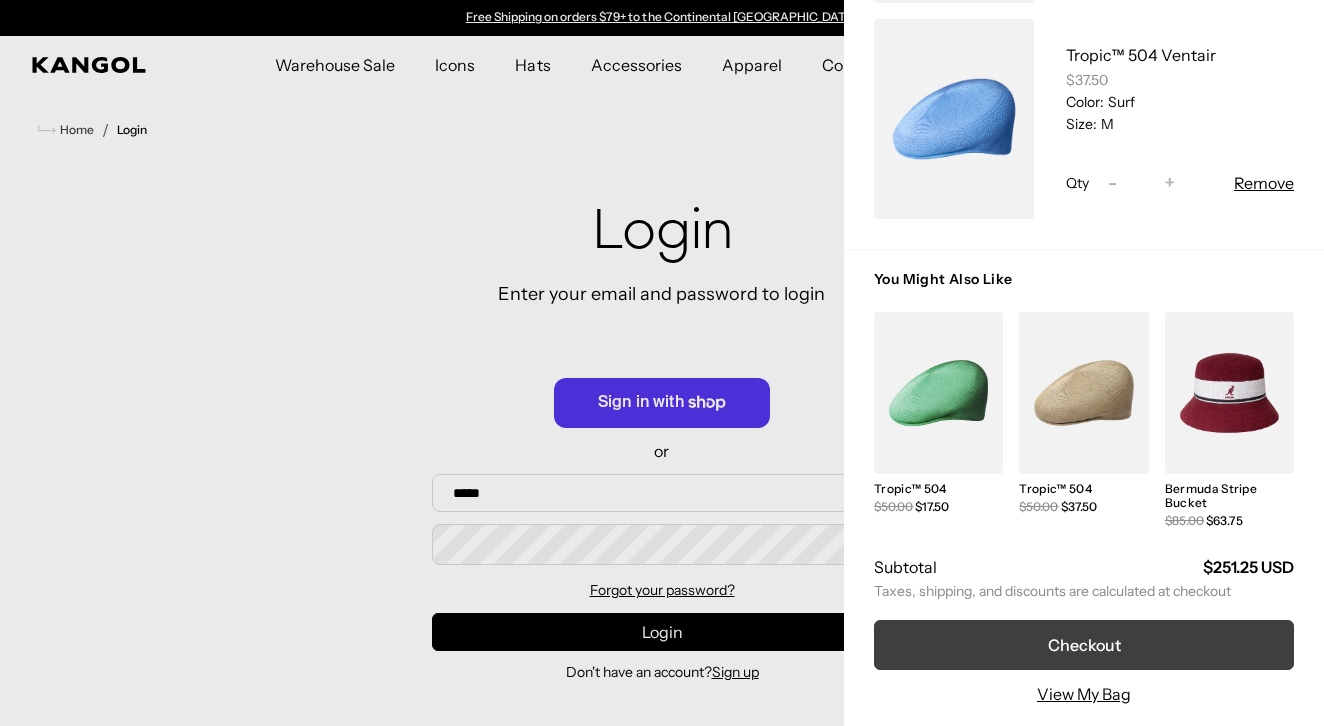 click on "Checkout" at bounding box center [1084, 645] 